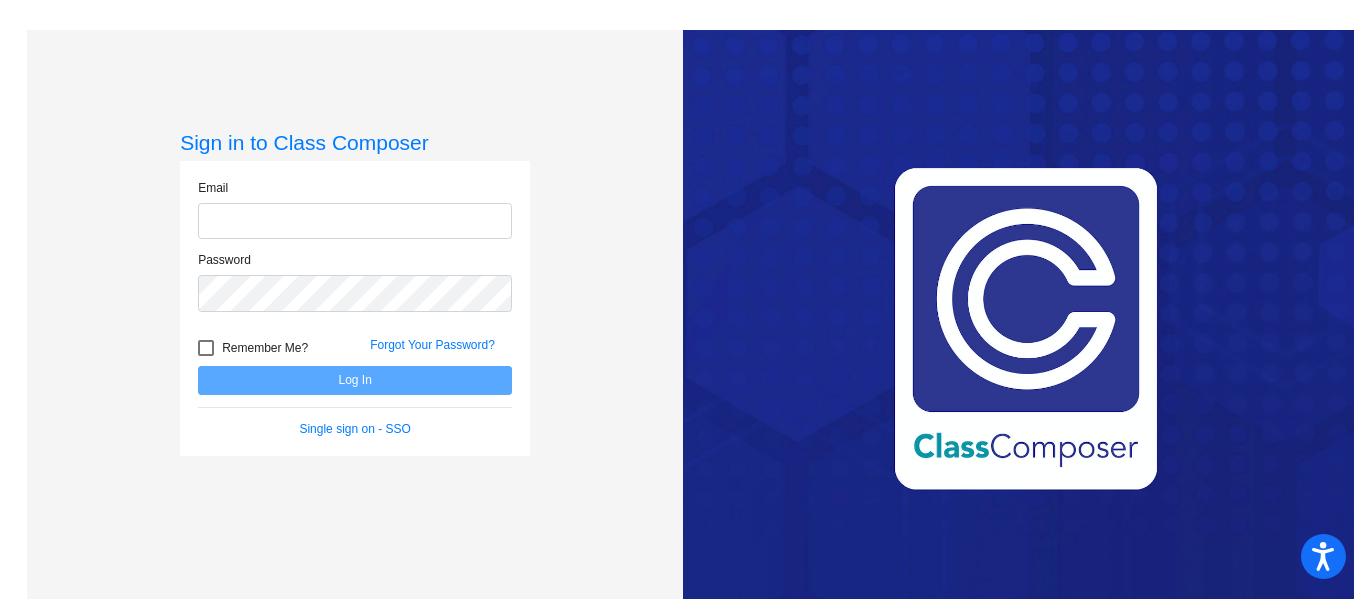 scroll, scrollTop: 0, scrollLeft: 0, axis: both 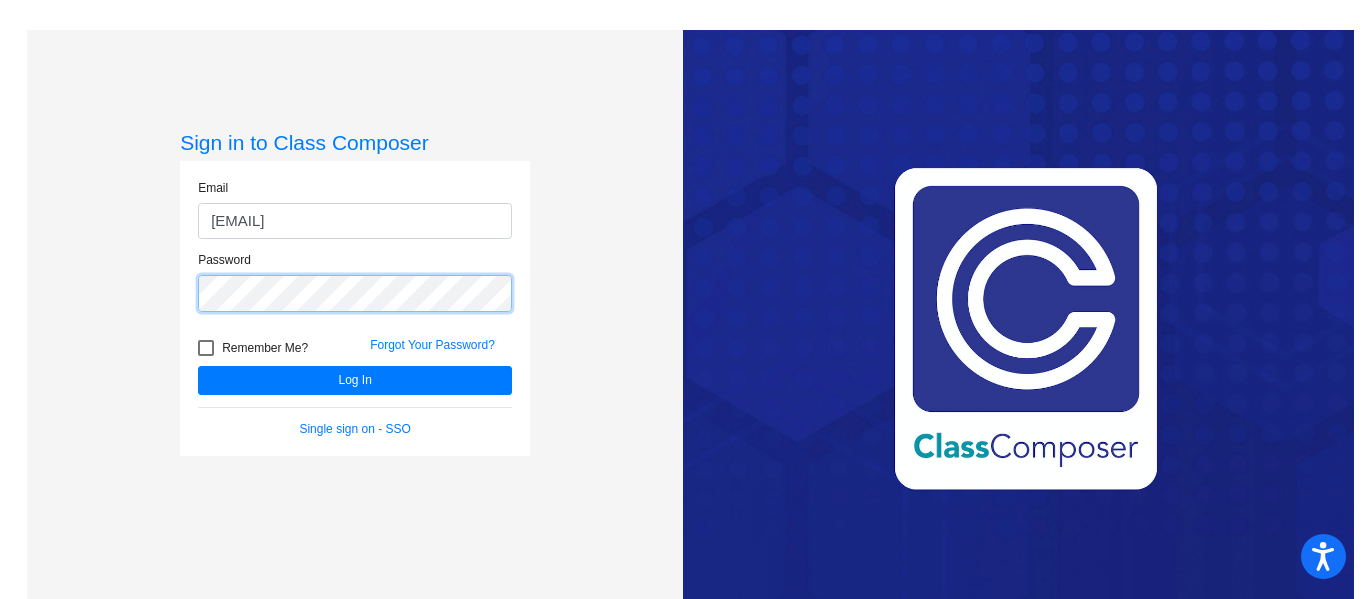 click on "Log In" 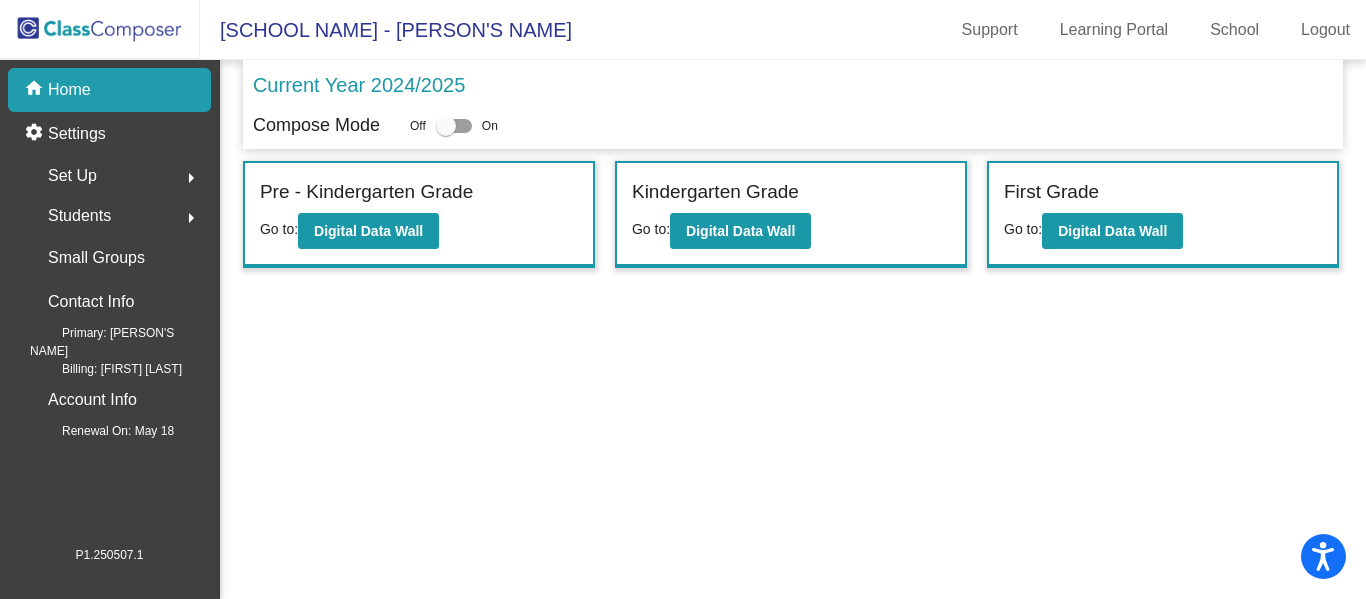 click on "Set Up" 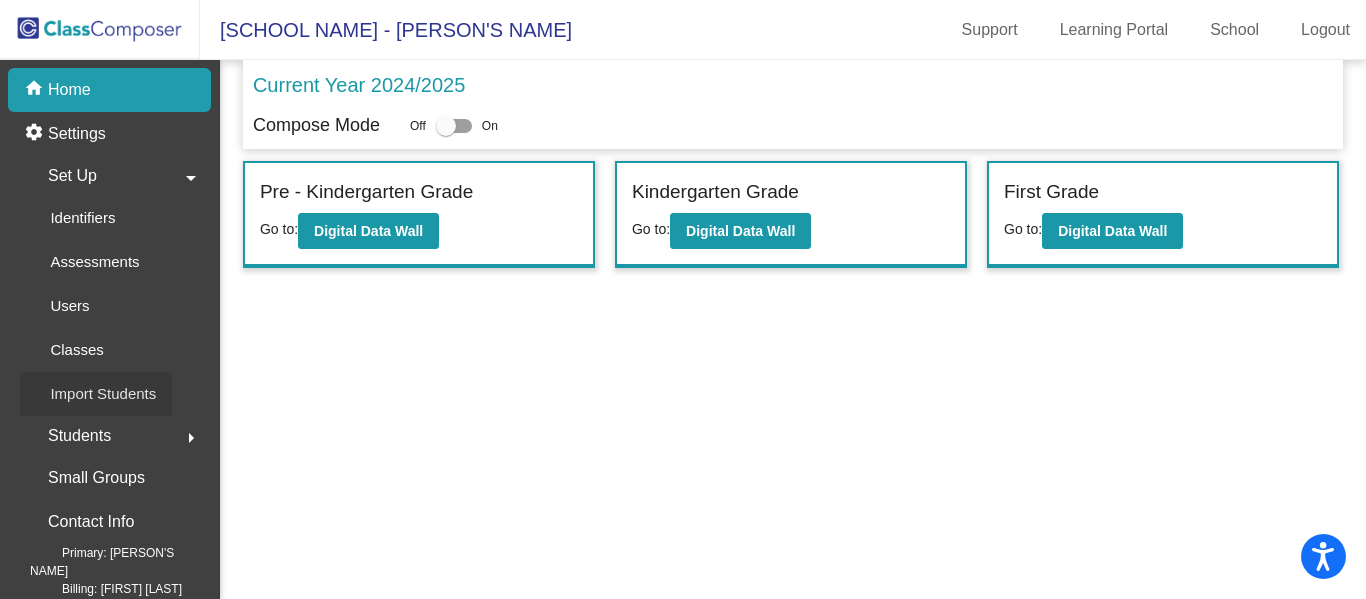 scroll, scrollTop: 81, scrollLeft: 0, axis: vertical 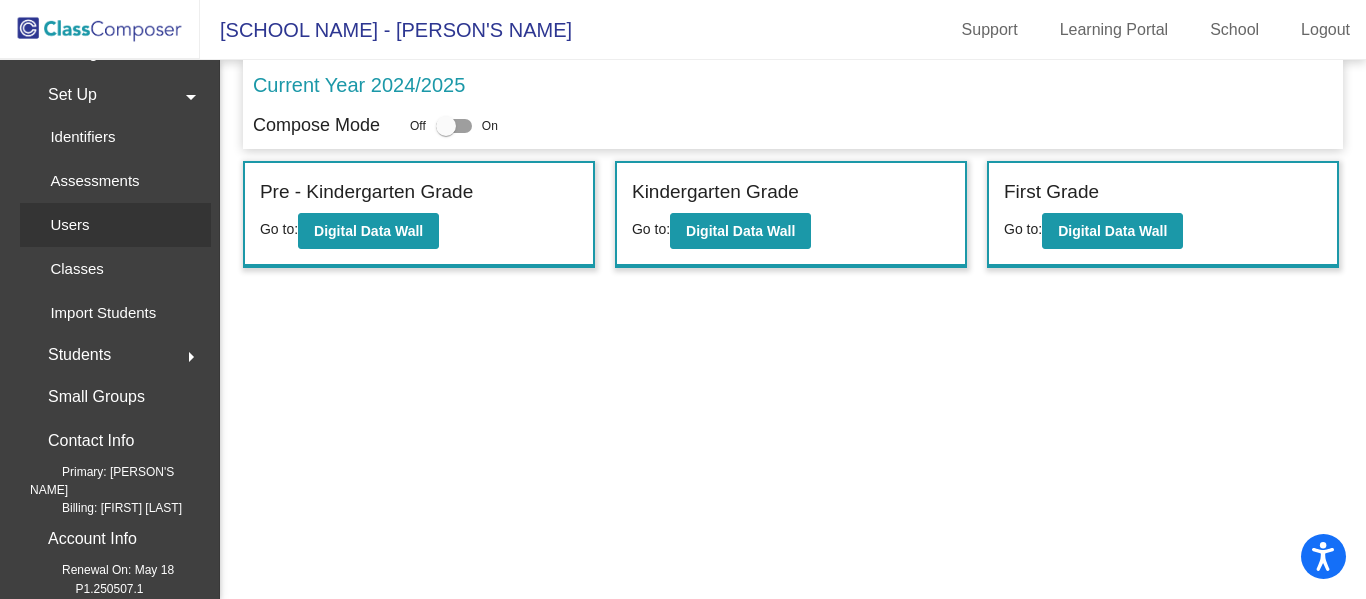 click on "Users" 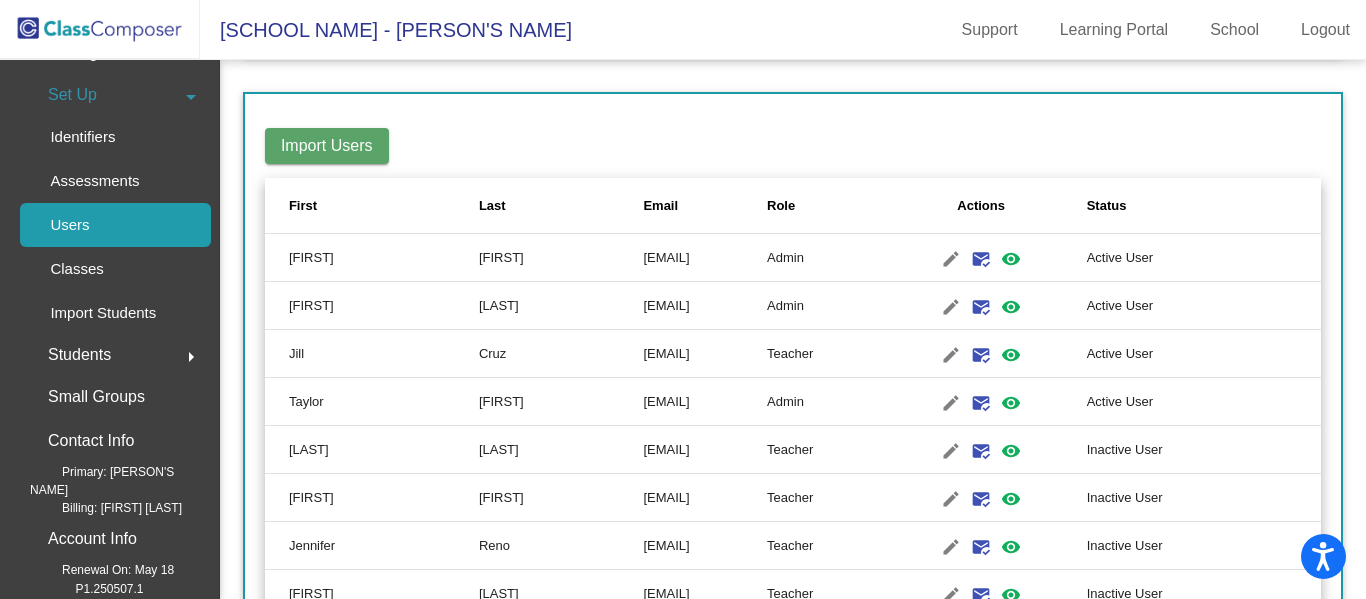 scroll, scrollTop: 270, scrollLeft: 0, axis: vertical 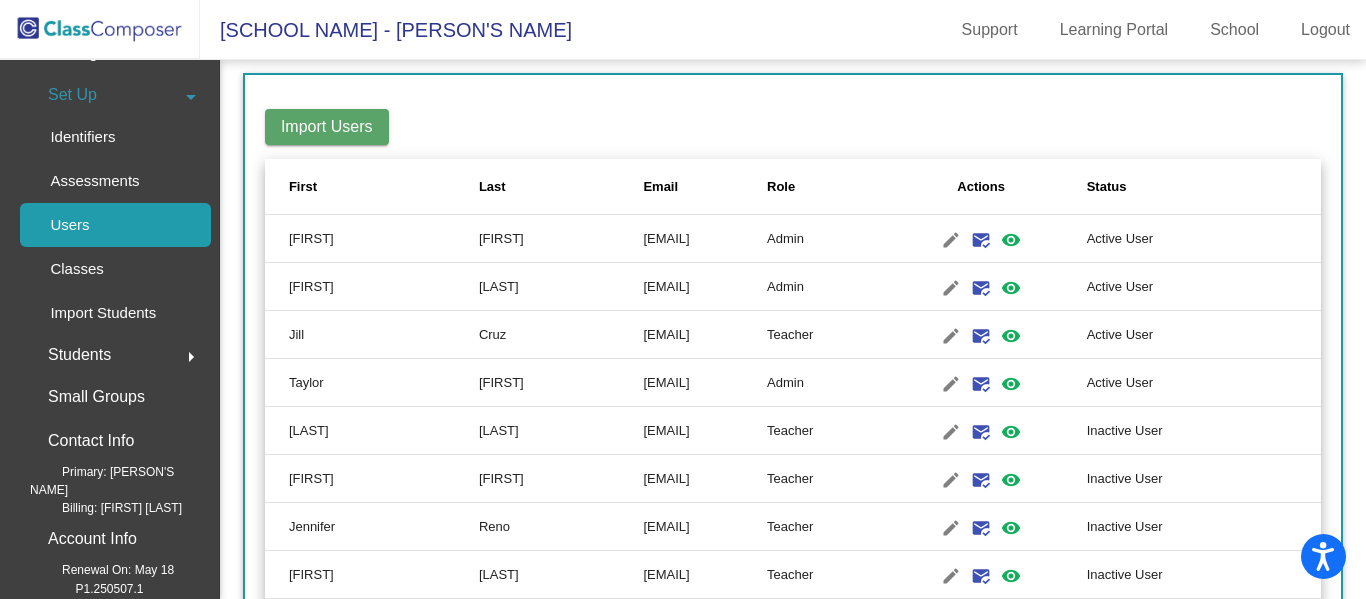 click on "edit" 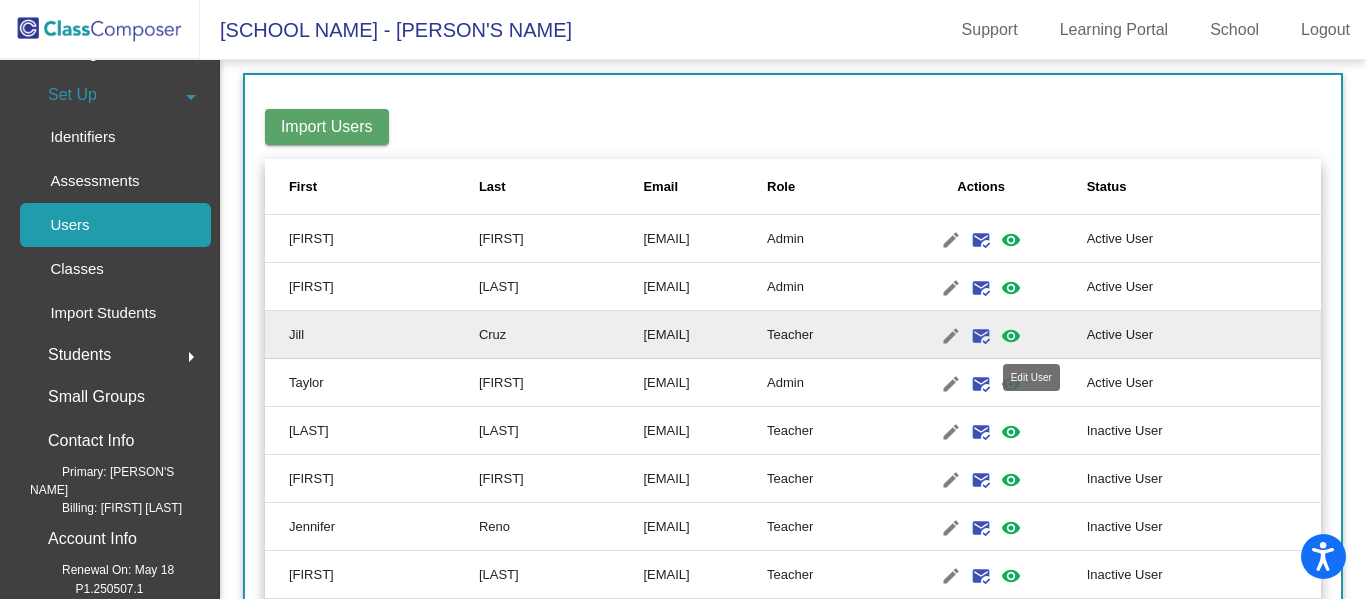 type on "Jill" 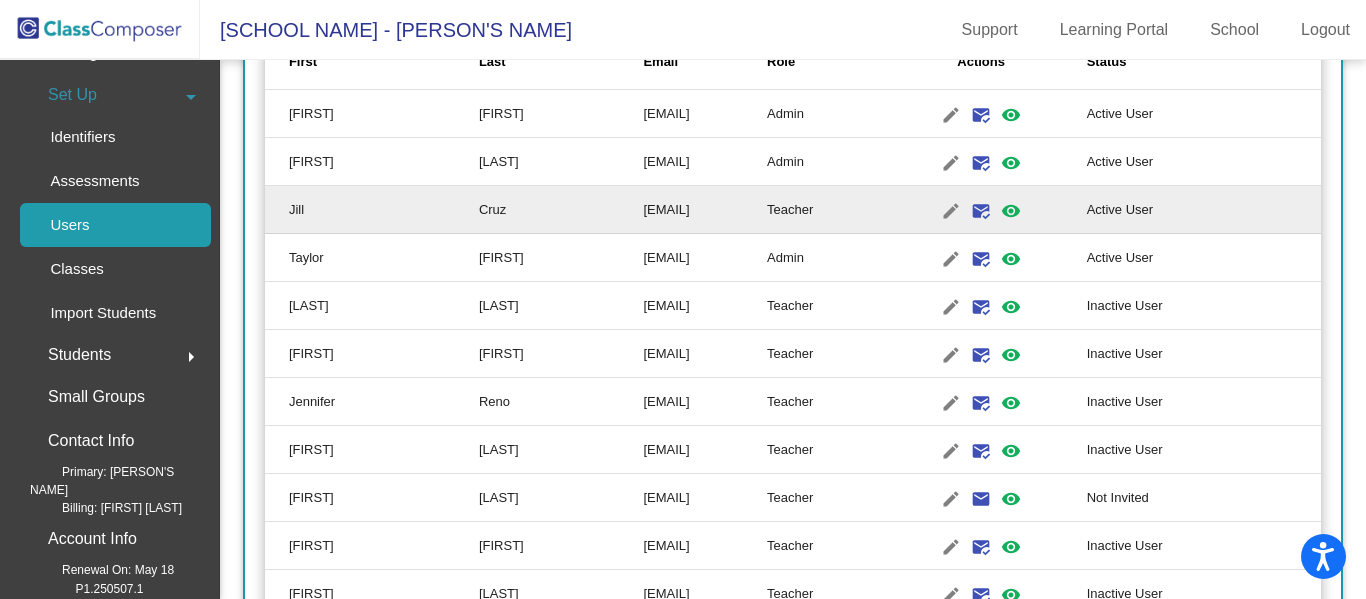 scroll, scrollTop: 398, scrollLeft: 0, axis: vertical 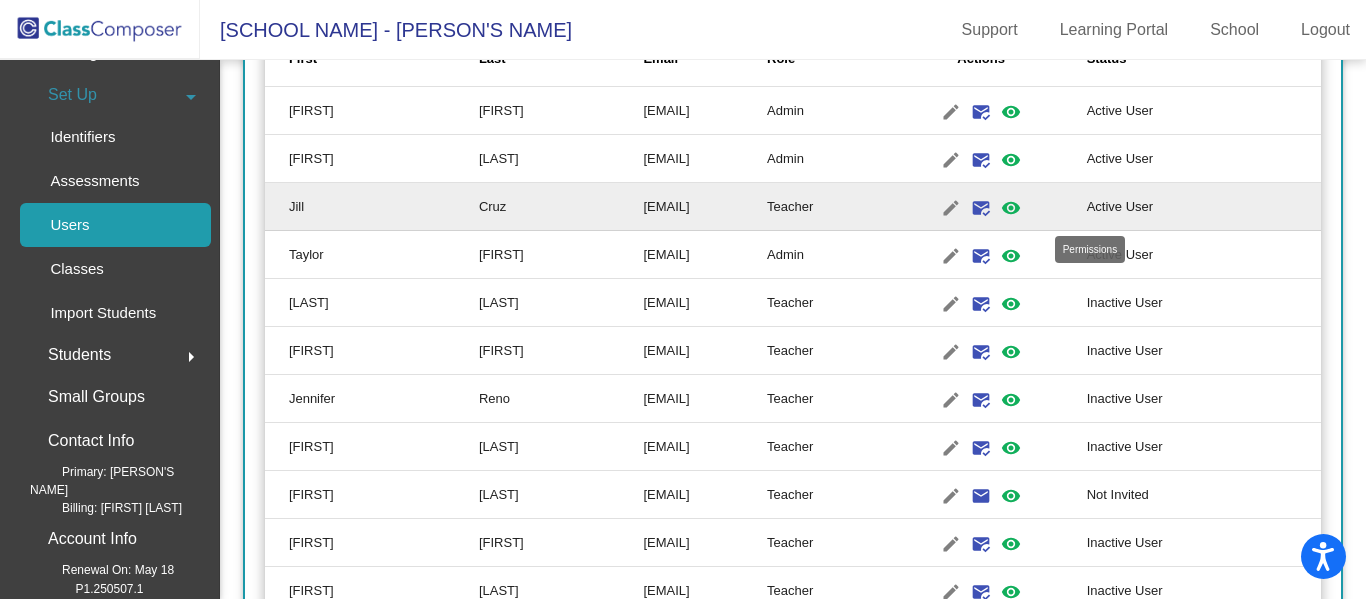 click on "visibility" 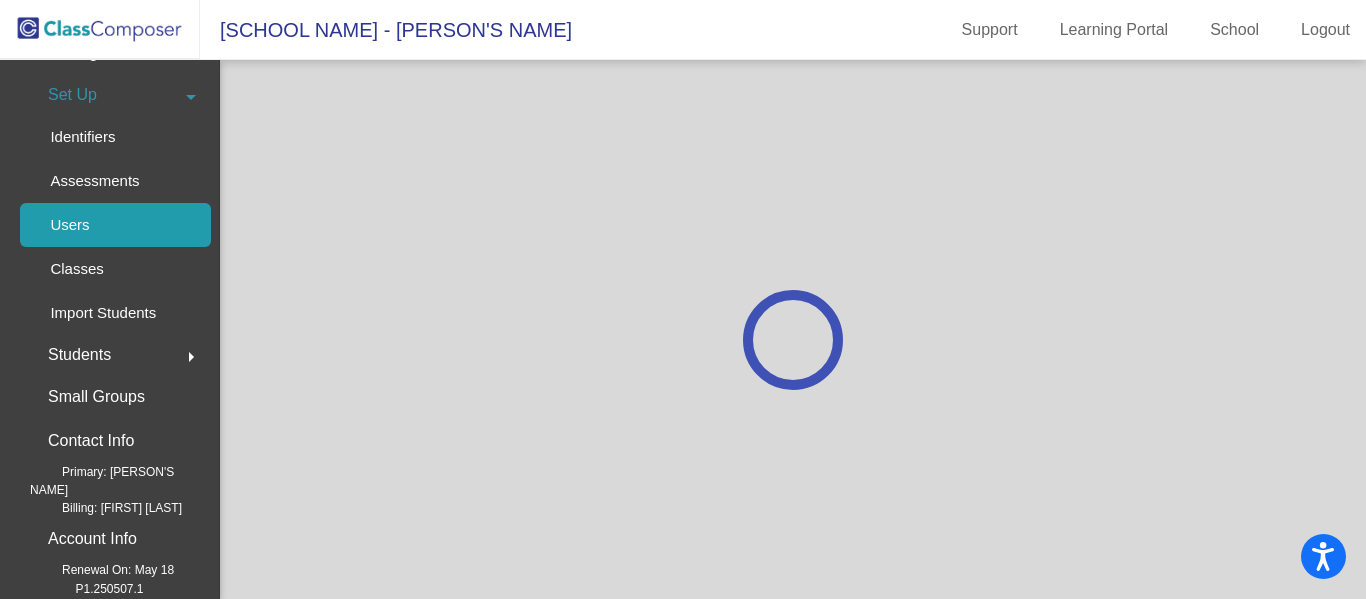 scroll, scrollTop: 0, scrollLeft: 0, axis: both 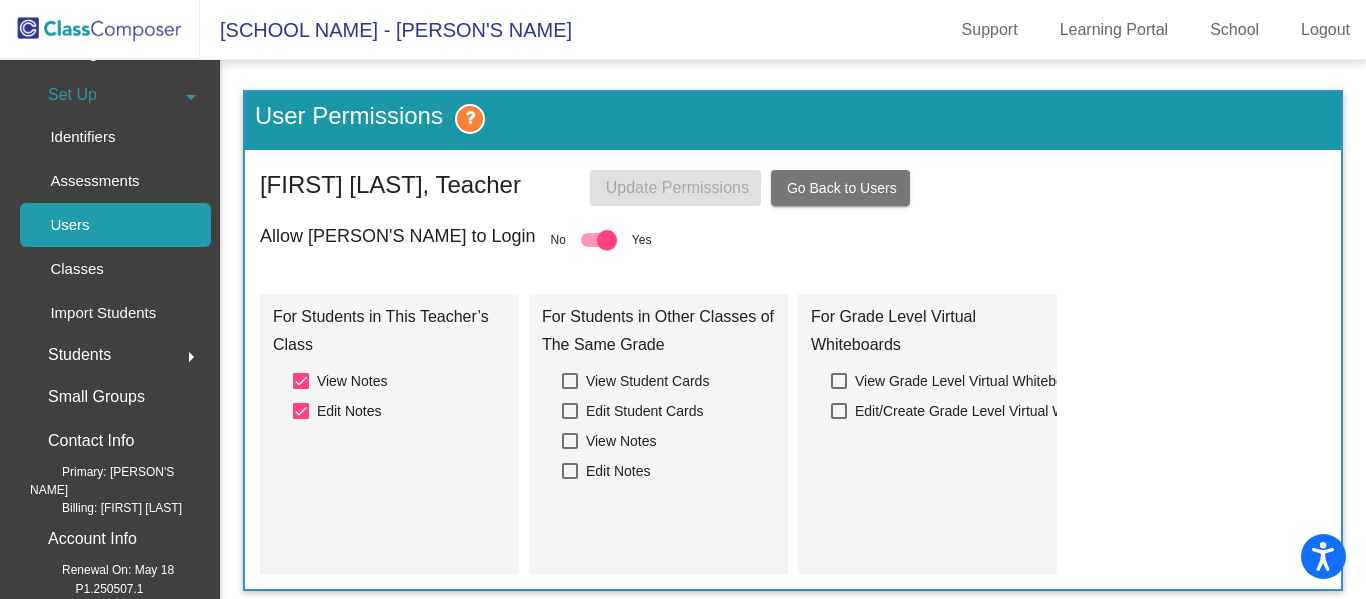 click on "Go Back to Users" 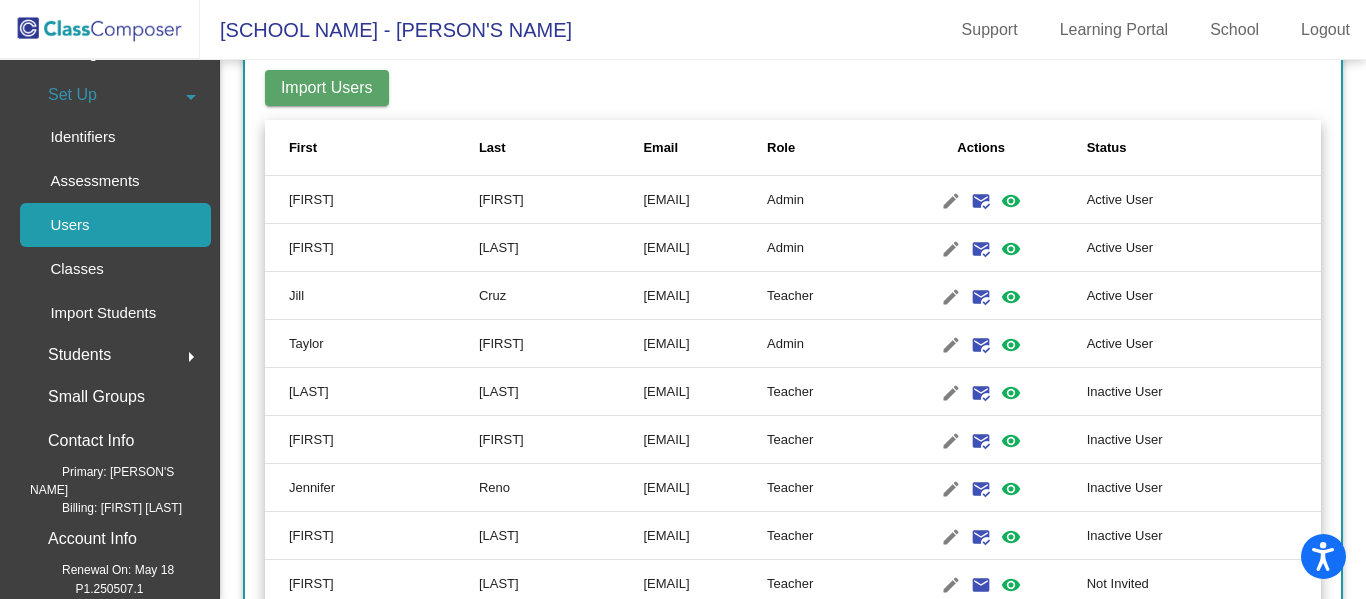 scroll, scrollTop: 304, scrollLeft: 0, axis: vertical 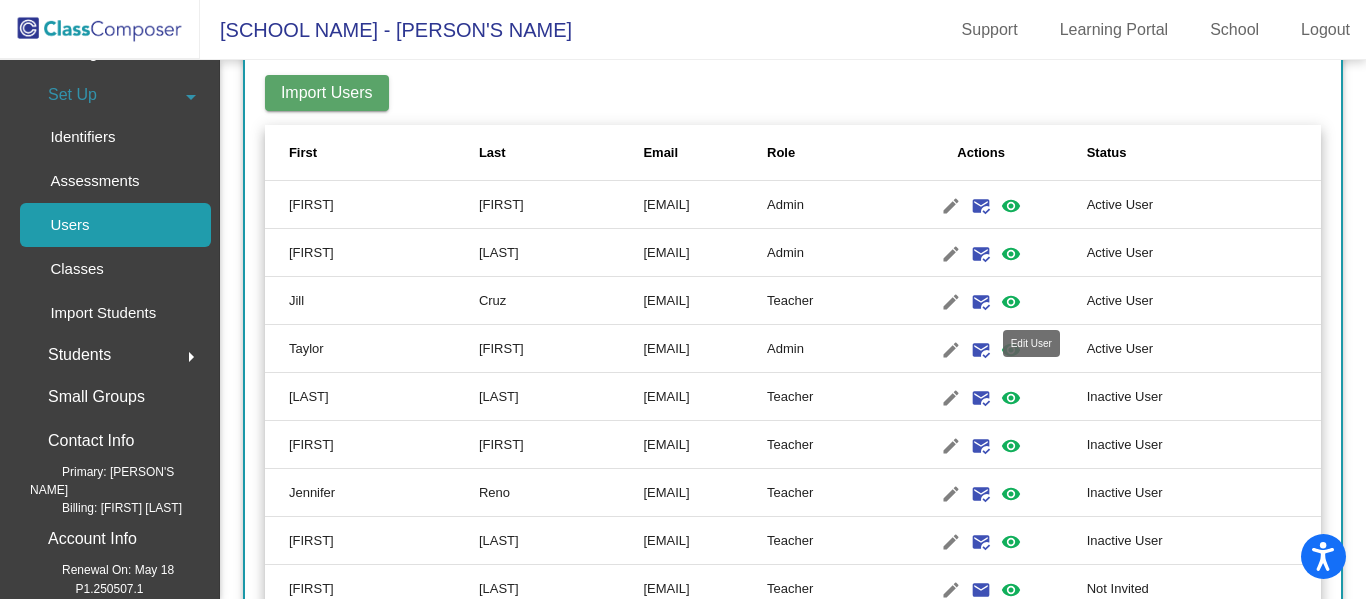 click on "edit" 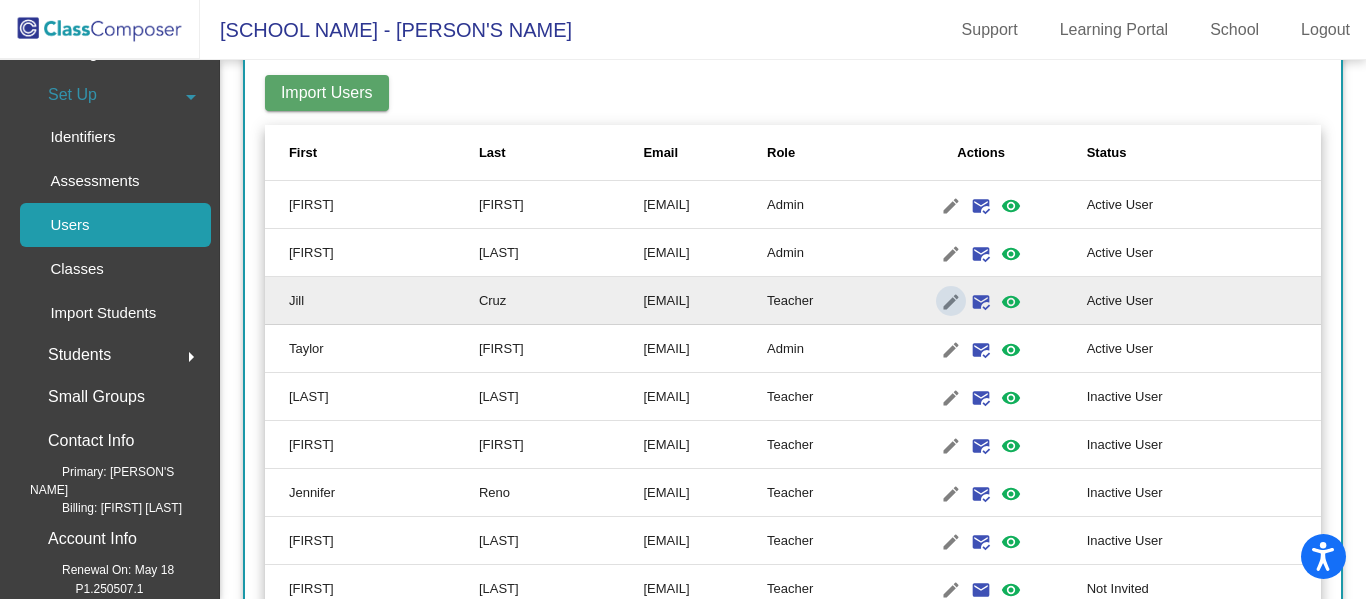 type on "Jill" 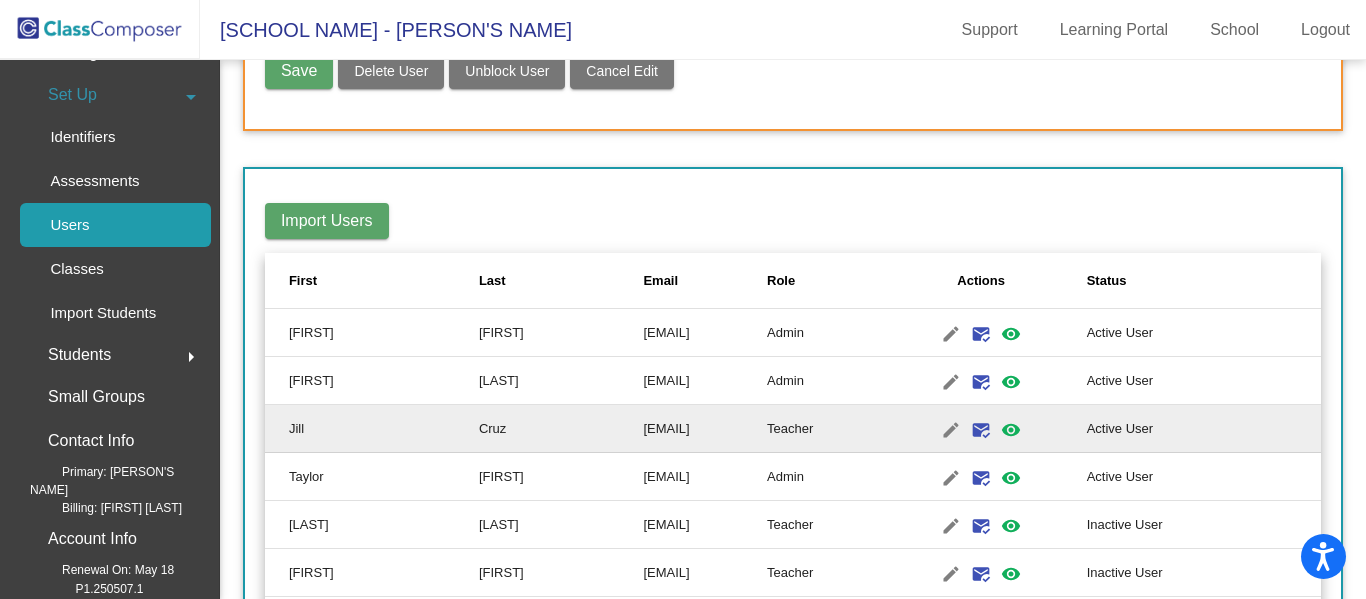 scroll, scrollTop: 180, scrollLeft: 0, axis: vertical 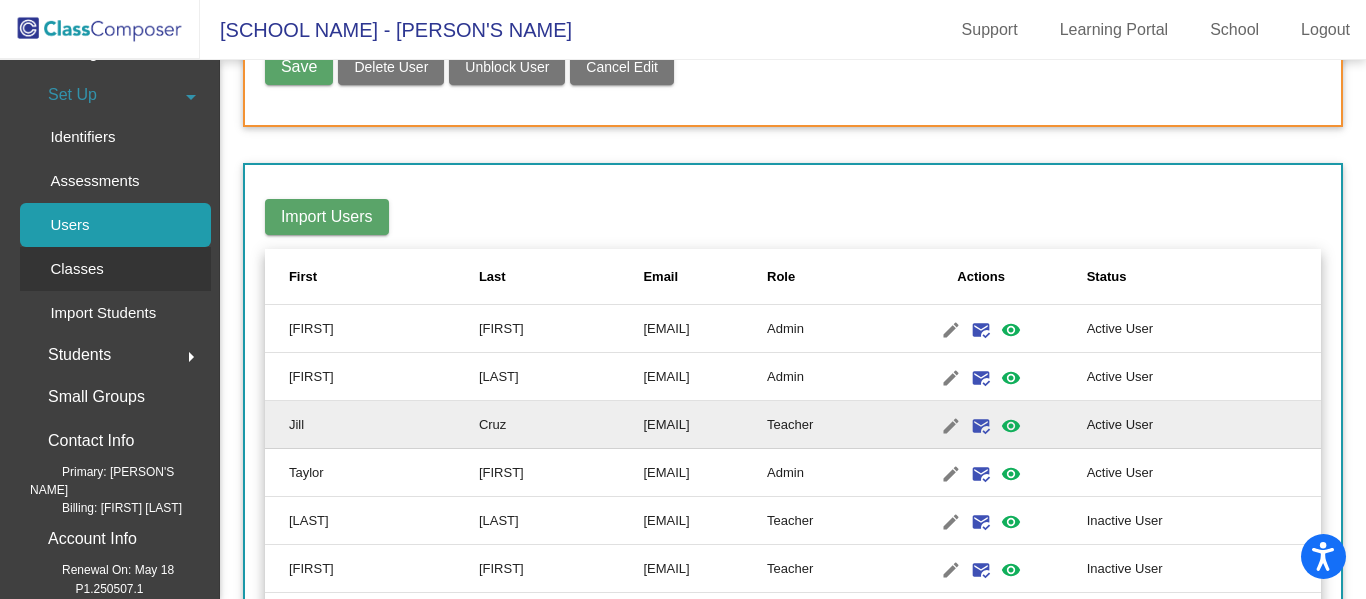 click on "Classes" 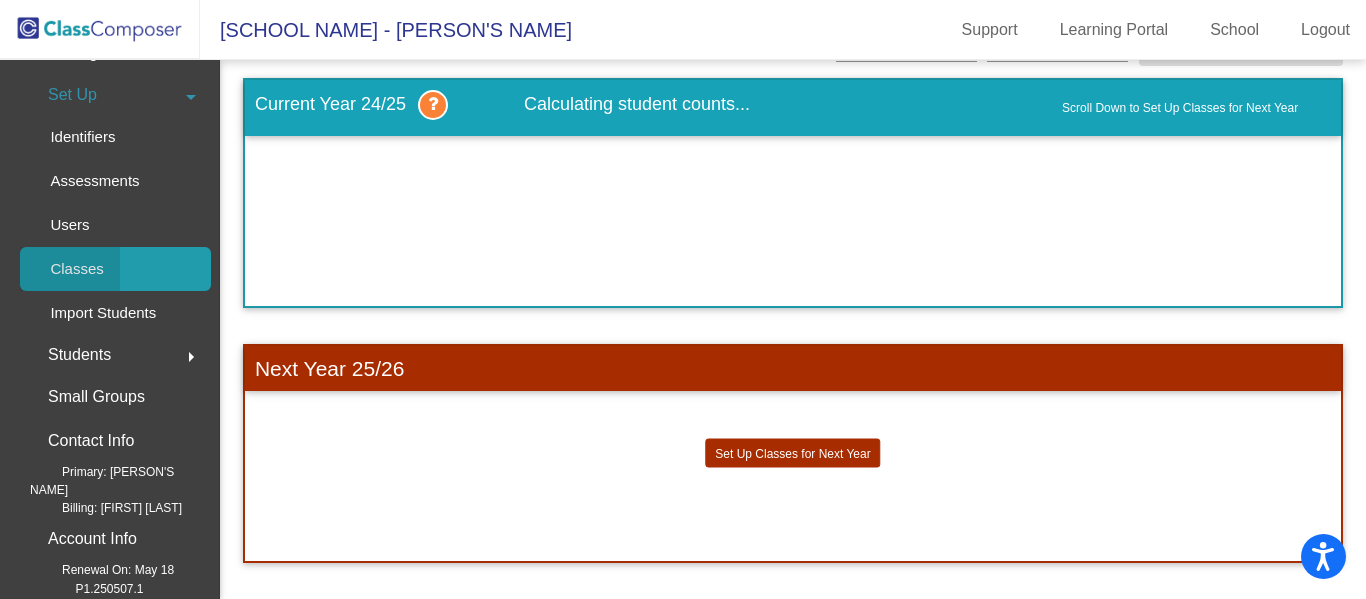 scroll, scrollTop: 0, scrollLeft: 0, axis: both 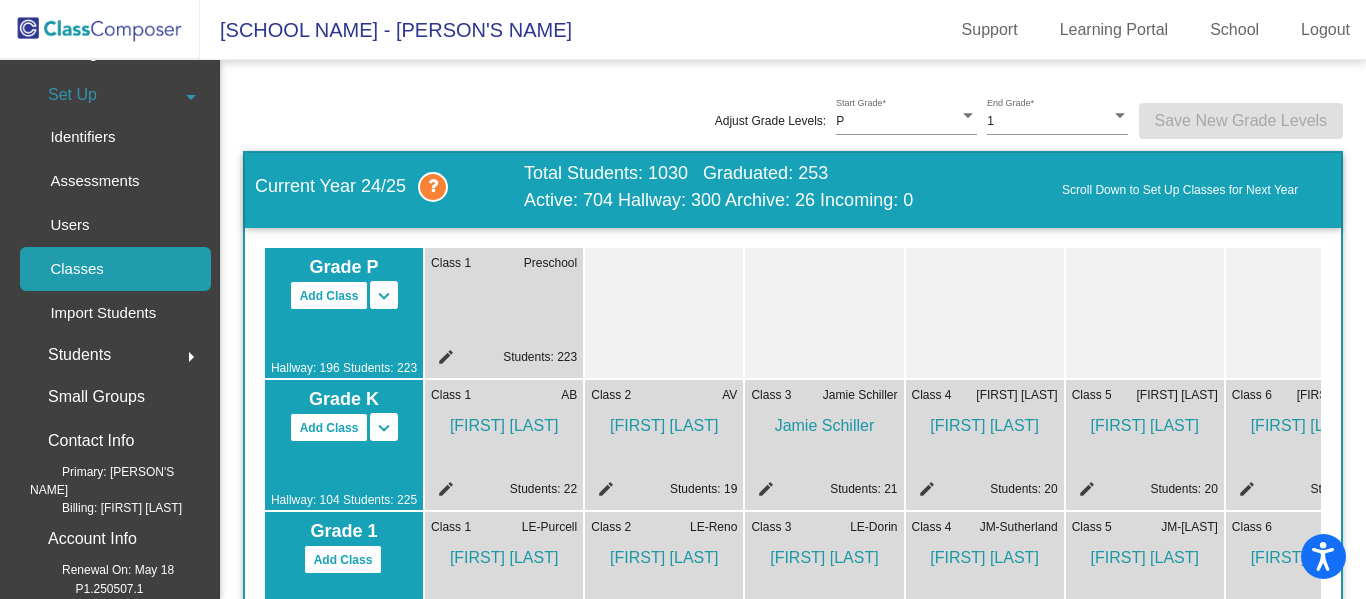 click 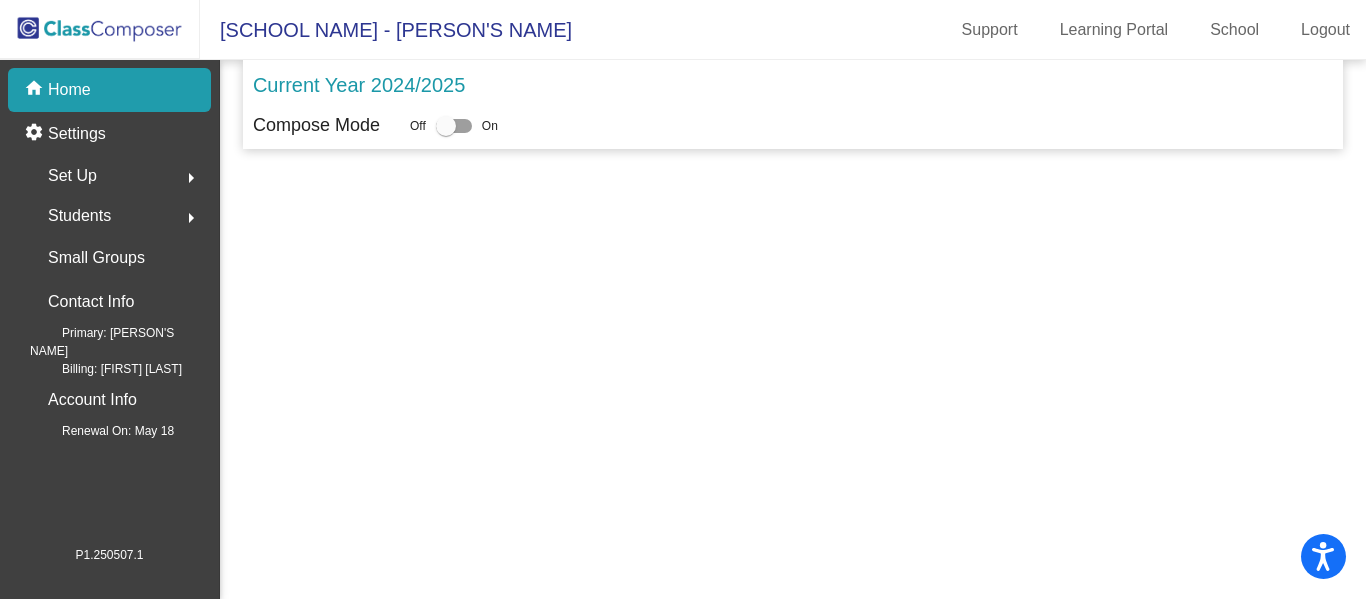 scroll, scrollTop: 0, scrollLeft: 0, axis: both 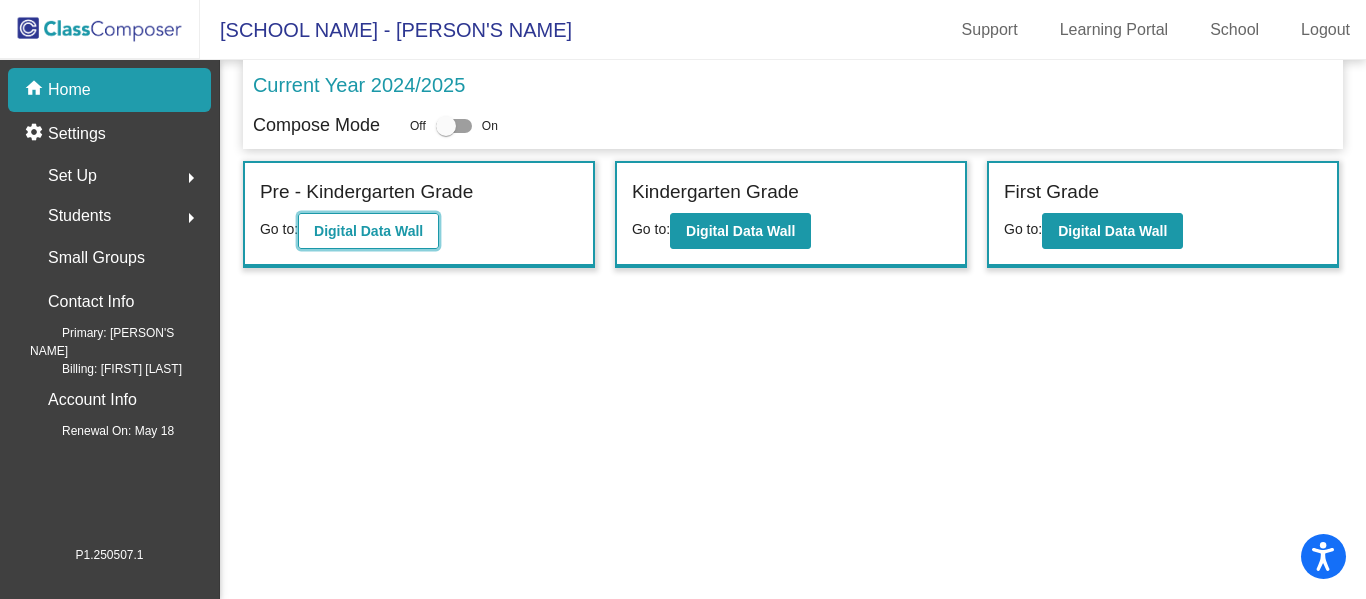 click on "Digital Data Wall" 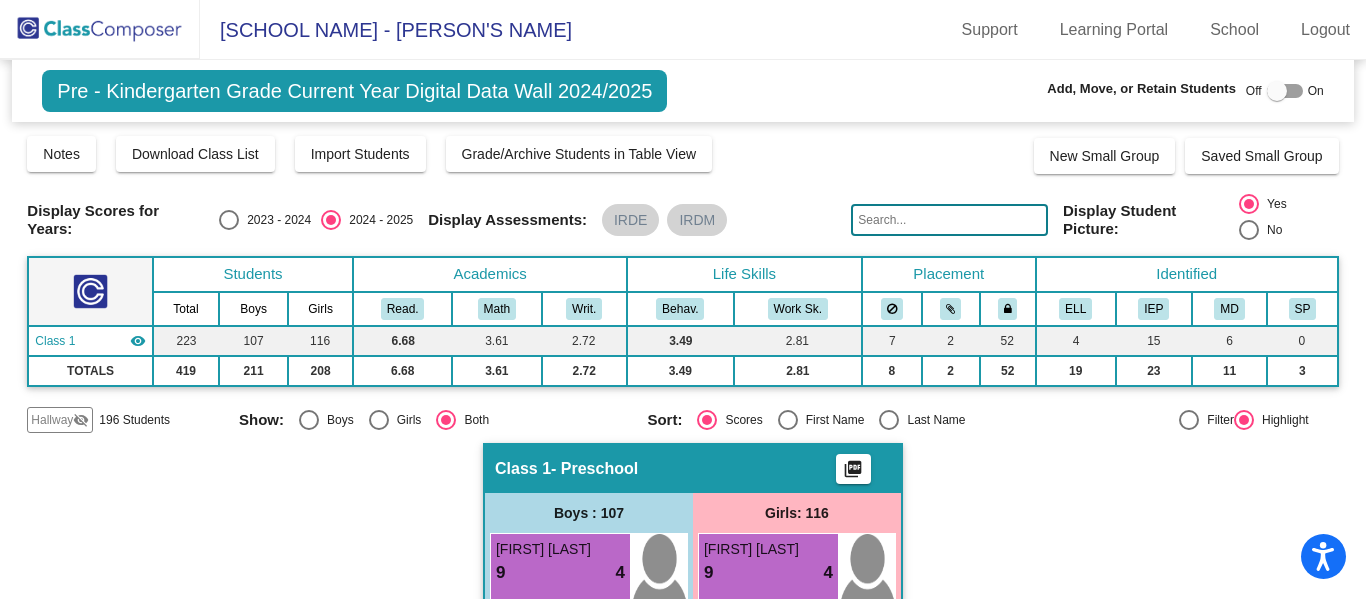 click 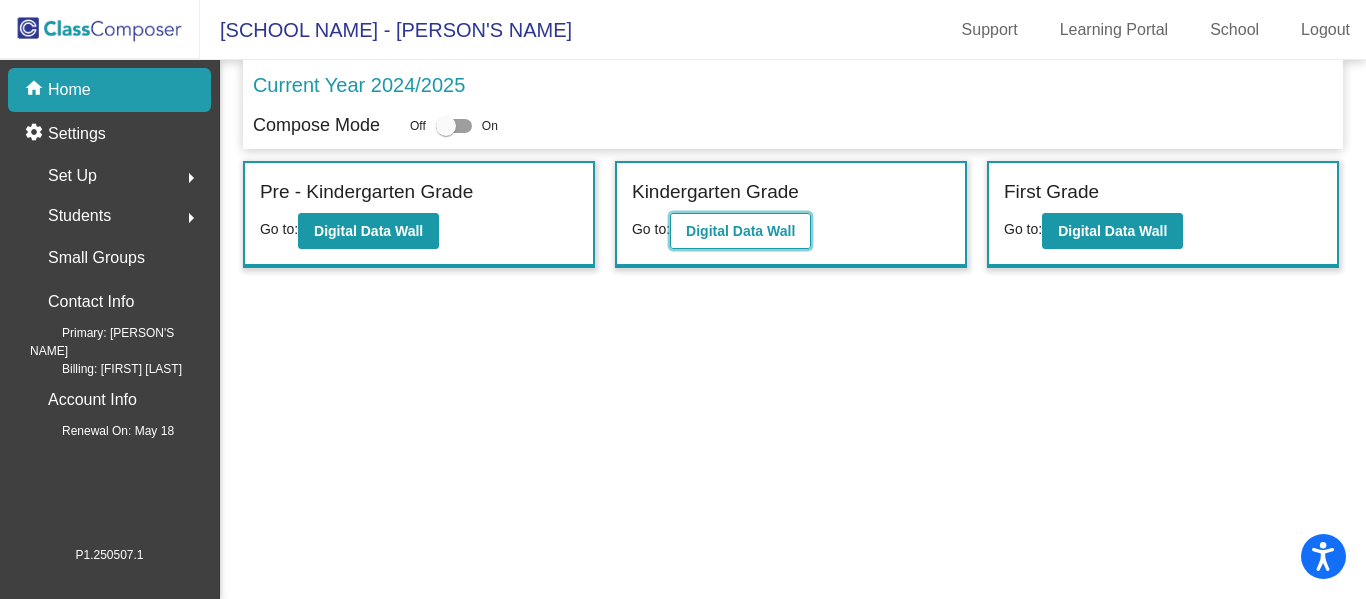 click on "Digital Data Wall" 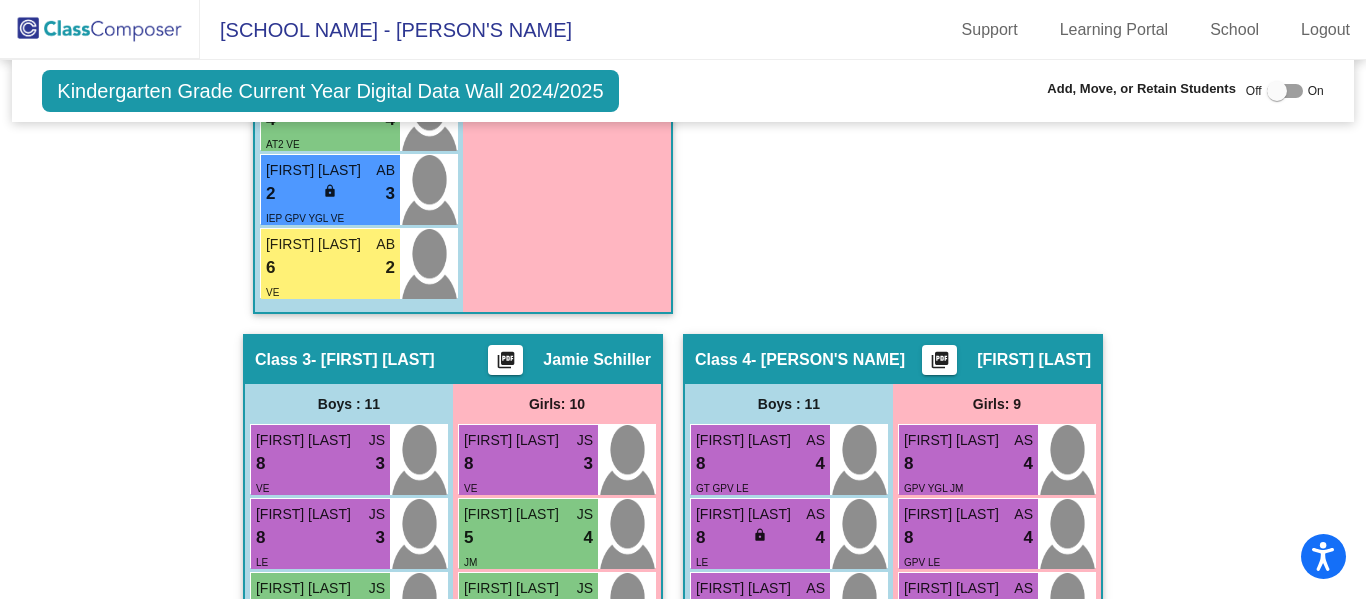 scroll, scrollTop: 0, scrollLeft: 0, axis: both 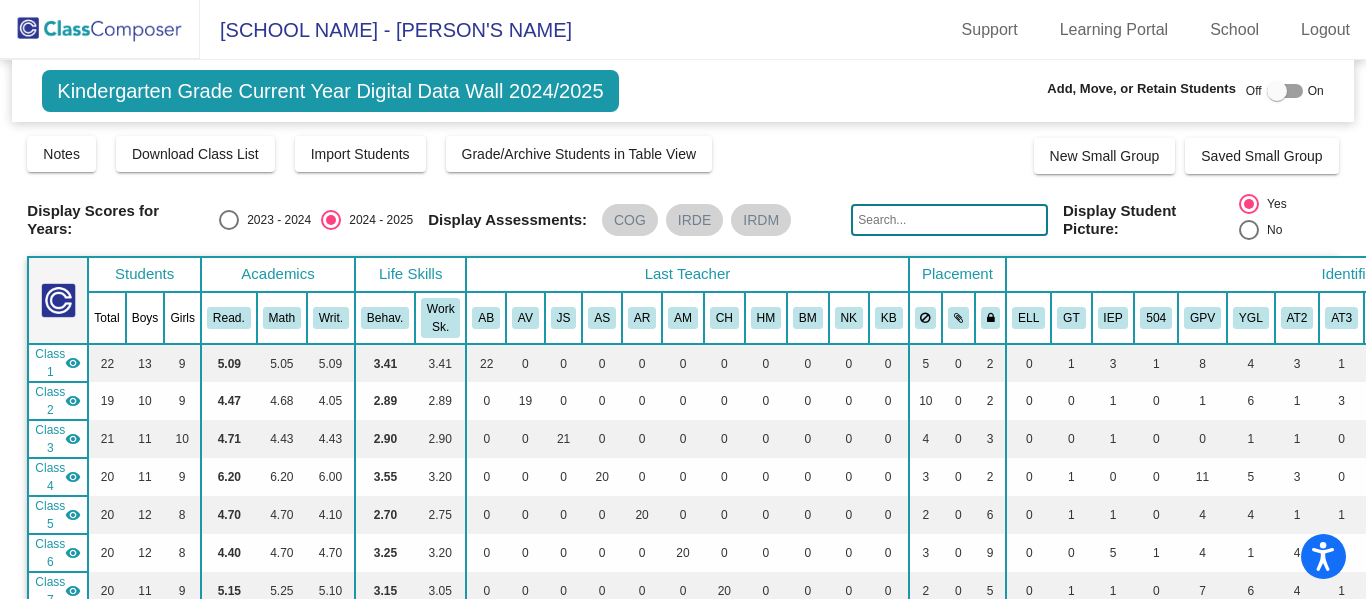 click 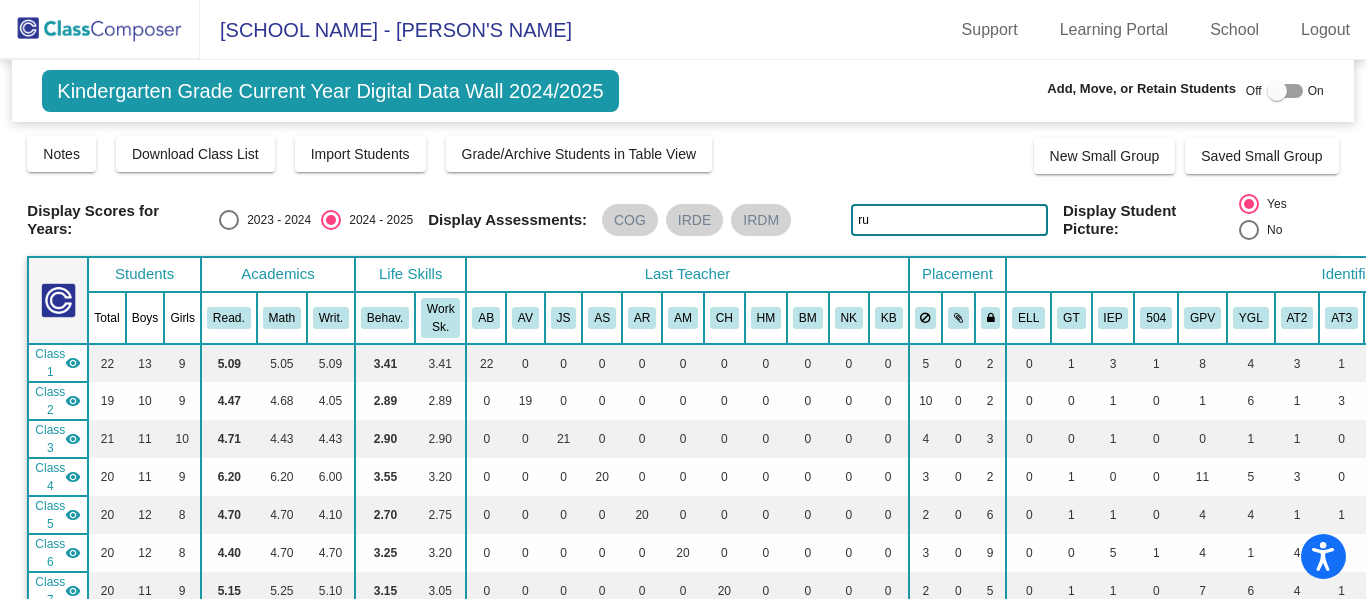 type on "r" 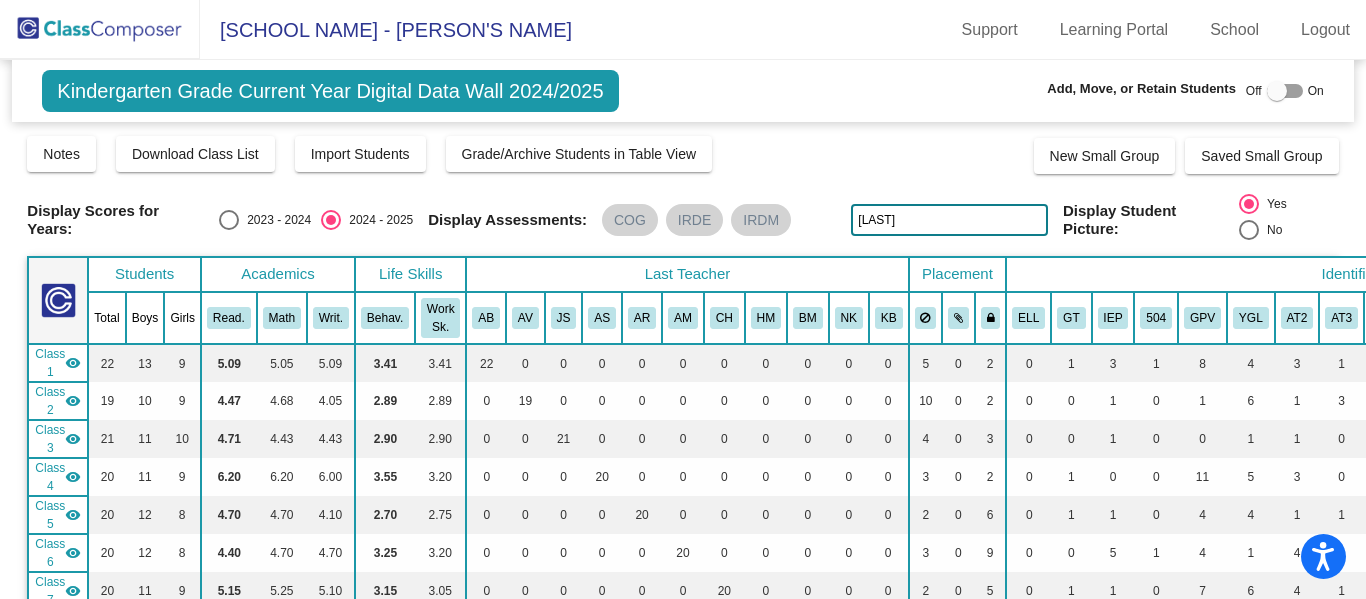 type on "[LAST]" 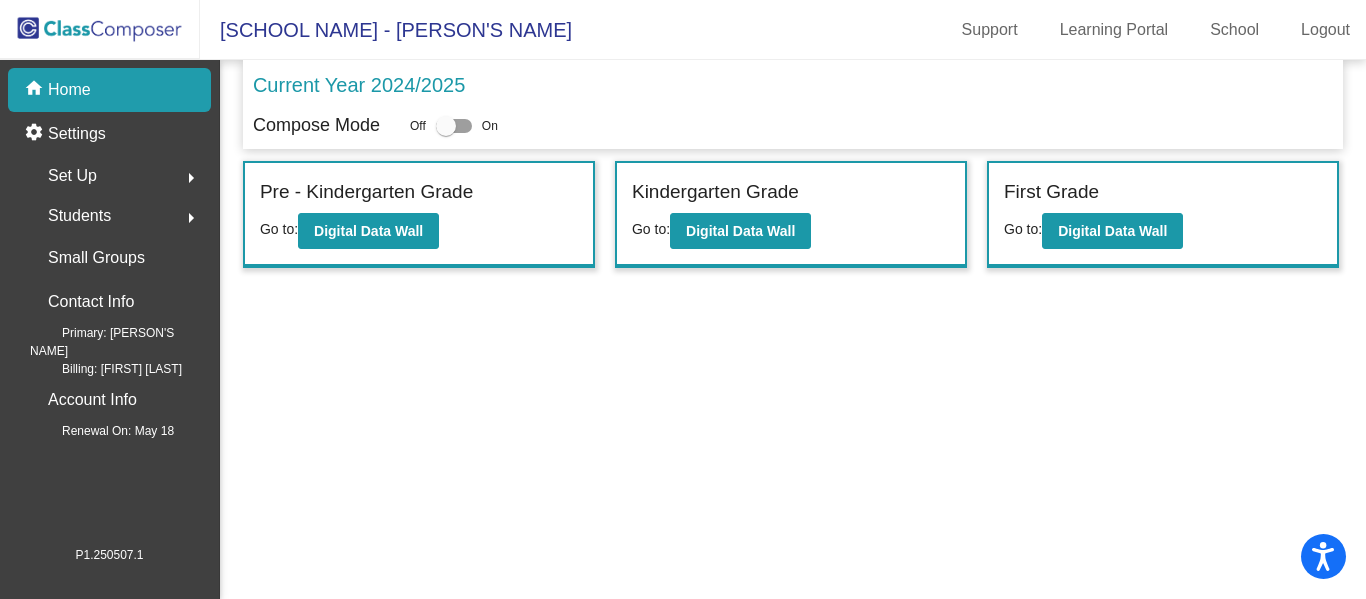 click on "Set Up  arrow_right" 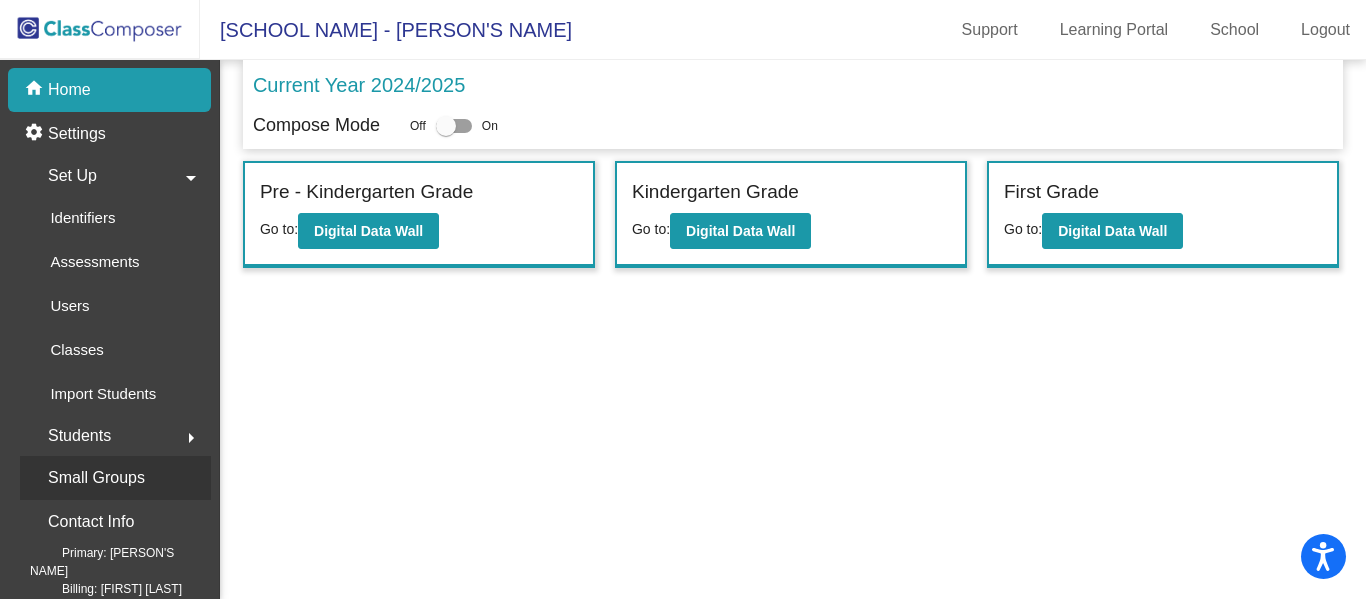 click on "Small Groups" 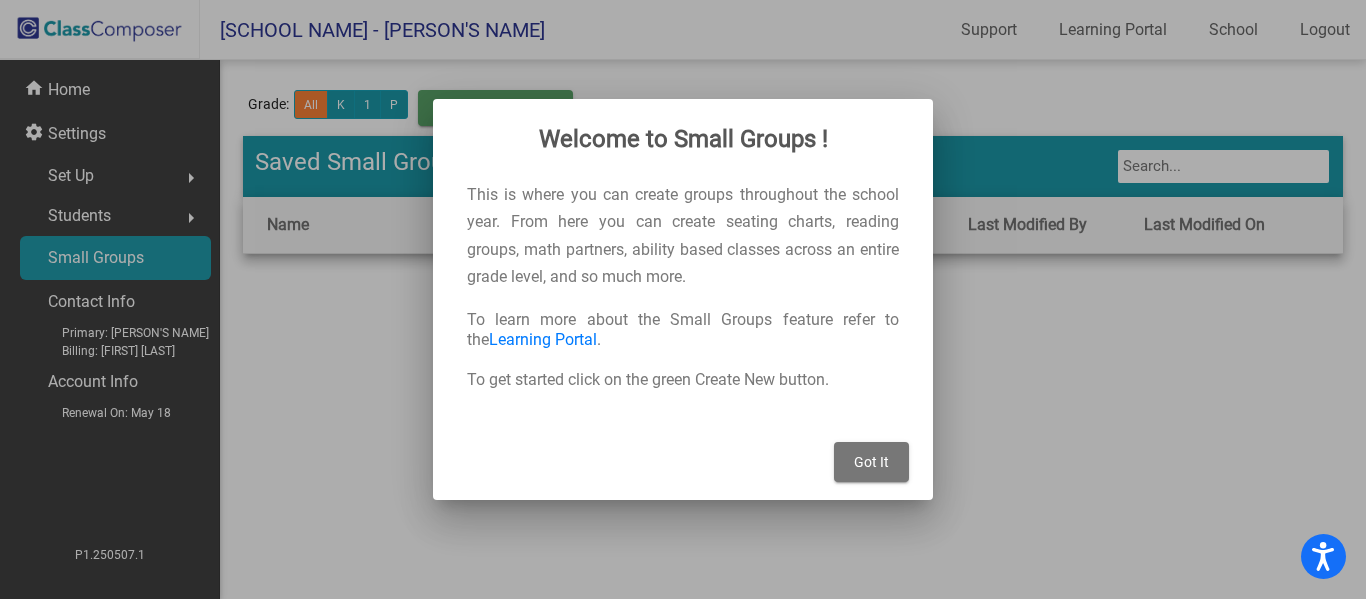 click on "Got It" at bounding box center (871, 462) 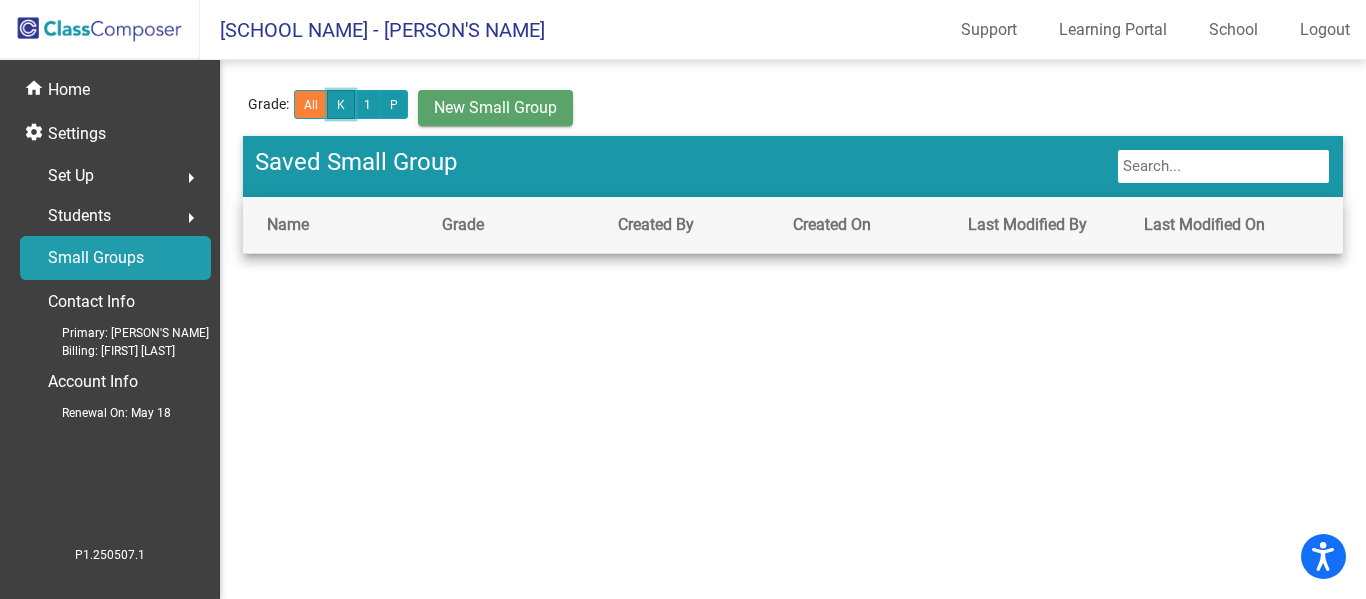 click on "K" at bounding box center (341, 104) 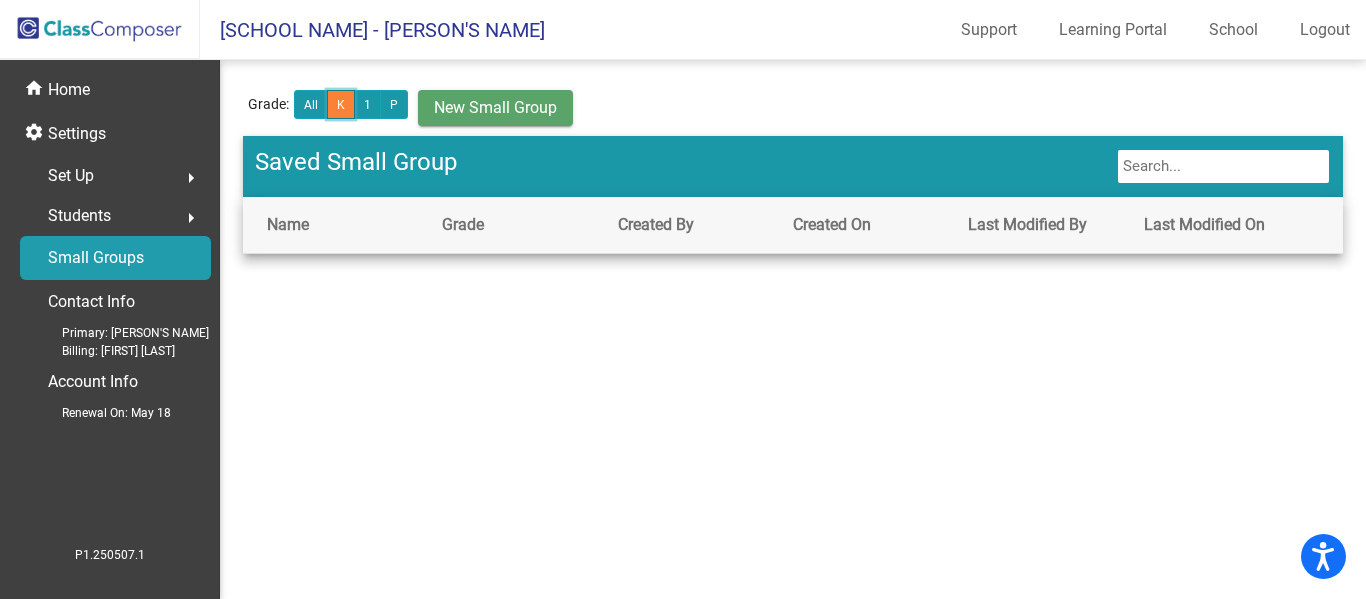 click on "K" at bounding box center (341, 104) 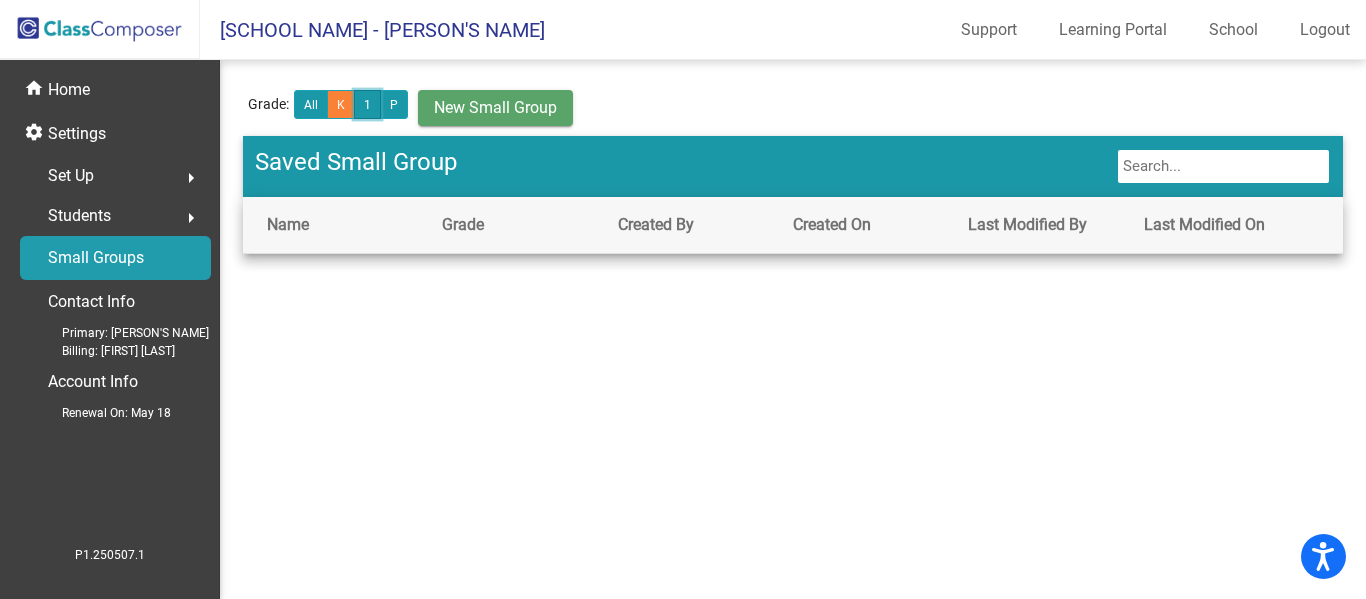 click on "1" at bounding box center (367, 104) 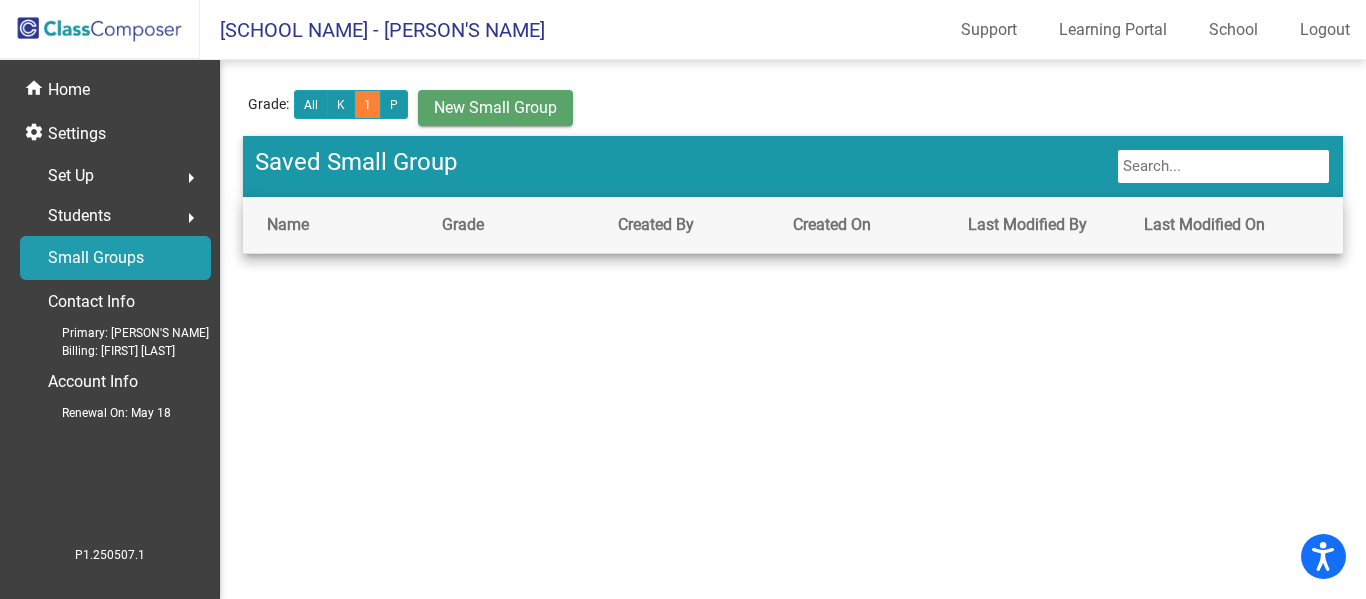 click on "Students  arrow_right" 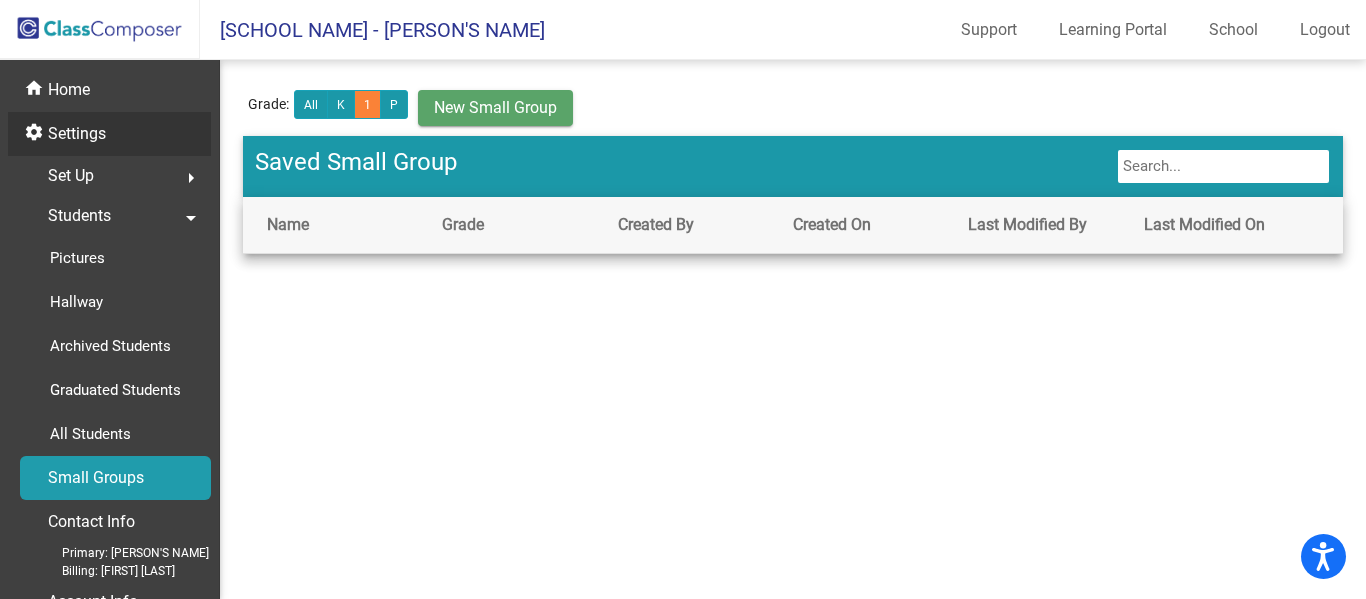 click on "Settings" 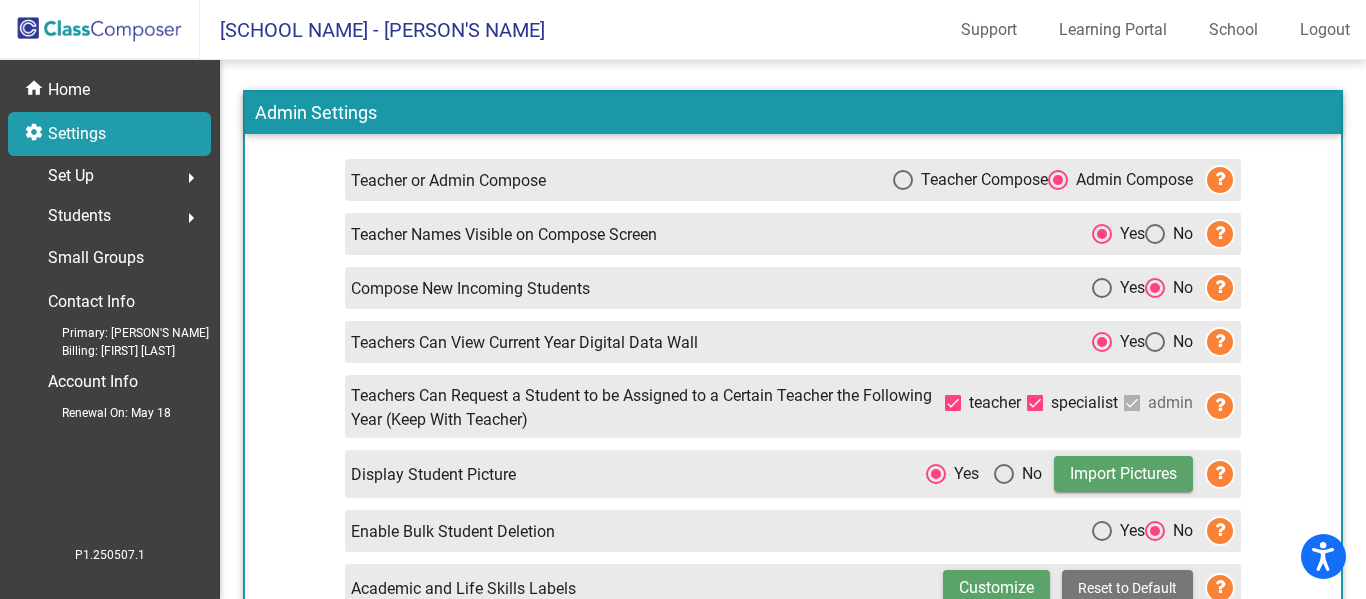 scroll, scrollTop: 40, scrollLeft: 0, axis: vertical 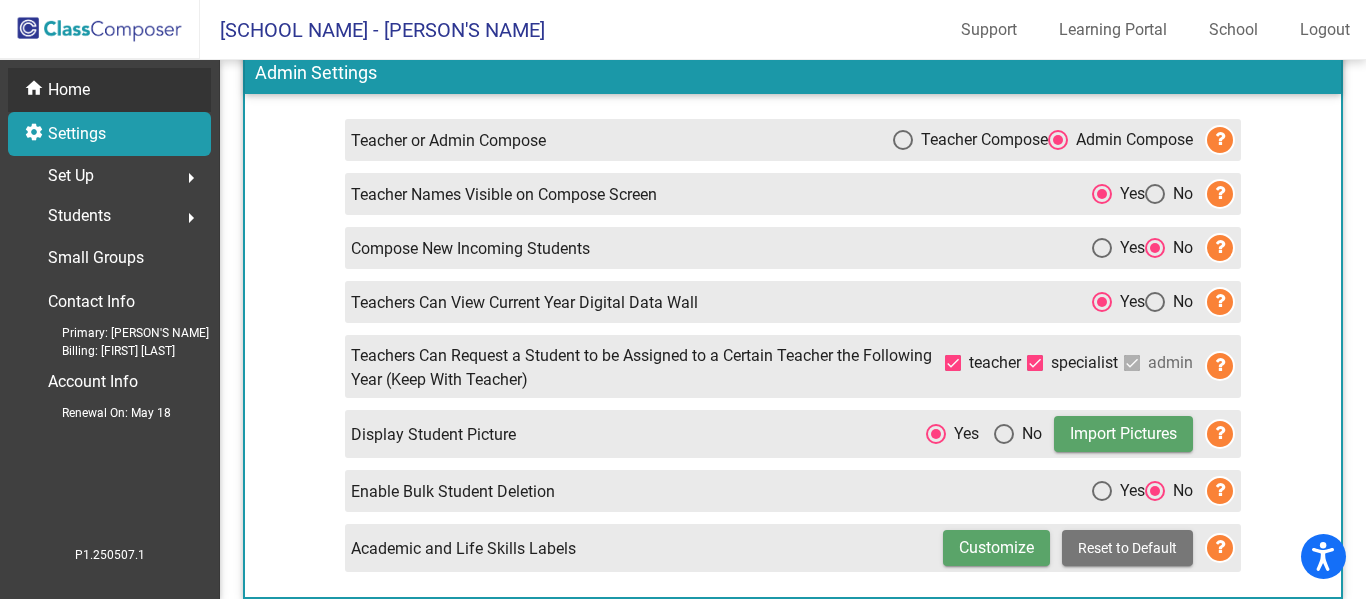 click on "Home" 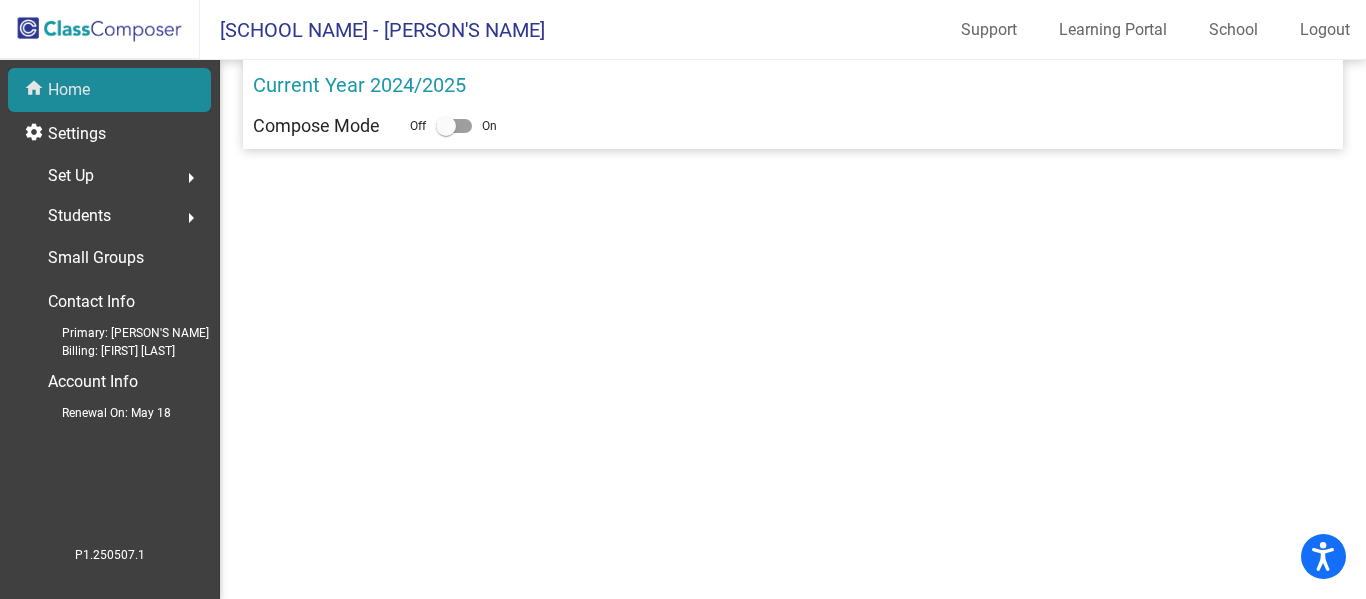 scroll, scrollTop: 0, scrollLeft: 0, axis: both 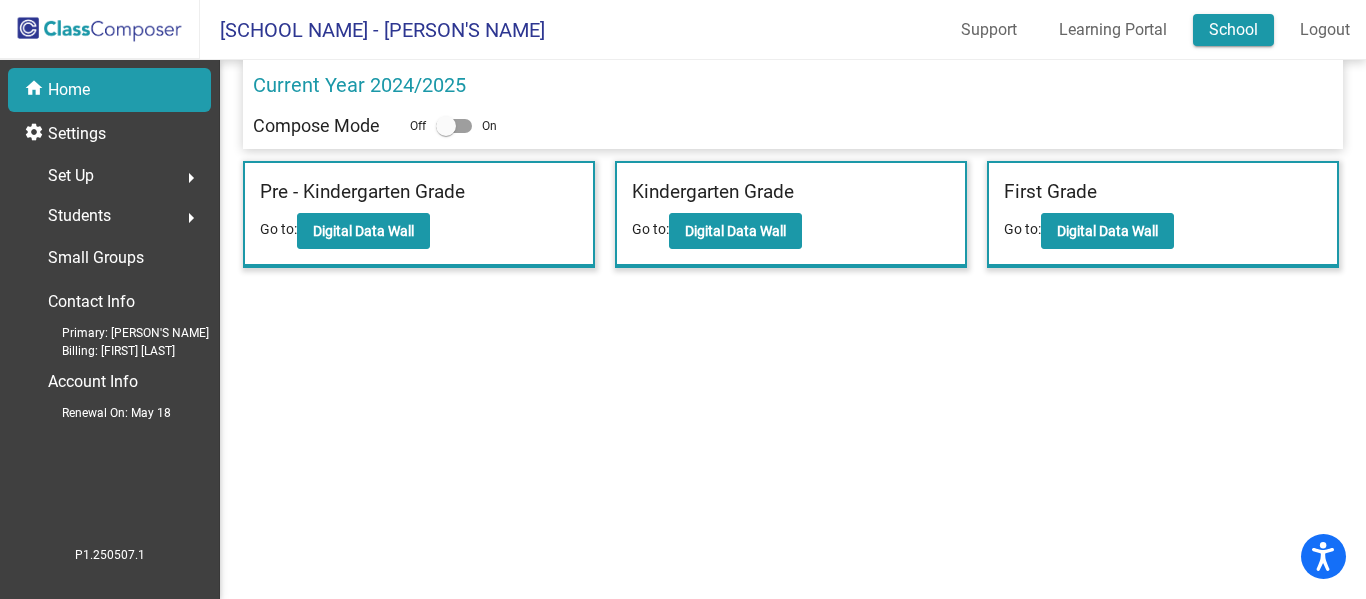 click on "School" 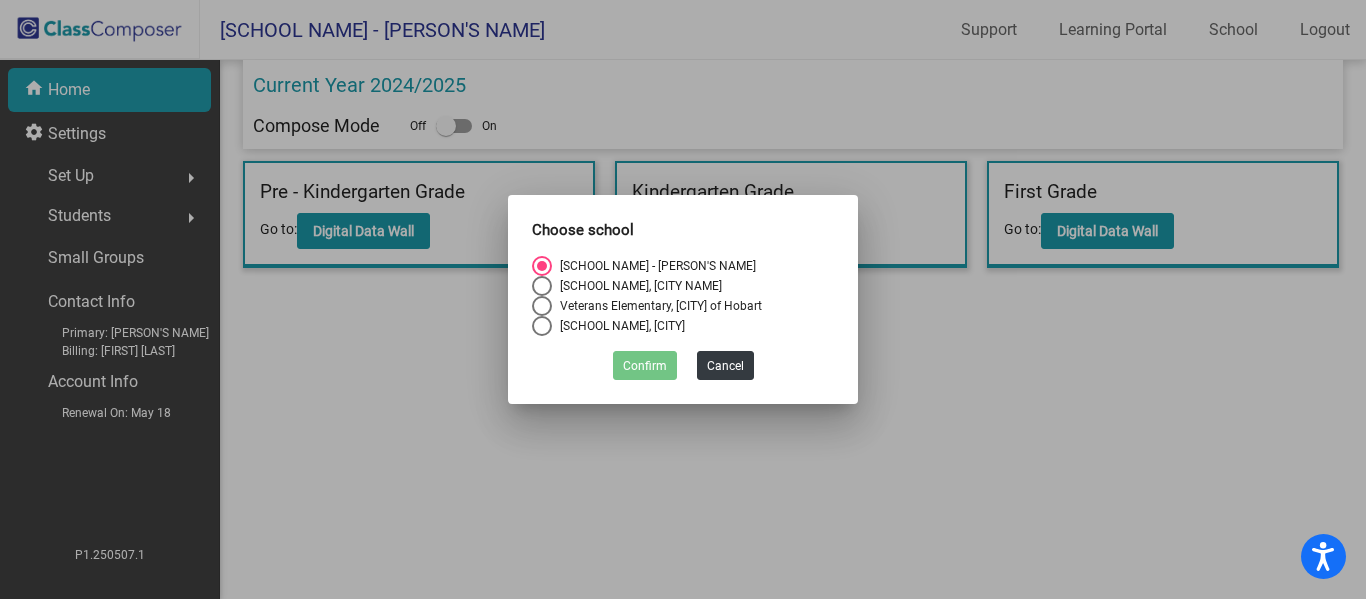 click at bounding box center (542, 286) 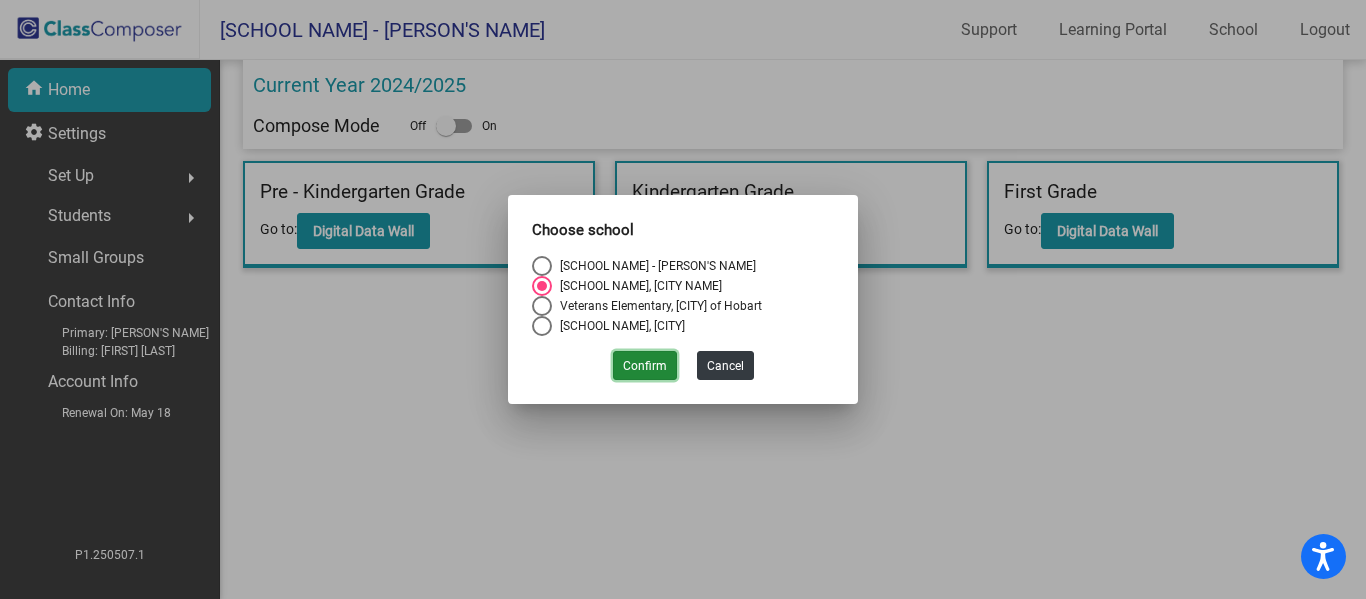 click on "Confirm" at bounding box center [645, 365] 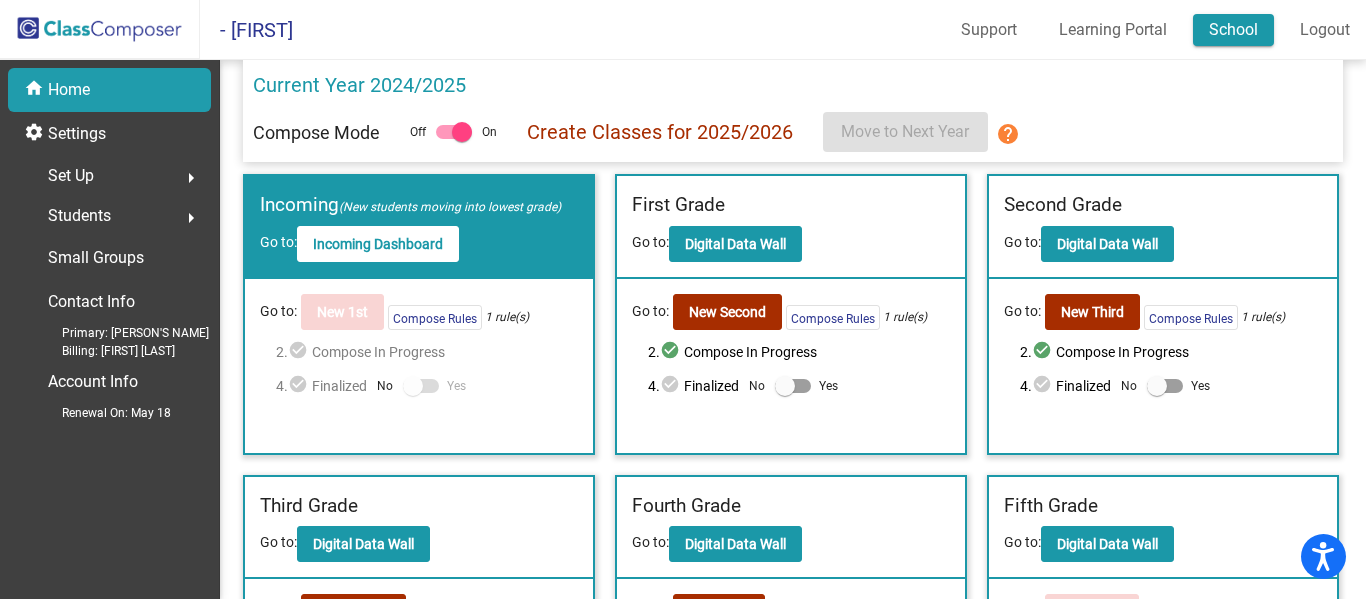 click on "School" 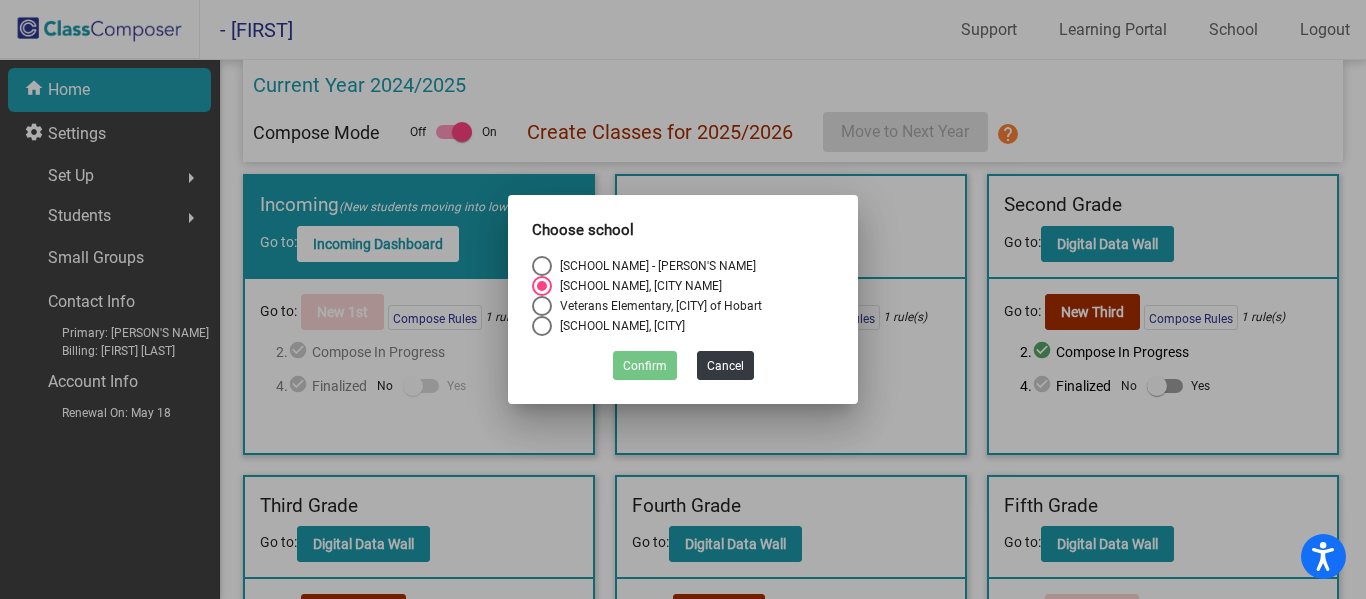click at bounding box center [542, 266] 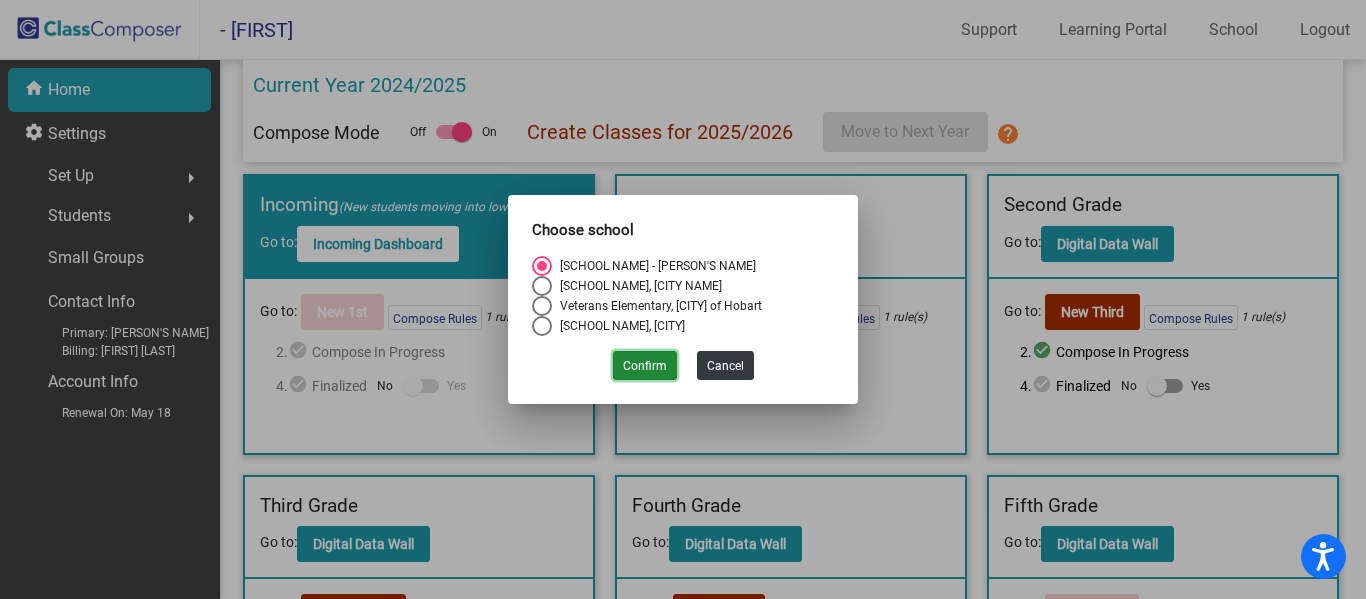 click on "Confirm" at bounding box center [645, 365] 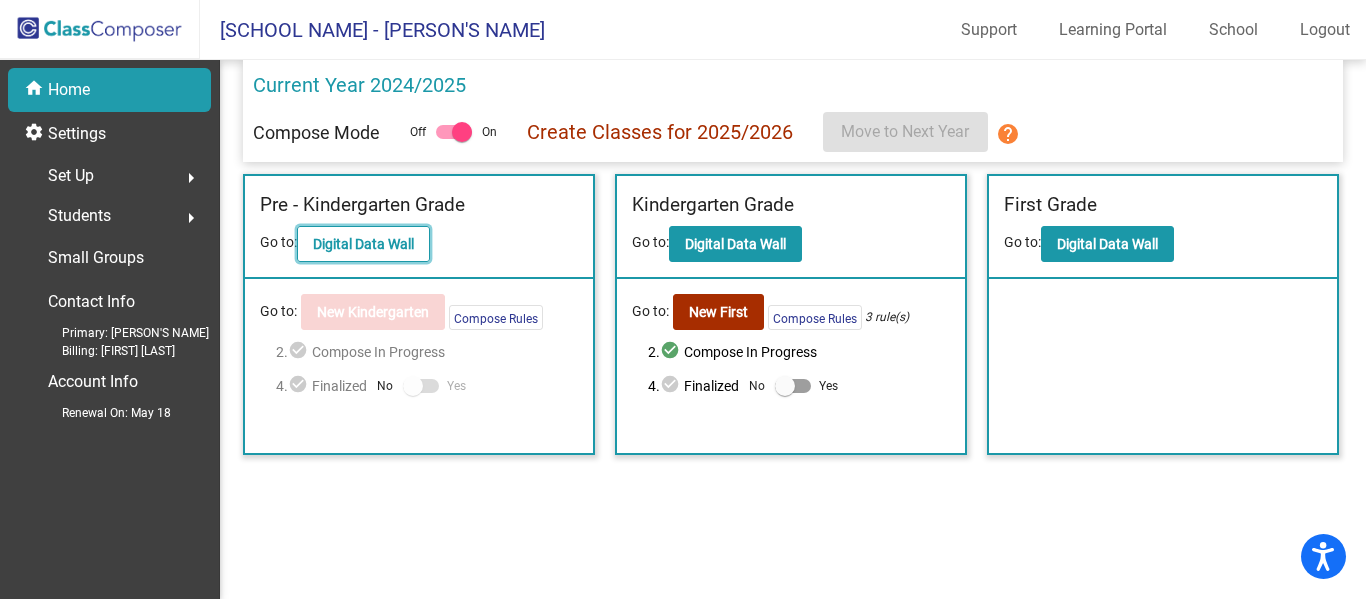click on "Digital Data Wall" 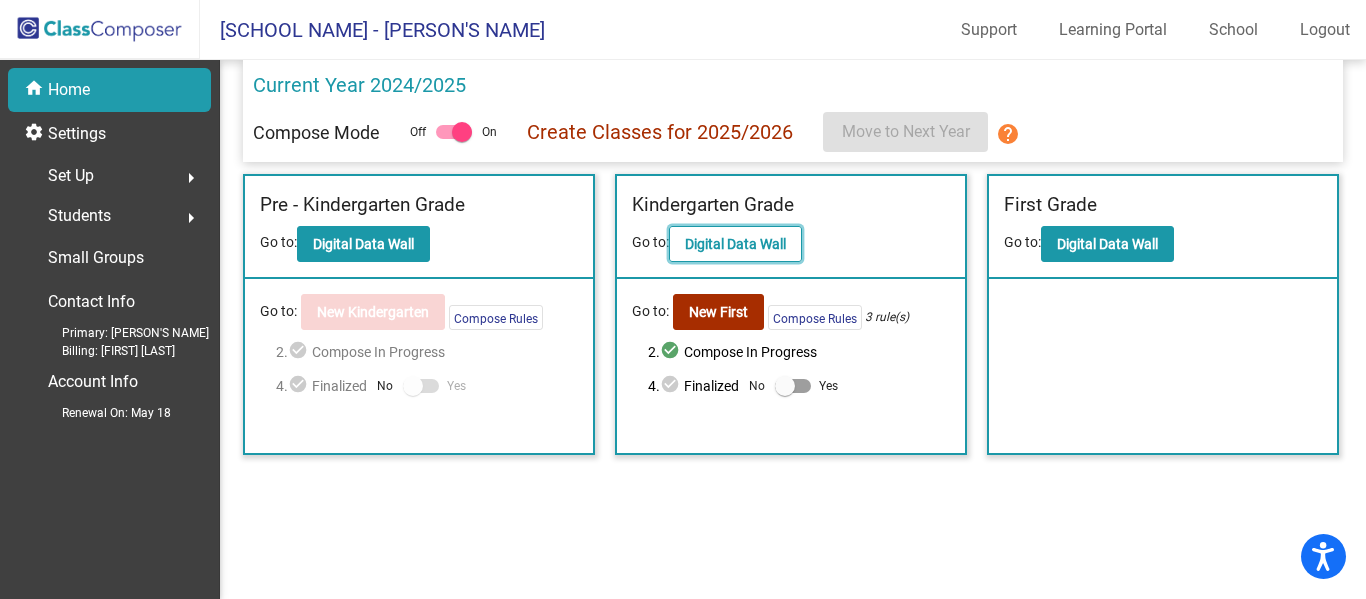 click on "Digital Data Wall" 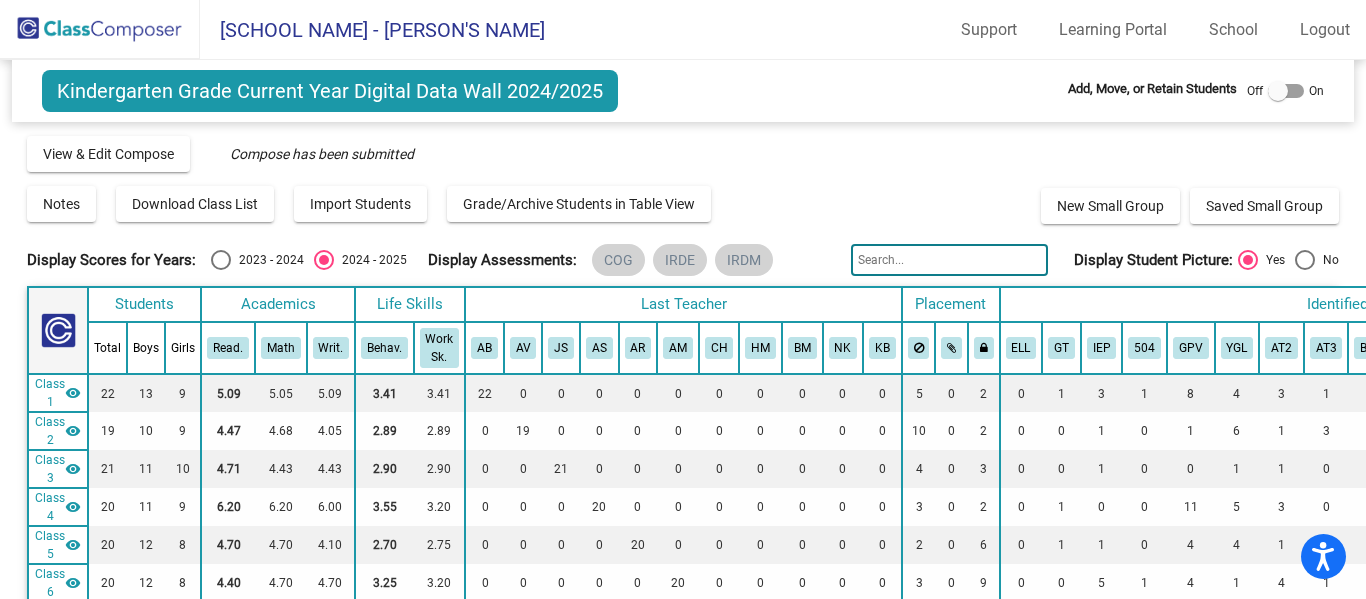 click at bounding box center (1286, 91) 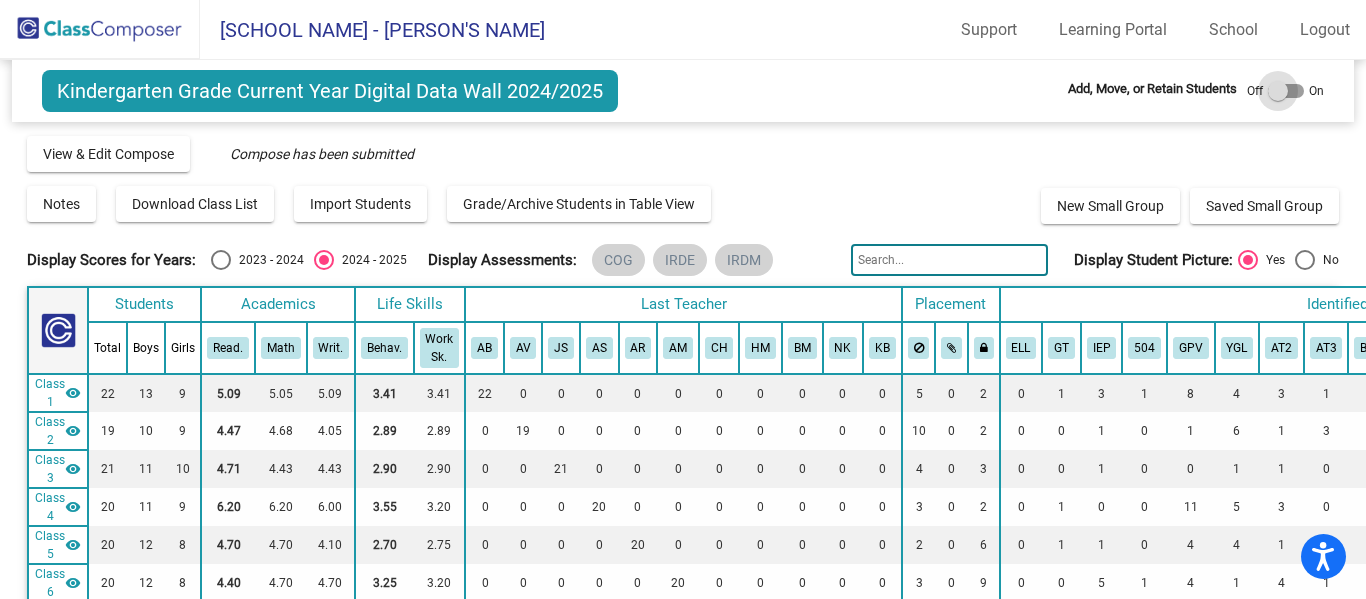 checkbox on "true" 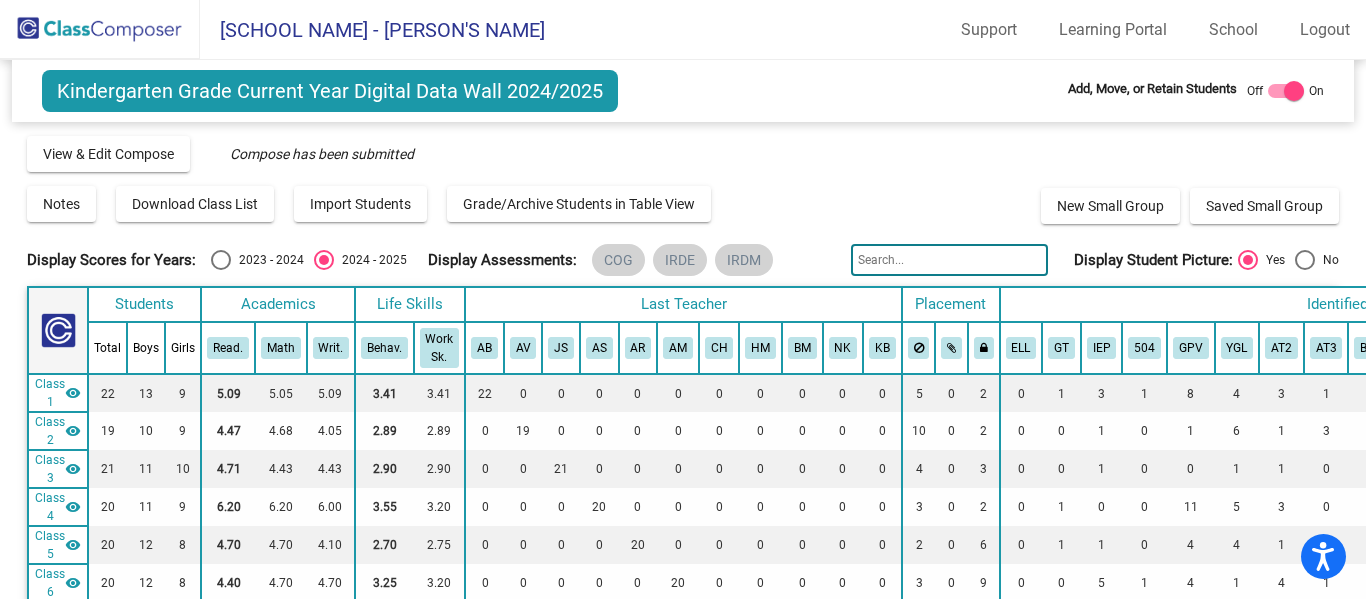 click on "Last Teacher" at bounding box center [683, 304] 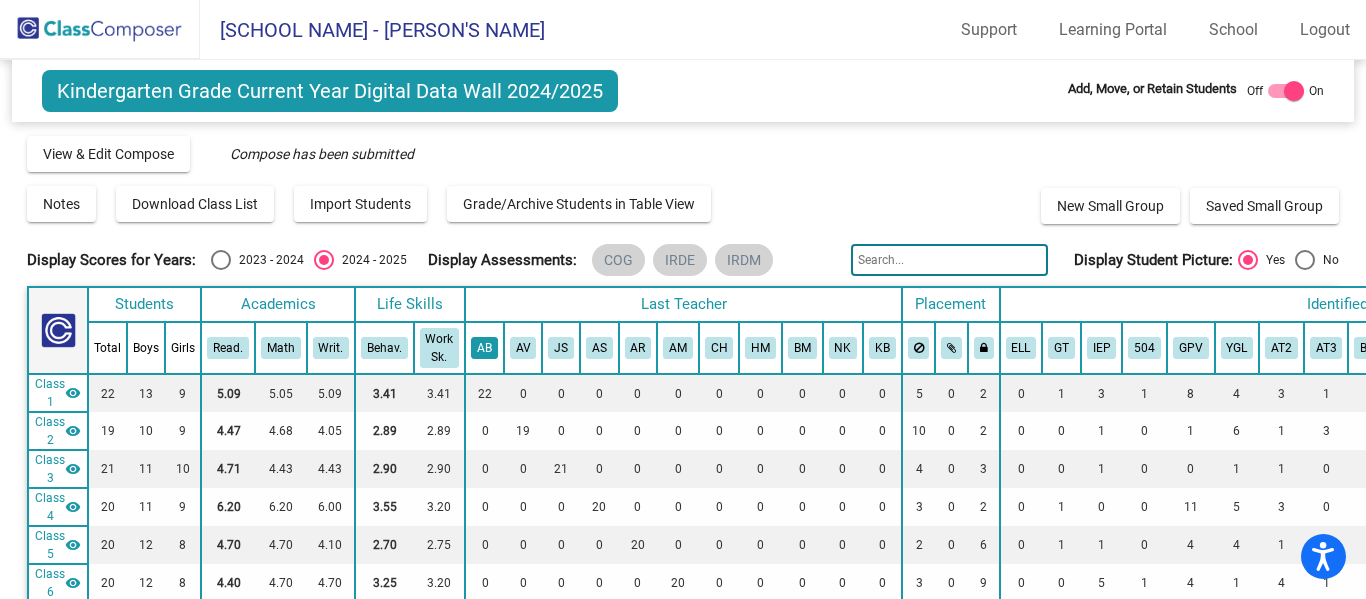 click on "AB" 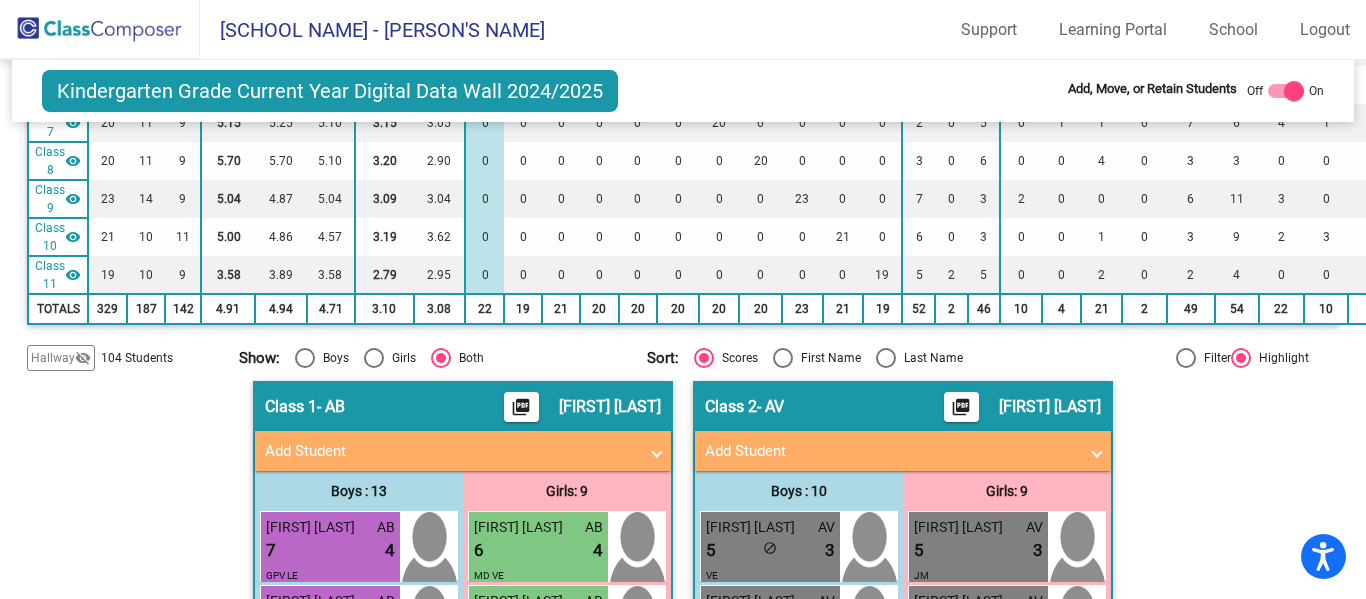 scroll, scrollTop: 0, scrollLeft: 0, axis: both 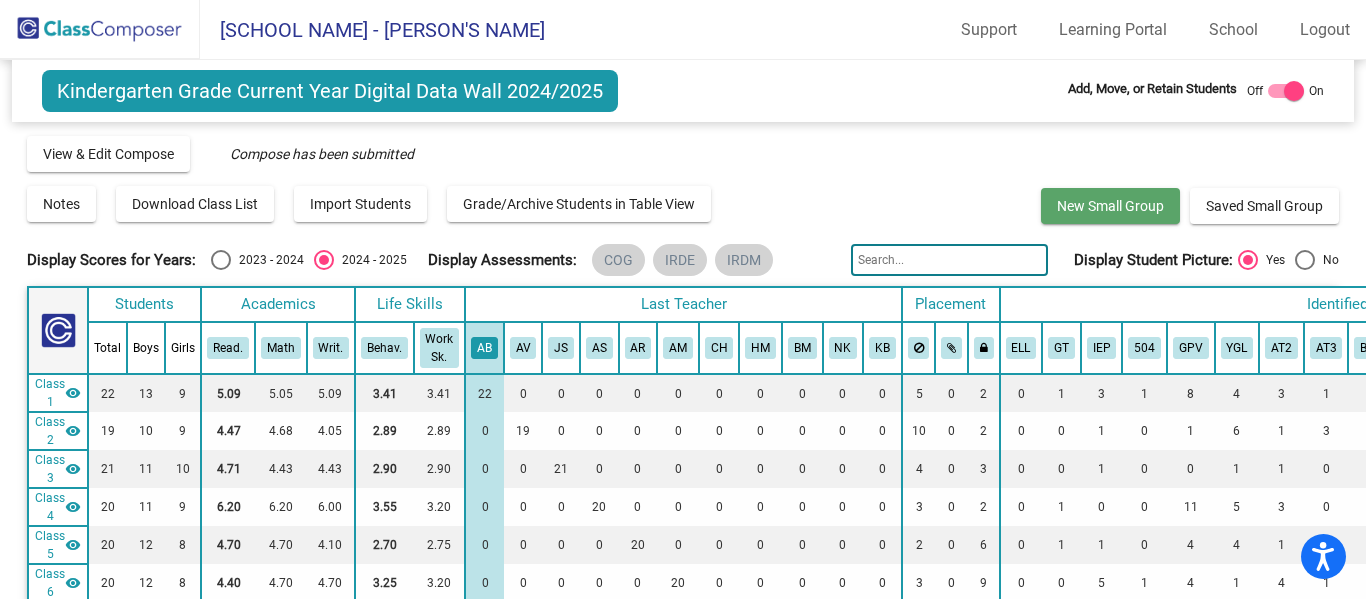 click on "New Small Group" 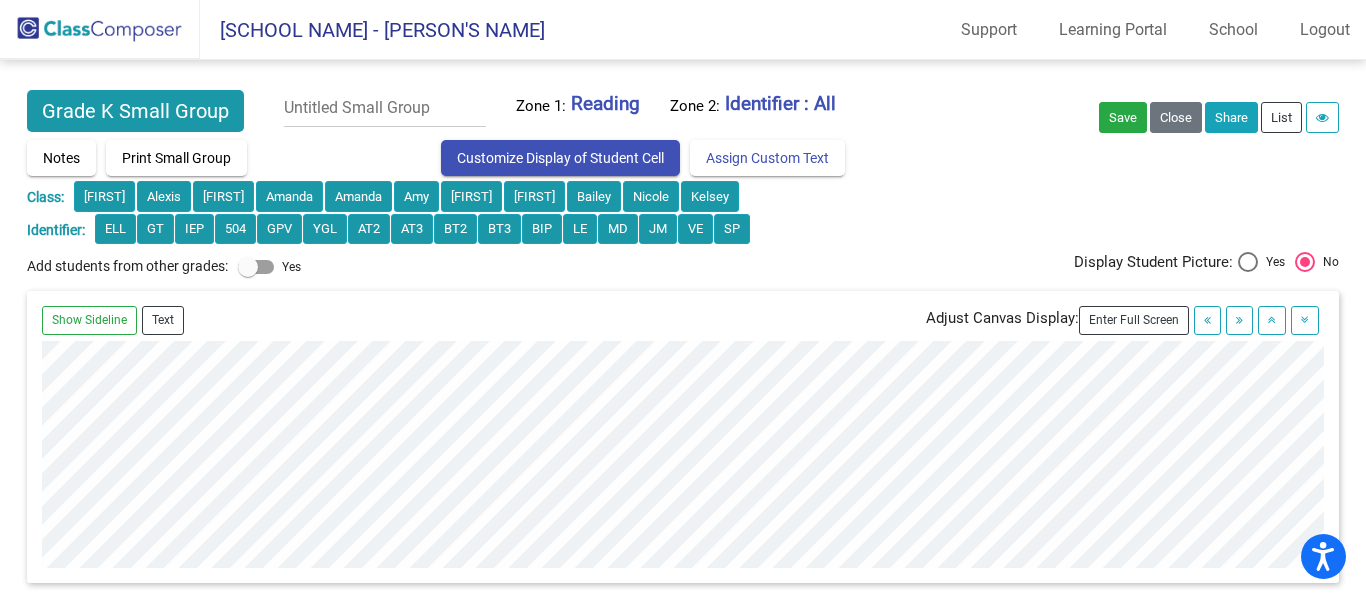 scroll, scrollTop: 296, scrollLeft: 0, axis: vertical 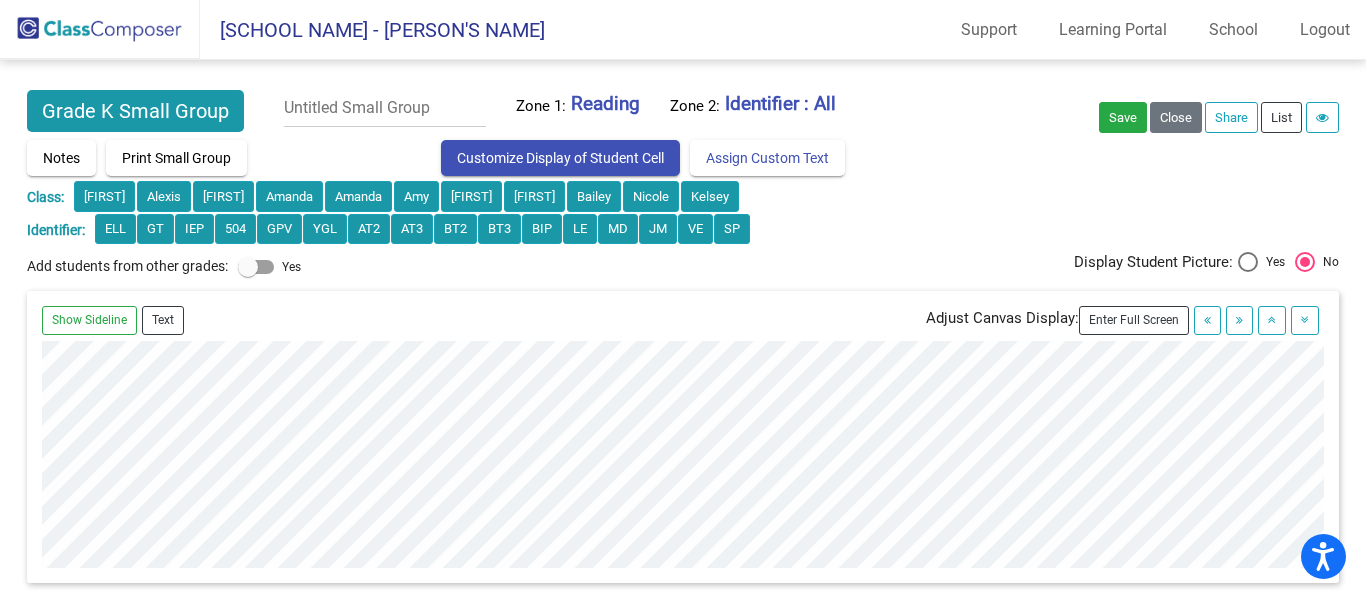 click 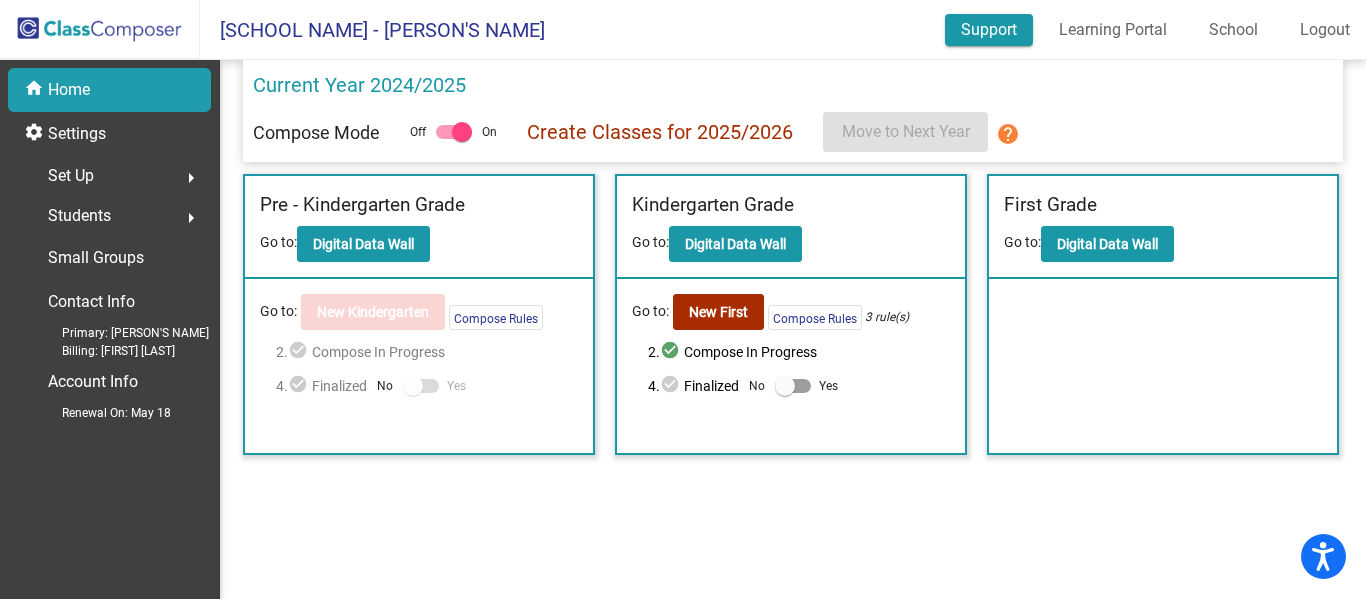 click on "Support" 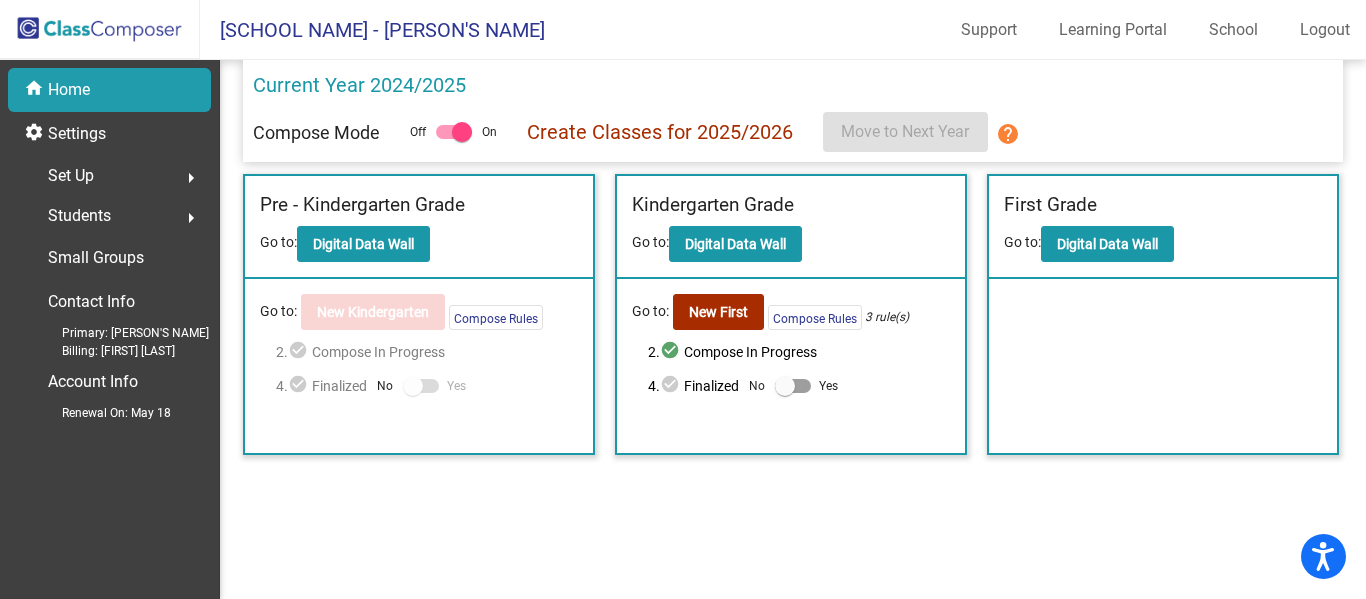 click on "arrow_right" 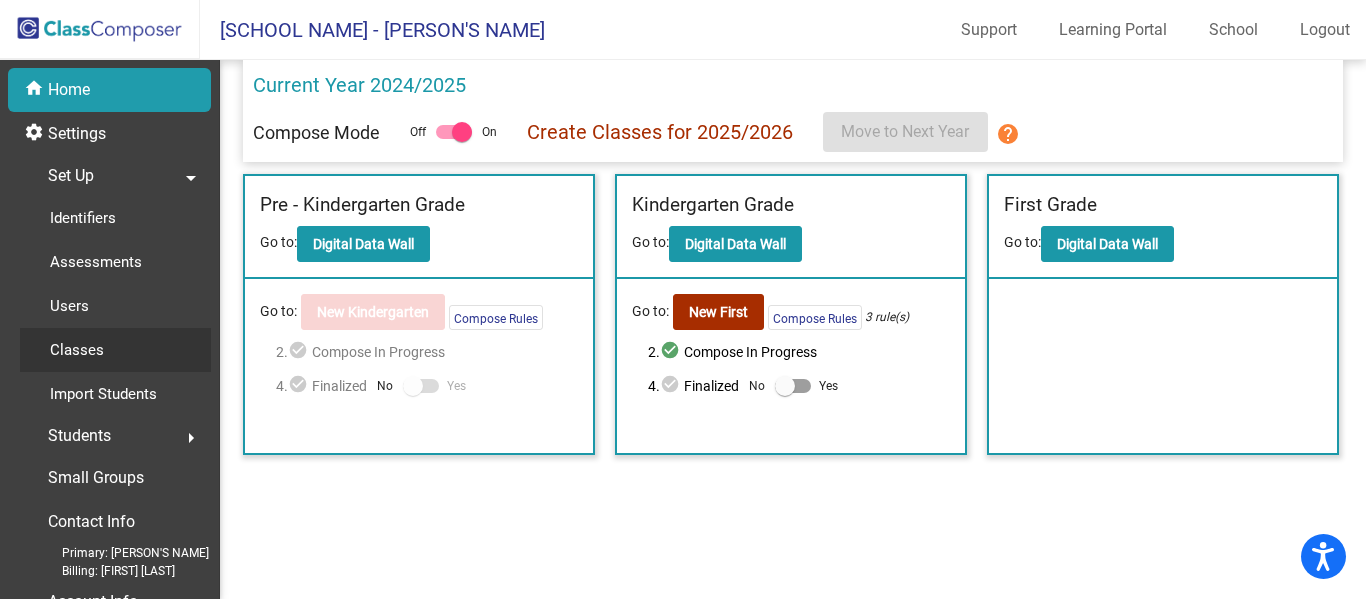 click on "Classes" 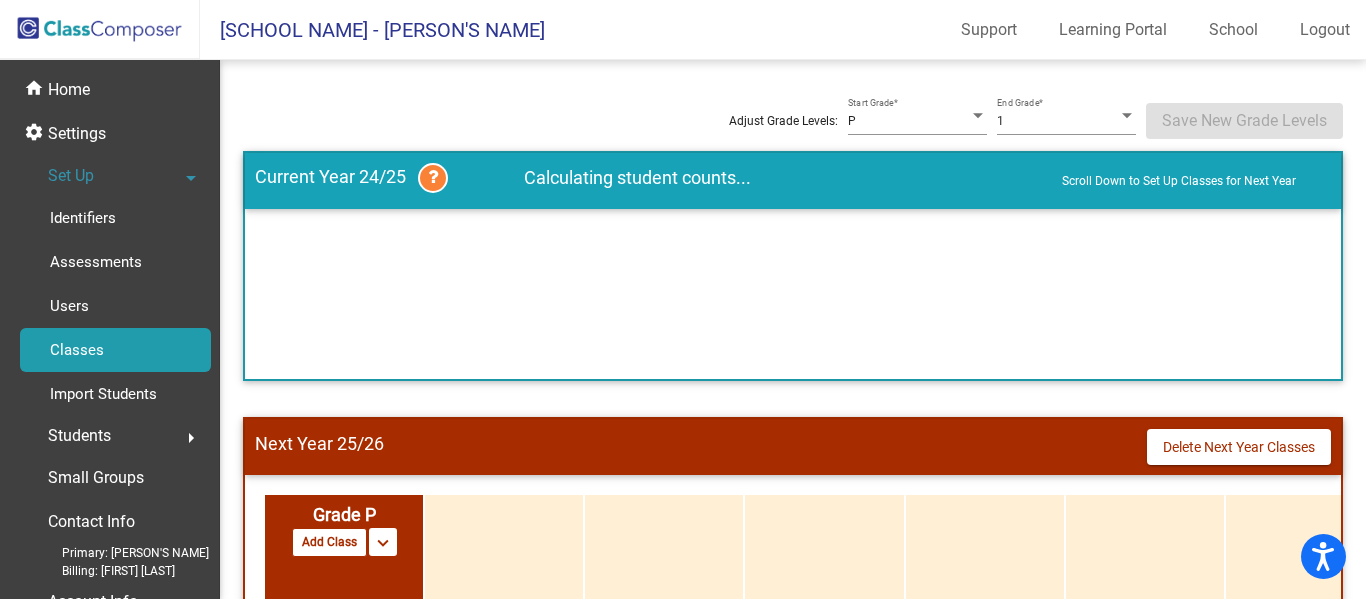 click on "Classes" 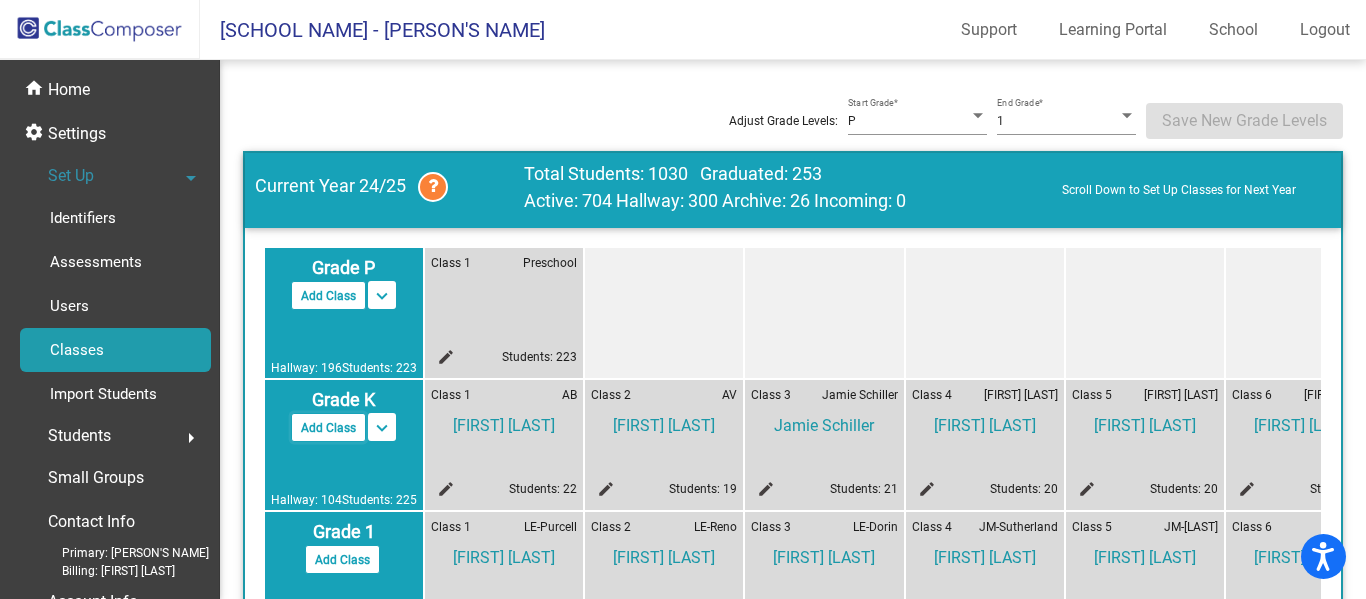 click on "Add Class" 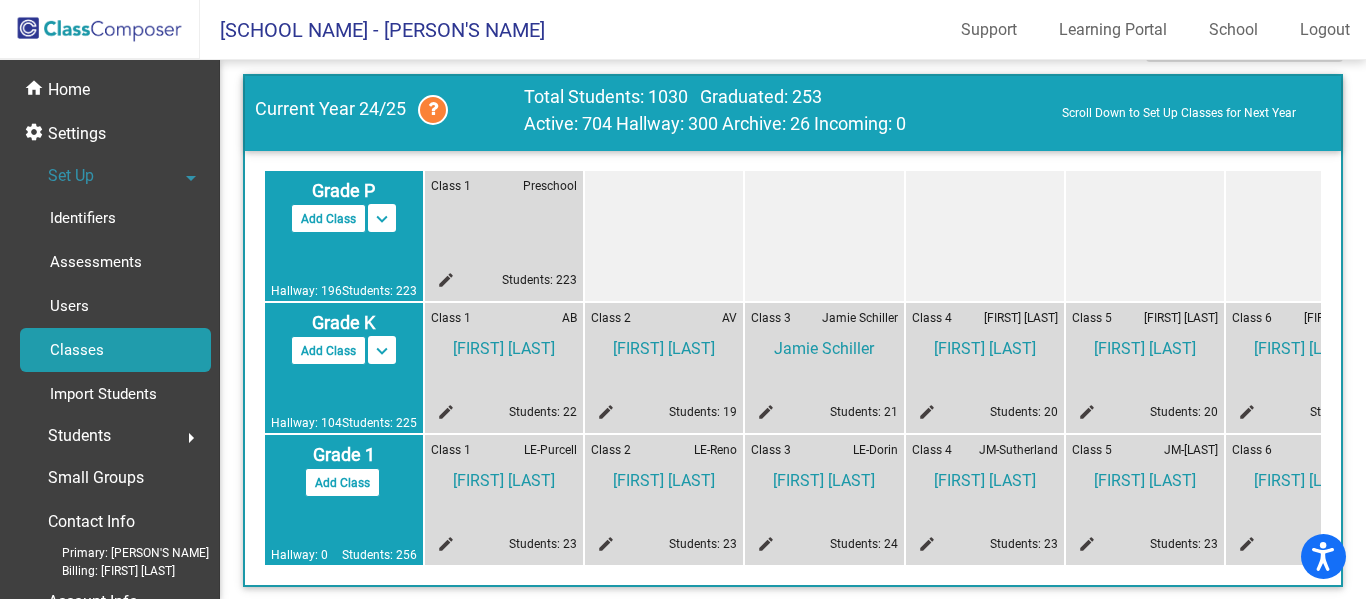 scroll, scrollTop: 122, scrollLeft: 0, axis: vertical 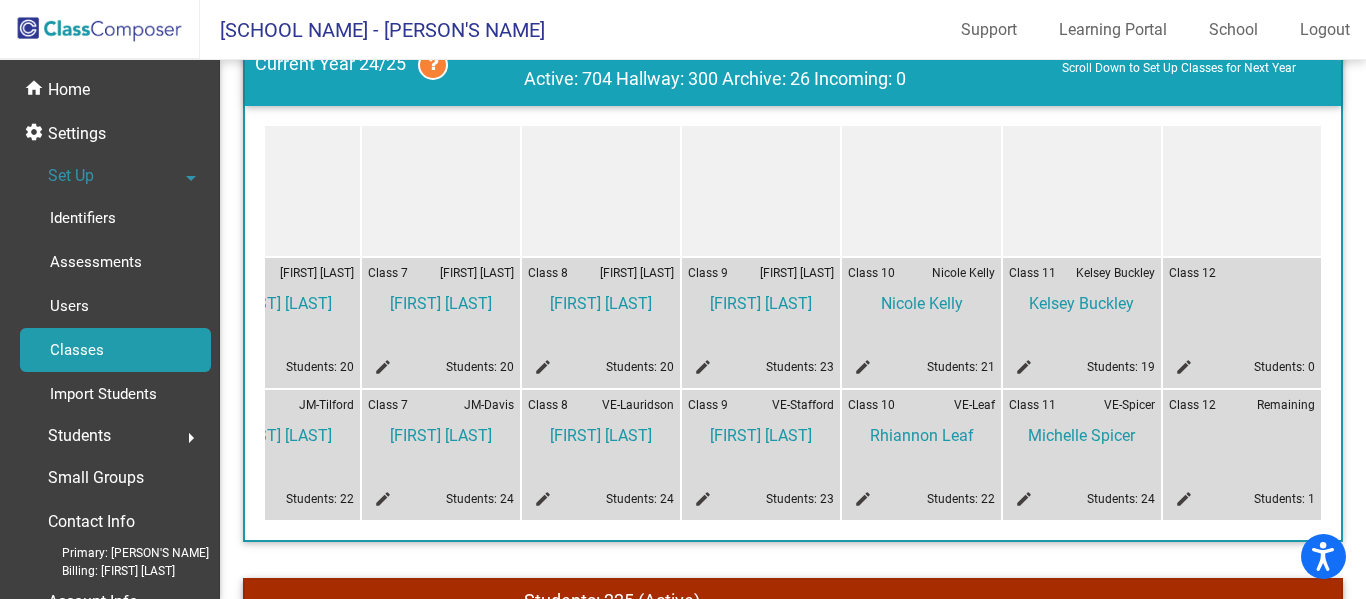 click on "edit" 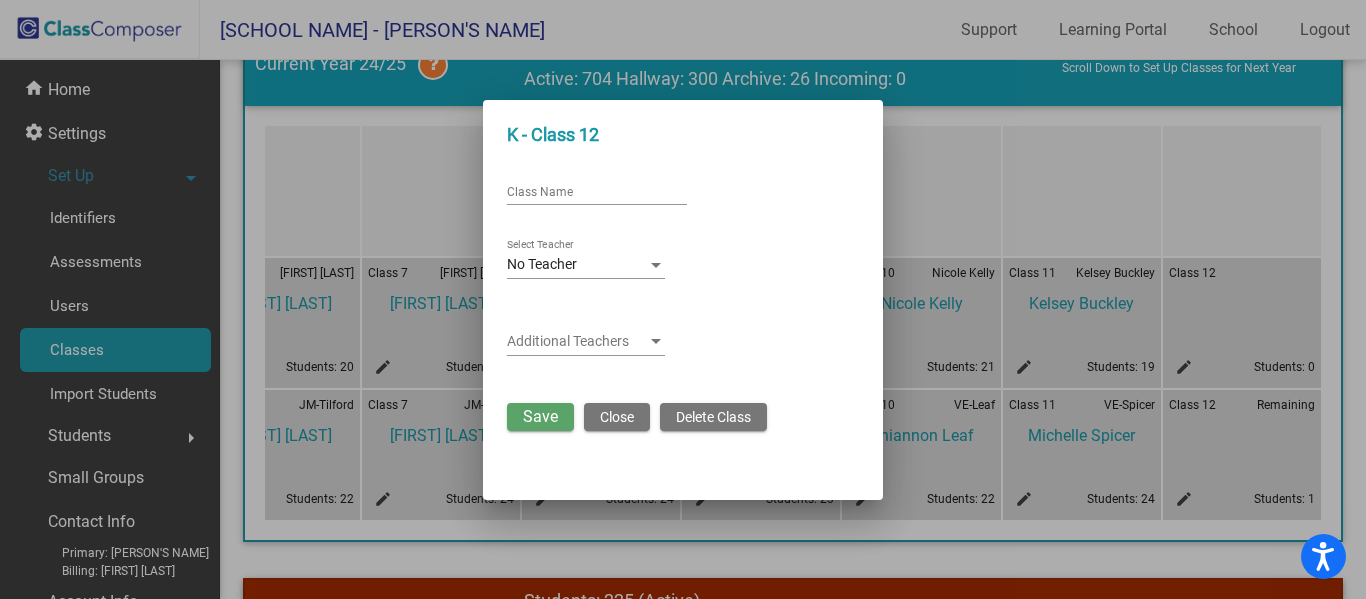 click on "Class Name" at bounding box center [597, 193] 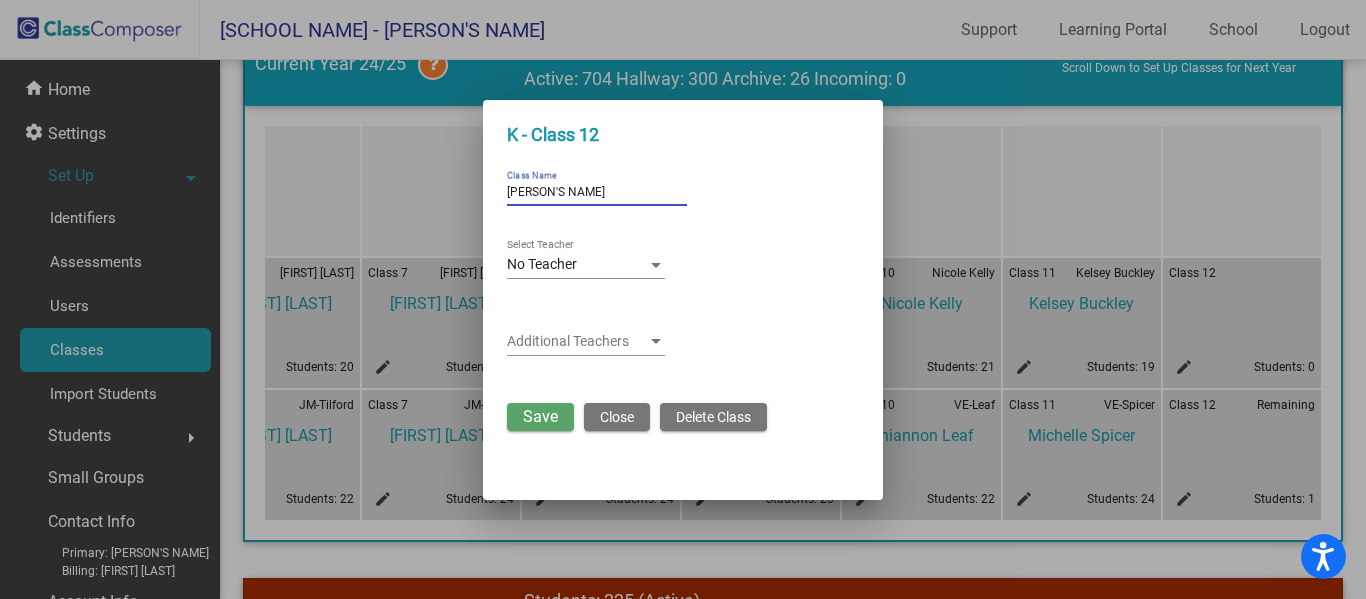 click on "No Teacher" at bounding box center (577, 265) 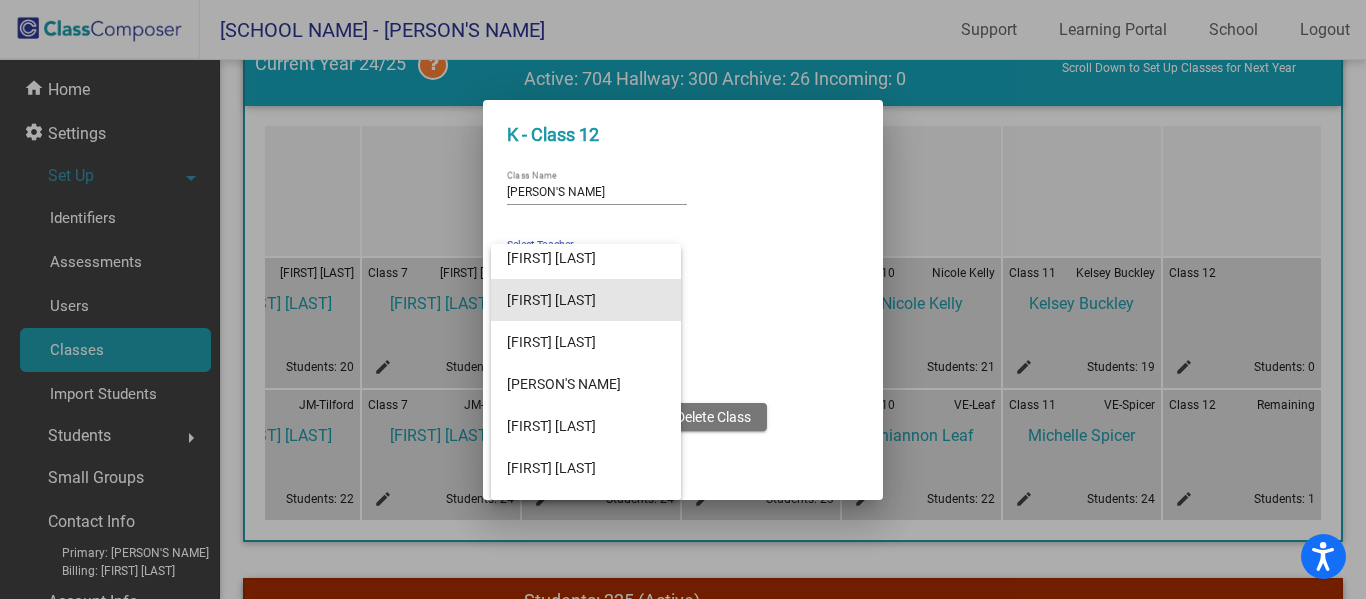 scroll, scrollTop: 680, scrollLeft: 0, axis: vertical 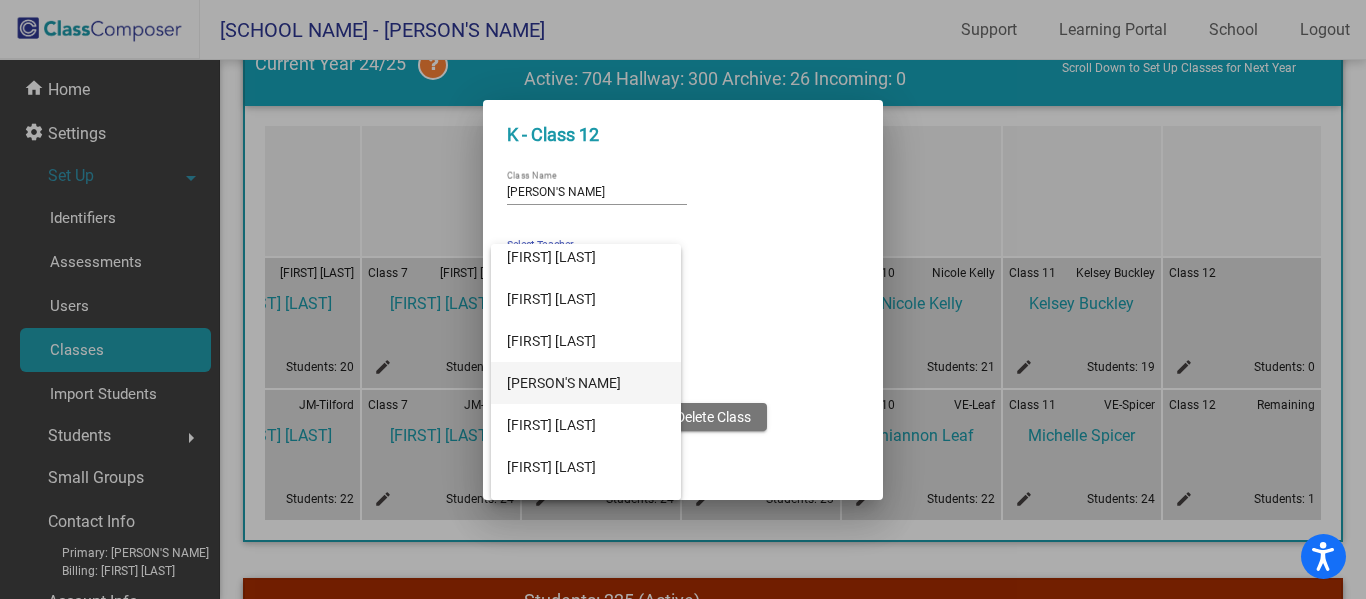 click on "[PERSON'S NAME]" at bounding box center [586, 383] 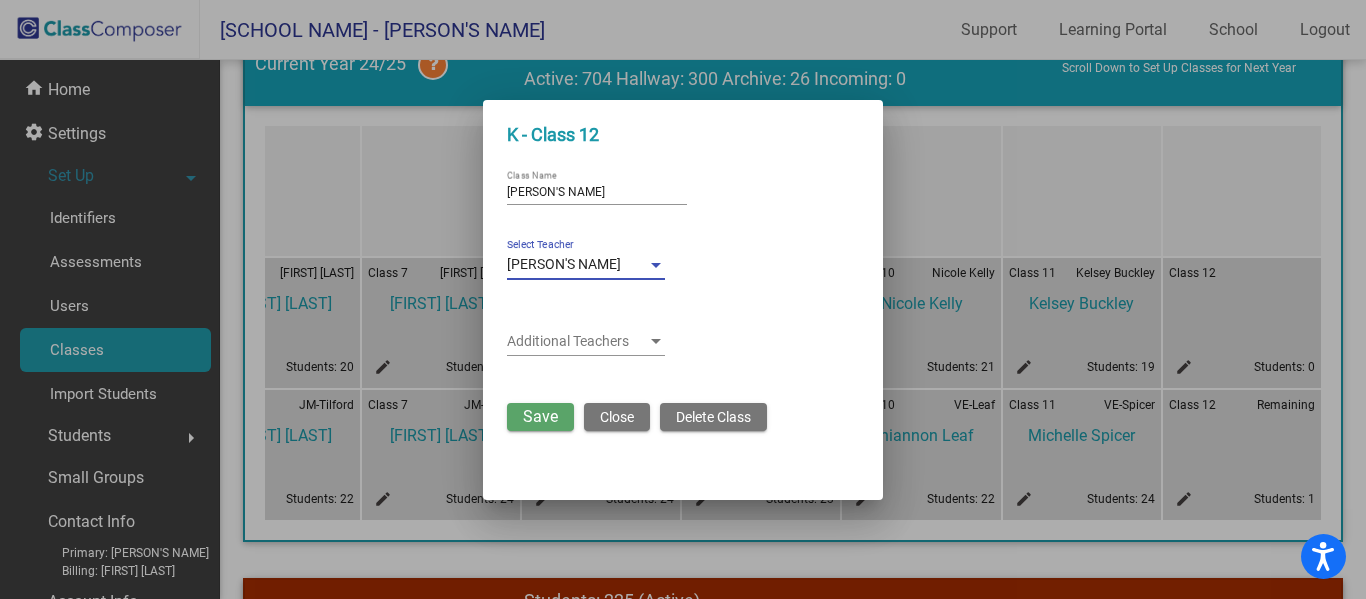 click on "[PERSON'S NAME]" at bounding box center [597, 193] 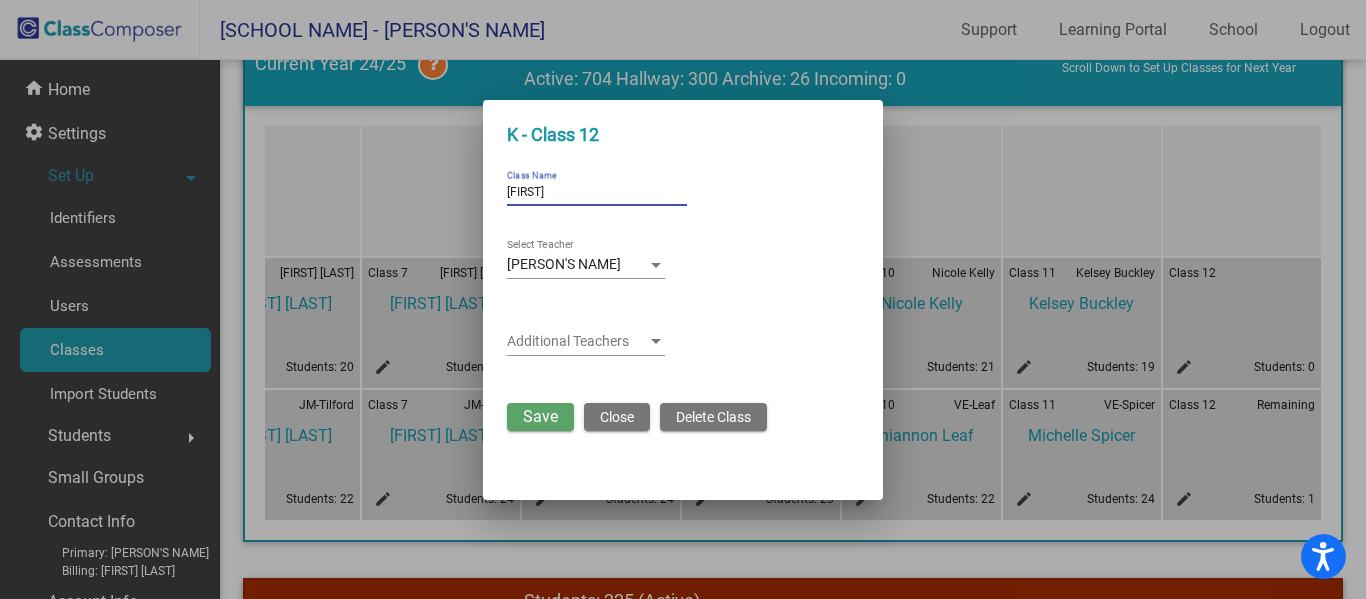 type on "J" 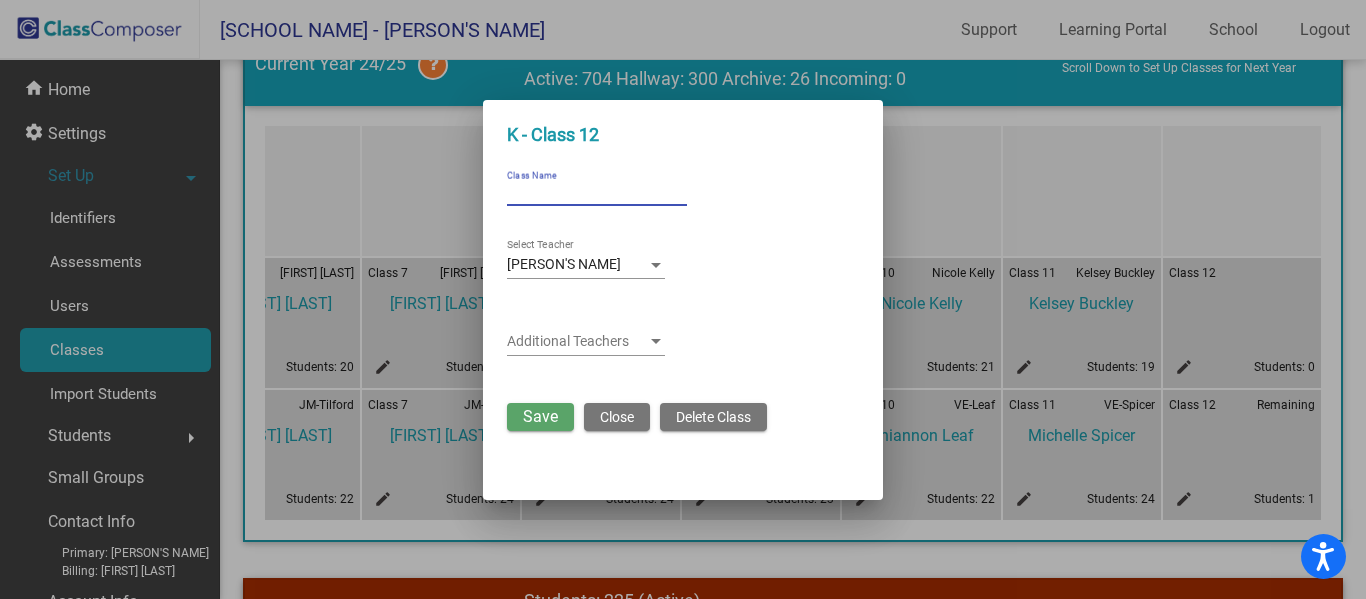 type on "K" 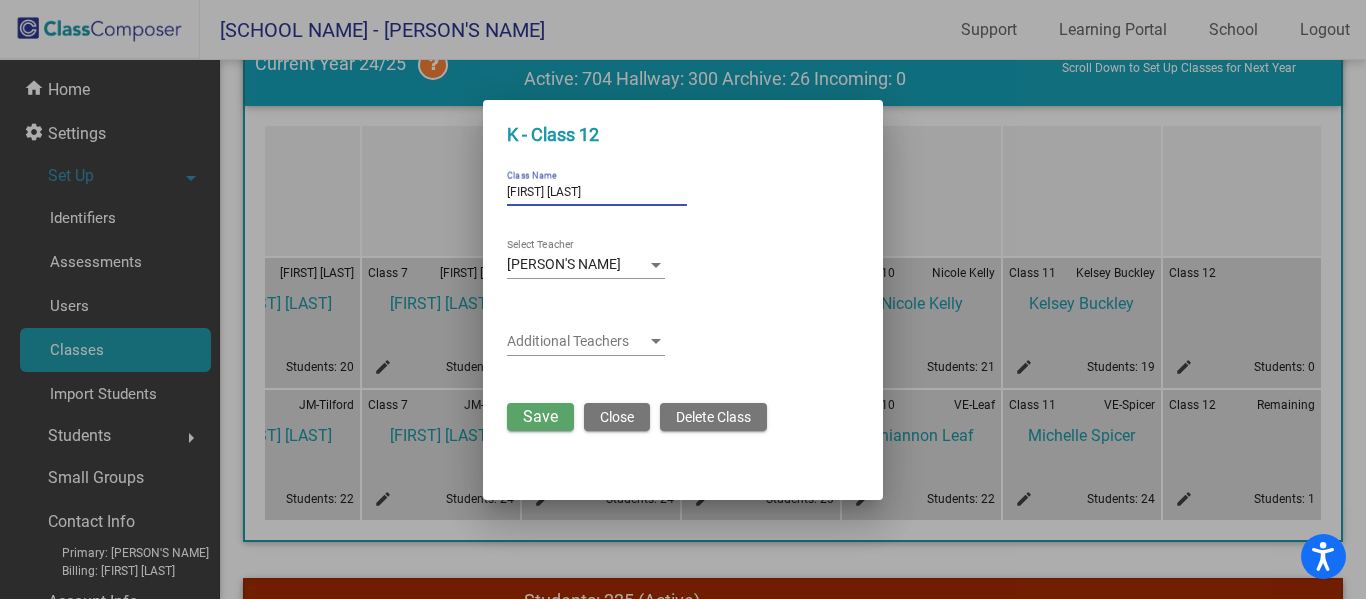 type on "[PERSON'S NAME]" 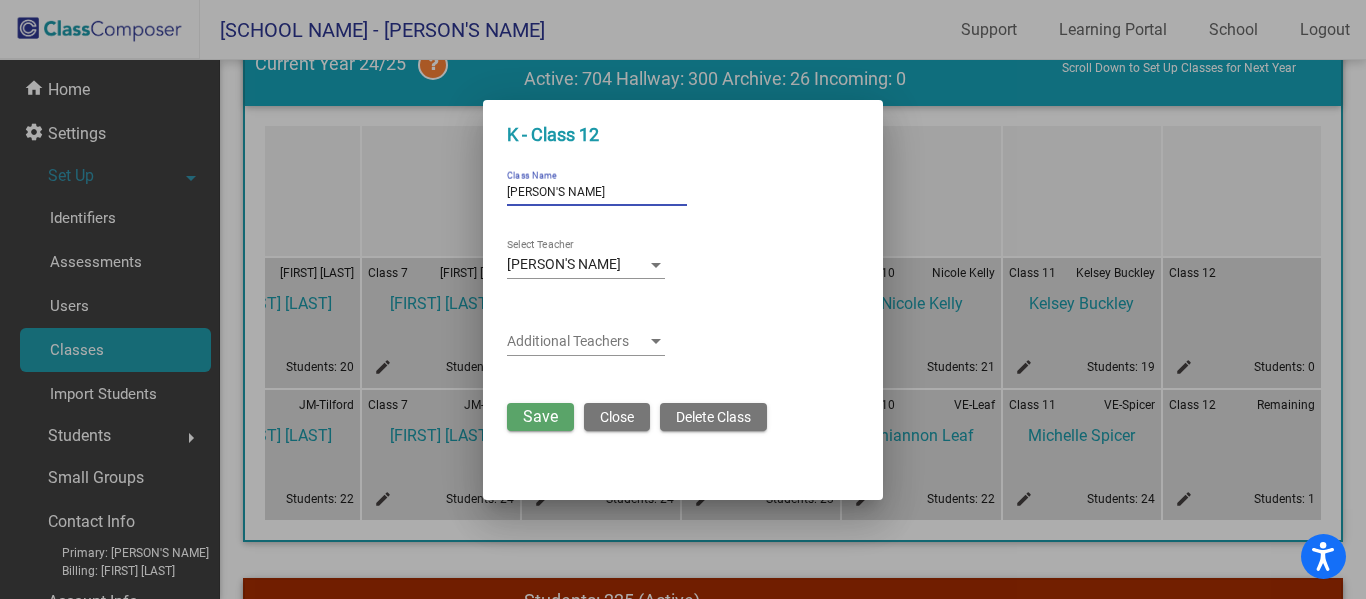 click on "Save" at bounding box center (540, 416) 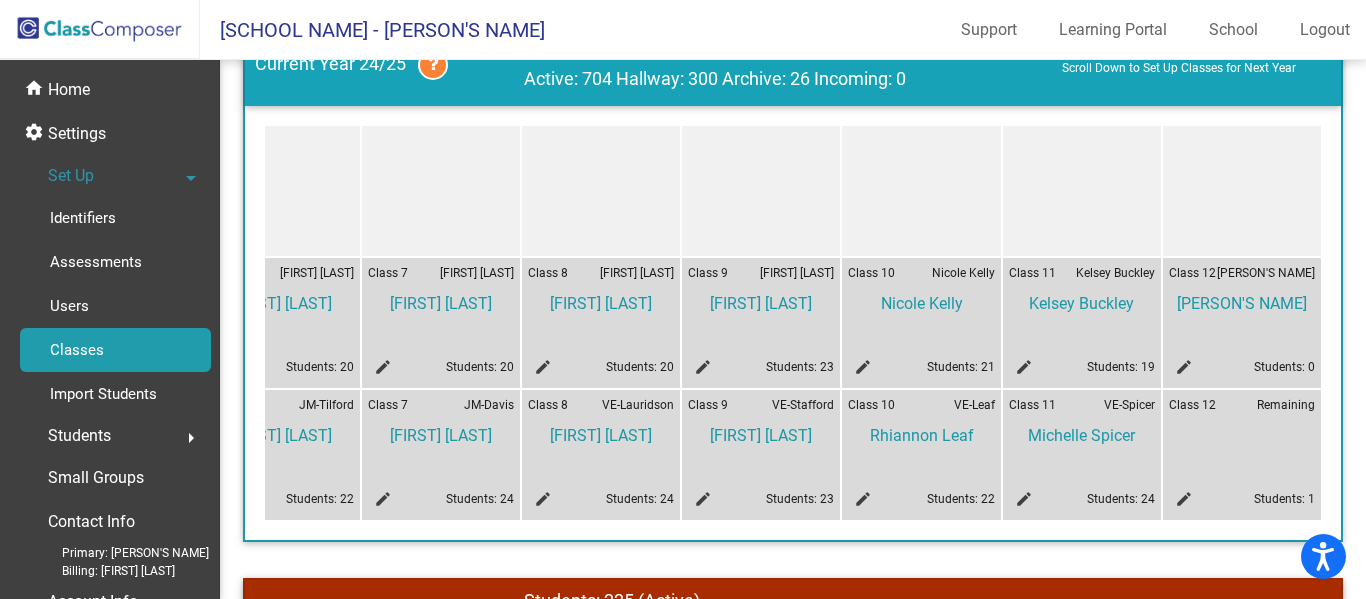 scroll, scrollTop: 0, scrollLeft: 0, axis: both 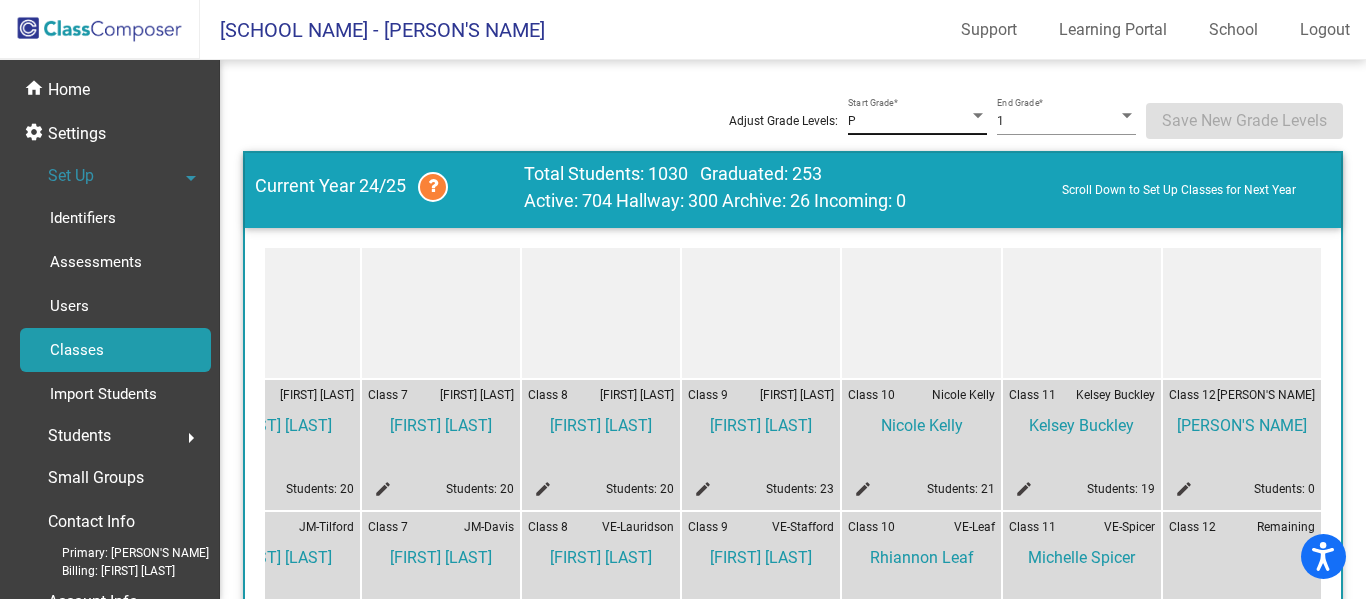click at bounding box center [978, 115] 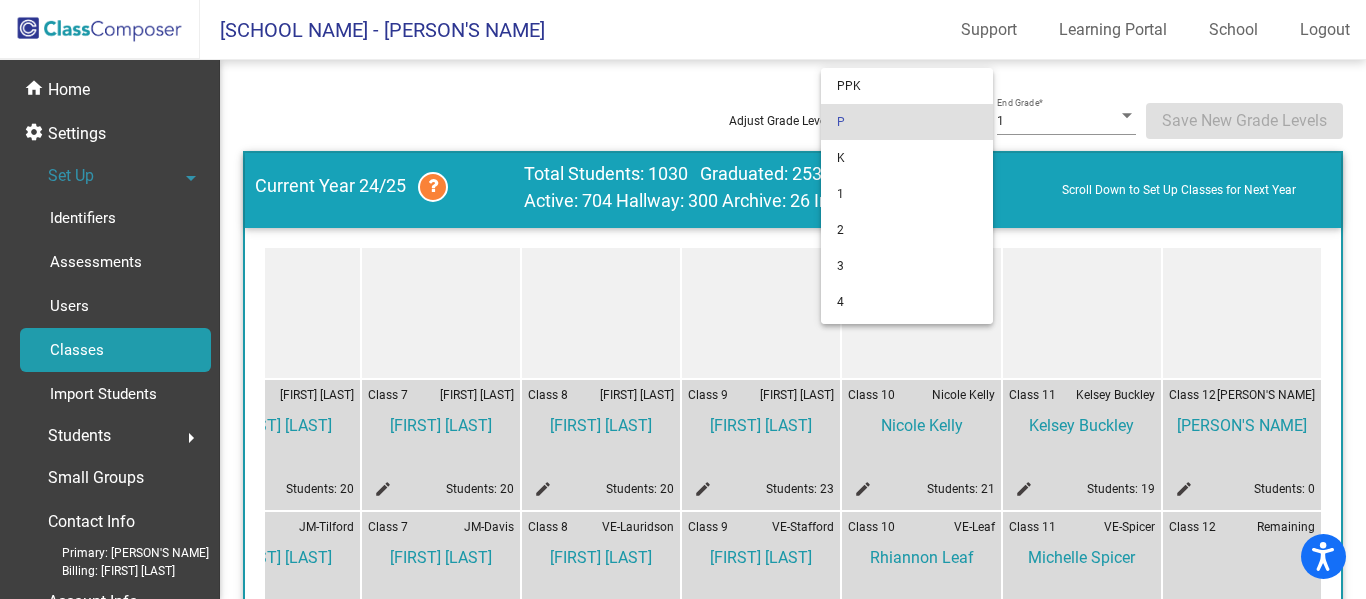 click at bounding box center [683, 299] 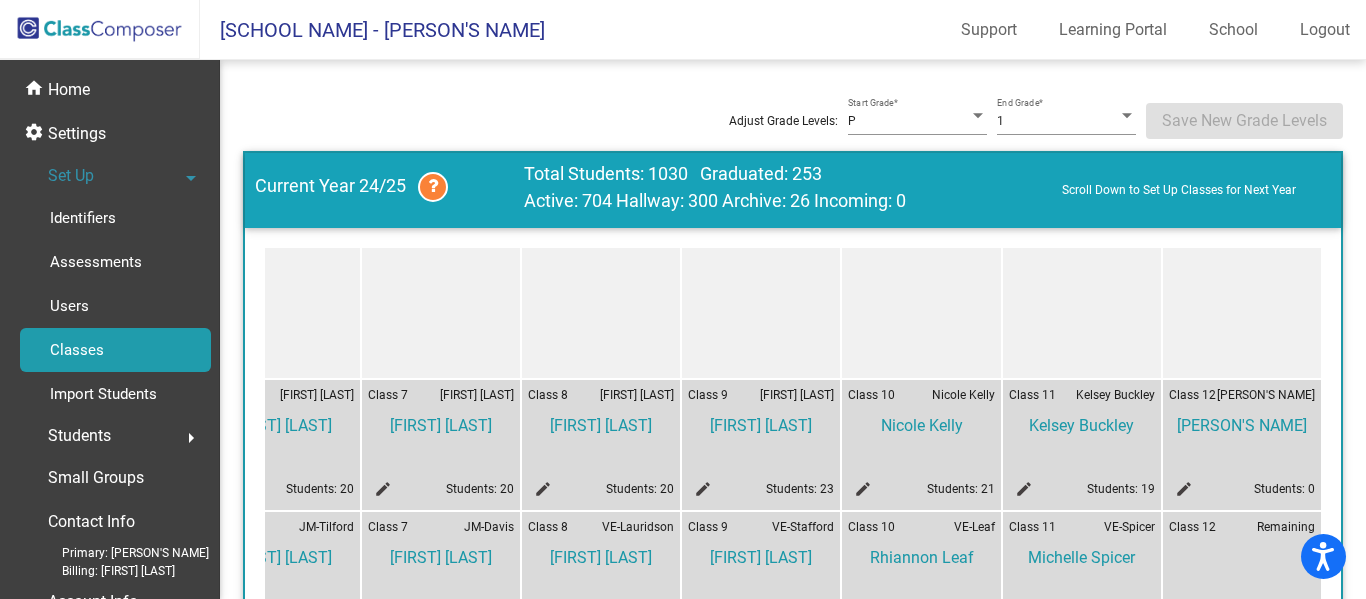 click 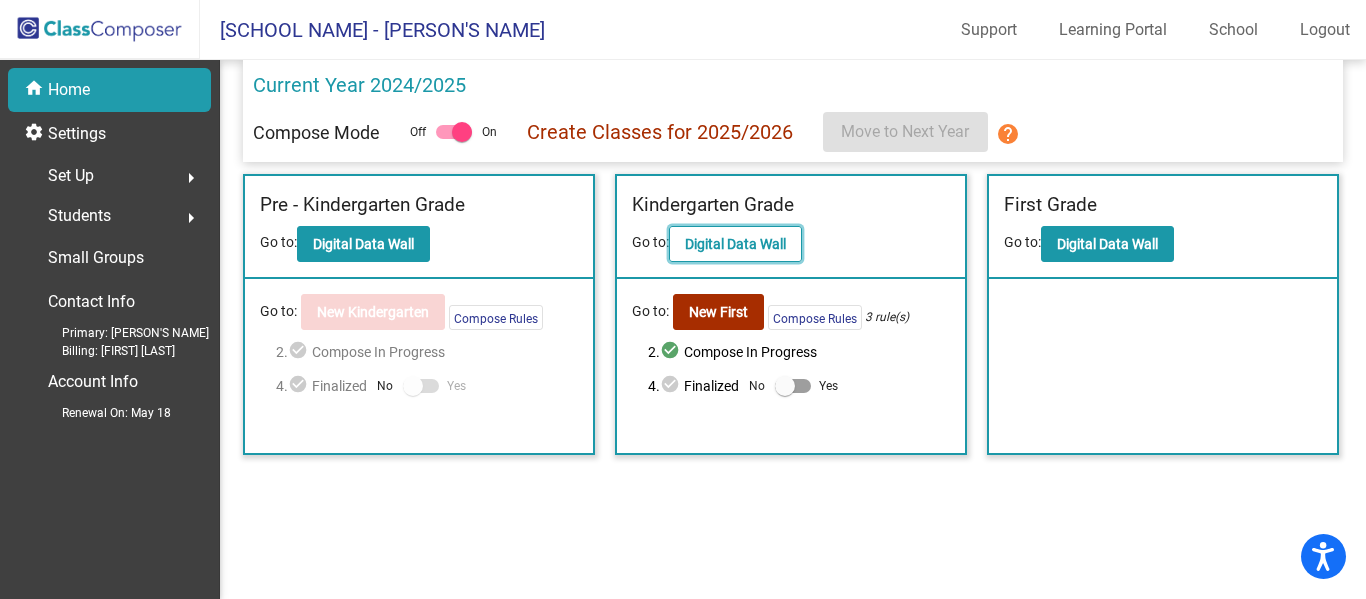 click on "Digital Data Wall" 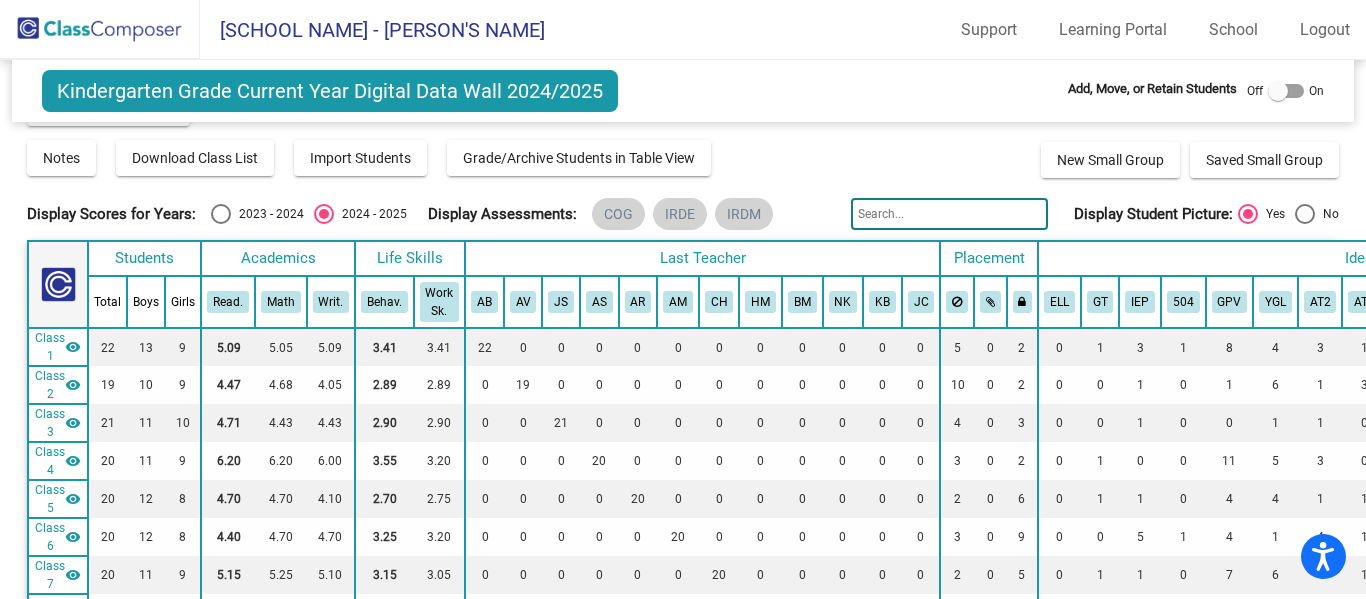 scroll, scrollTop: 0, scrollLeft: 0, axis: both 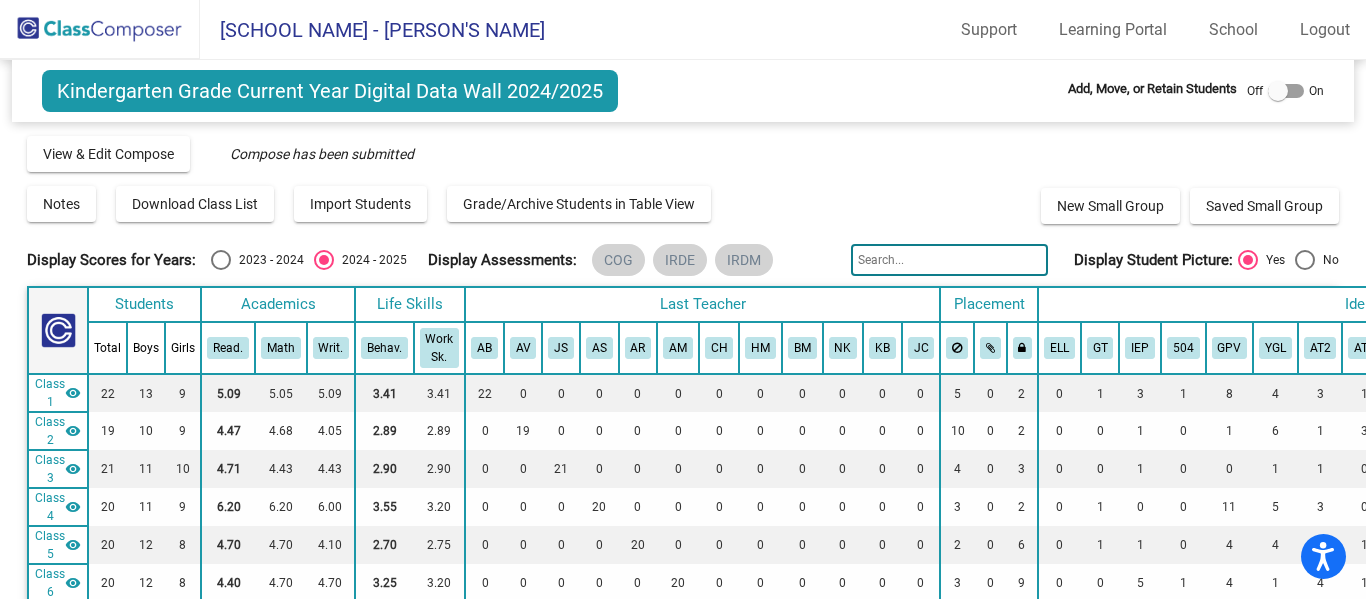 click 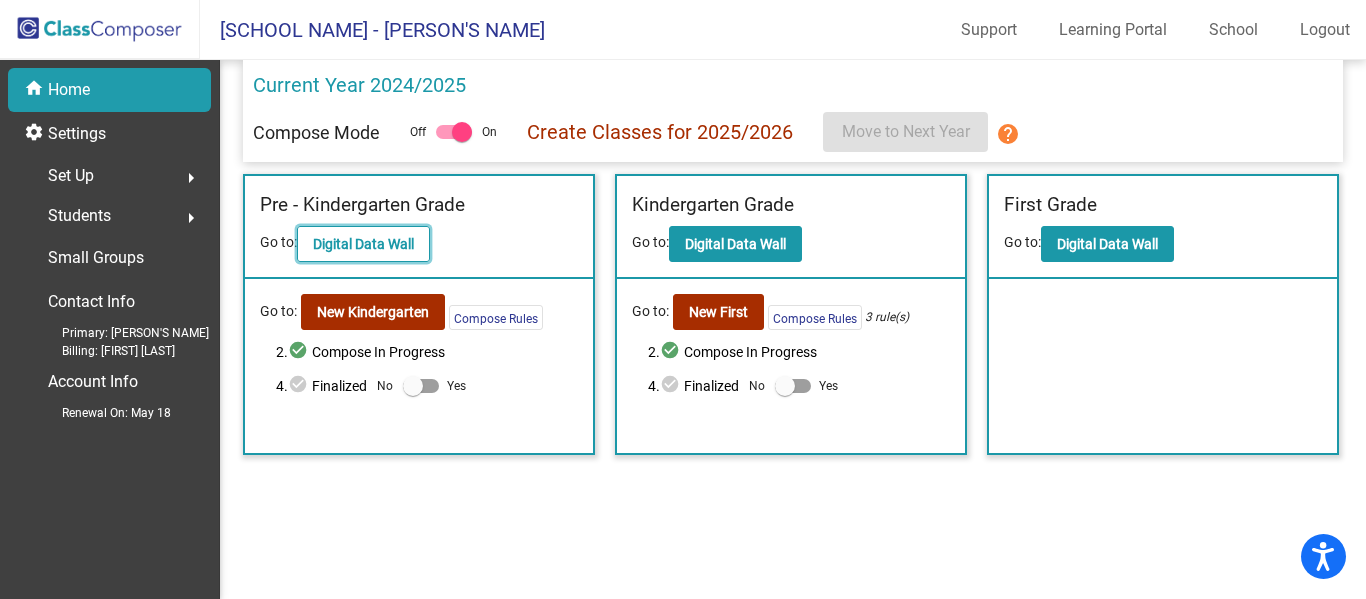 click on "Digital Data Wall" 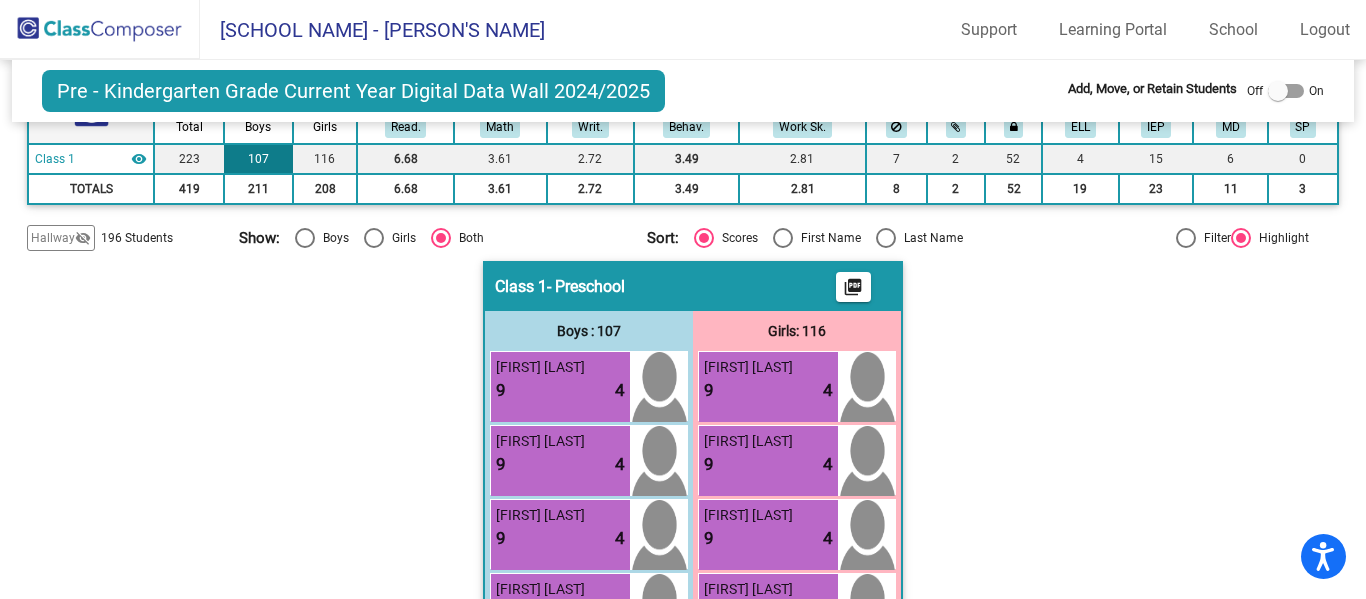 scroll, scrollTop: 210, scrollLeft: 0, axis: vertical 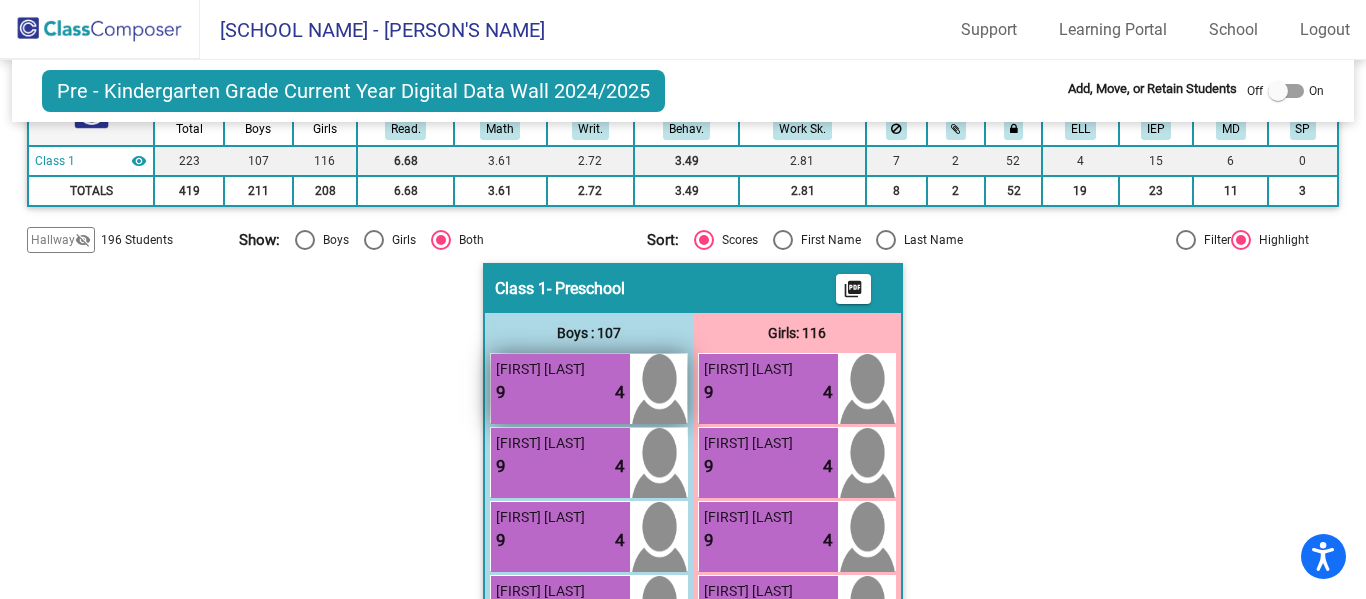 click on "[FIRST] [LAST]" at bounding box center (546, 369) 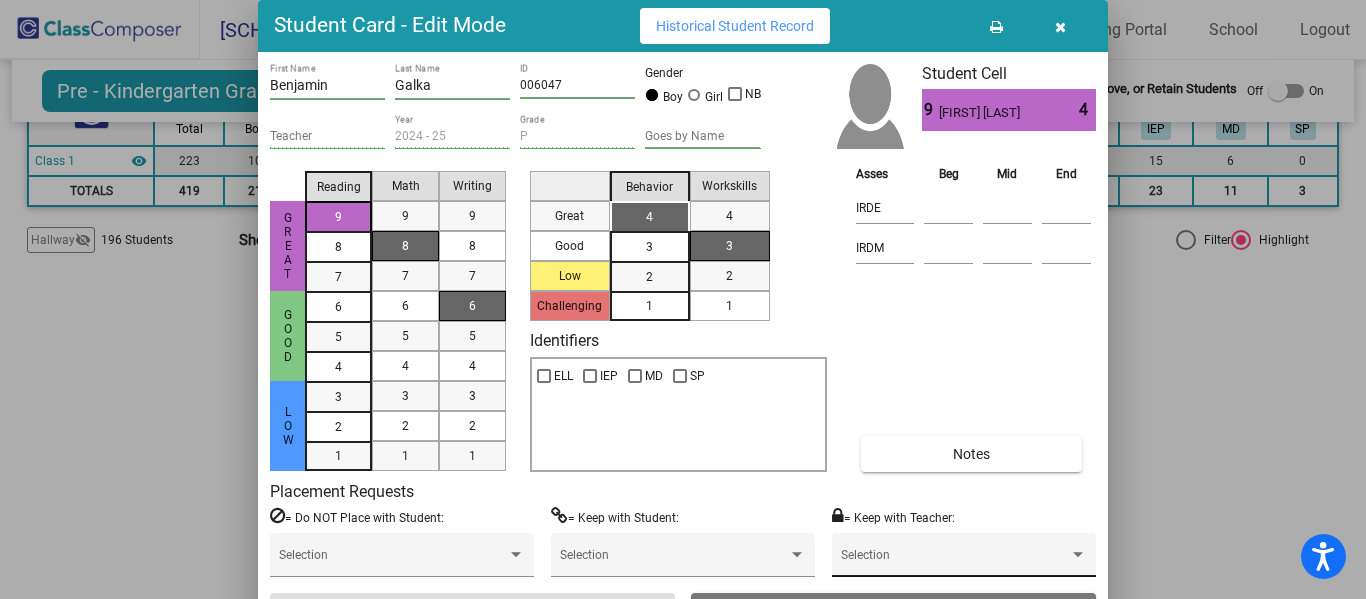 click at bounding box center [1078, 555] 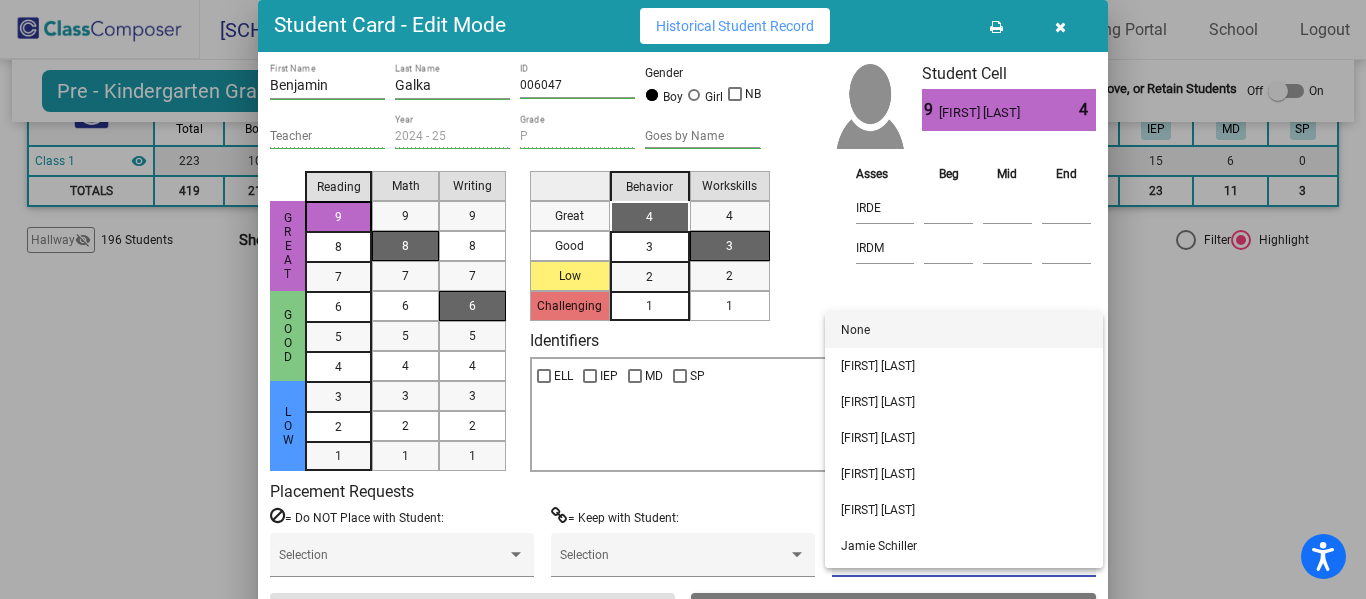 click at bounding box center [683, 299] 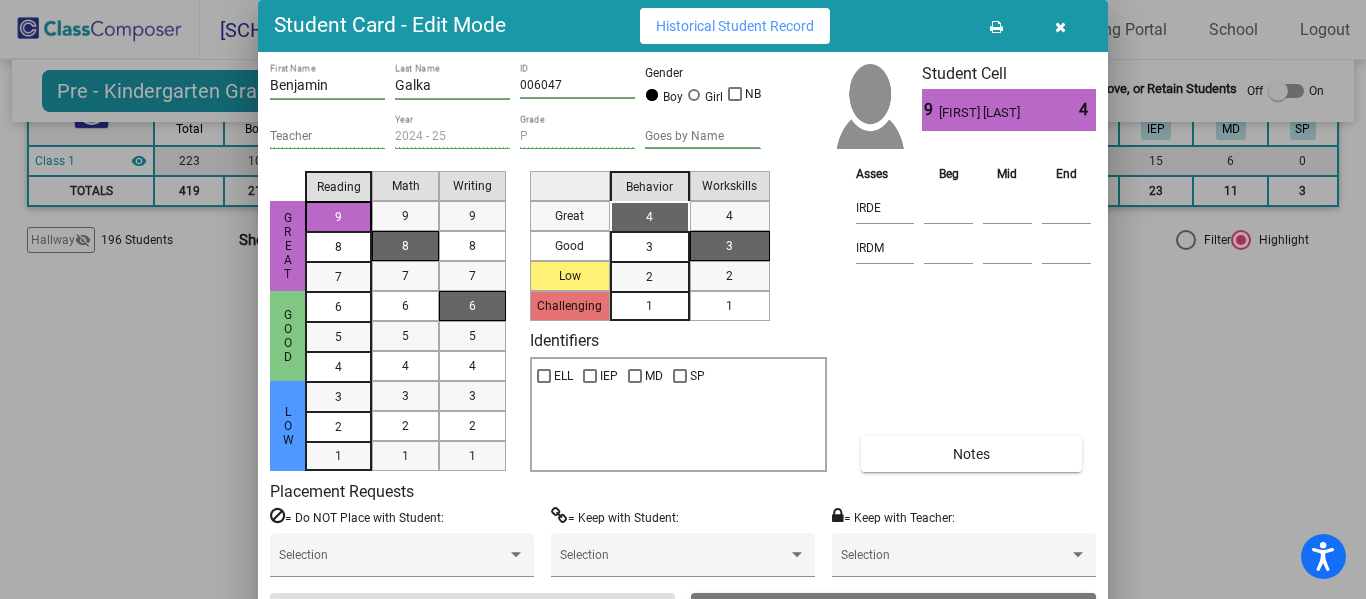 click at bounding box center (1060, 27) 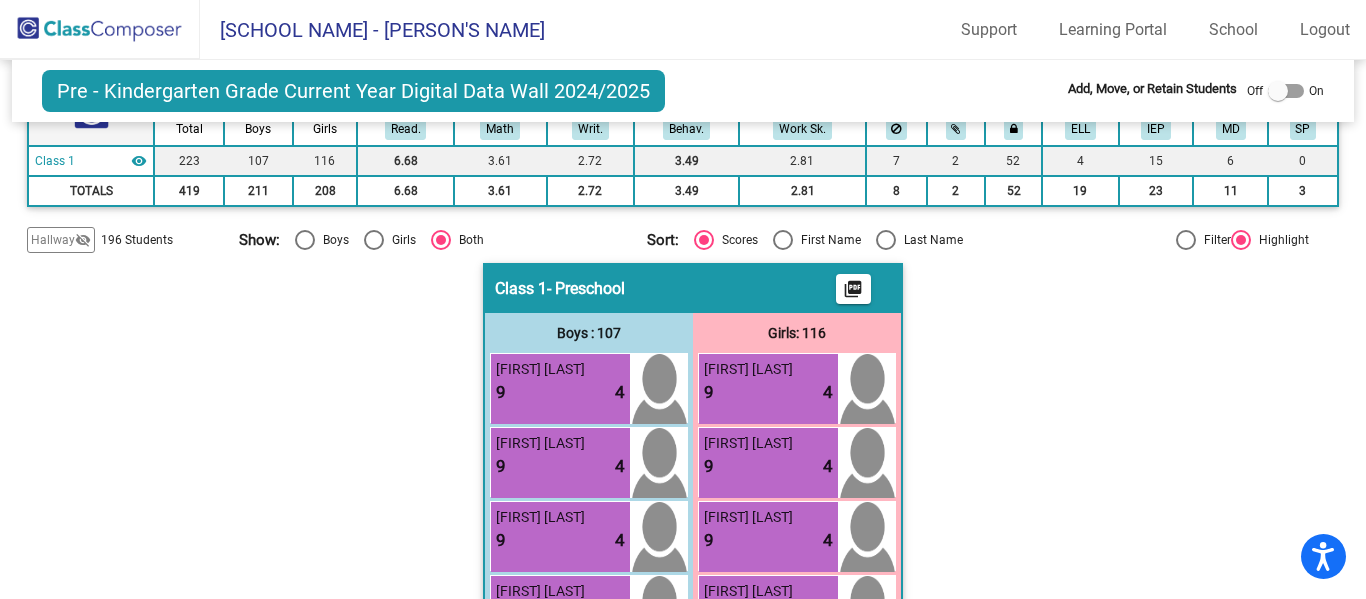 click 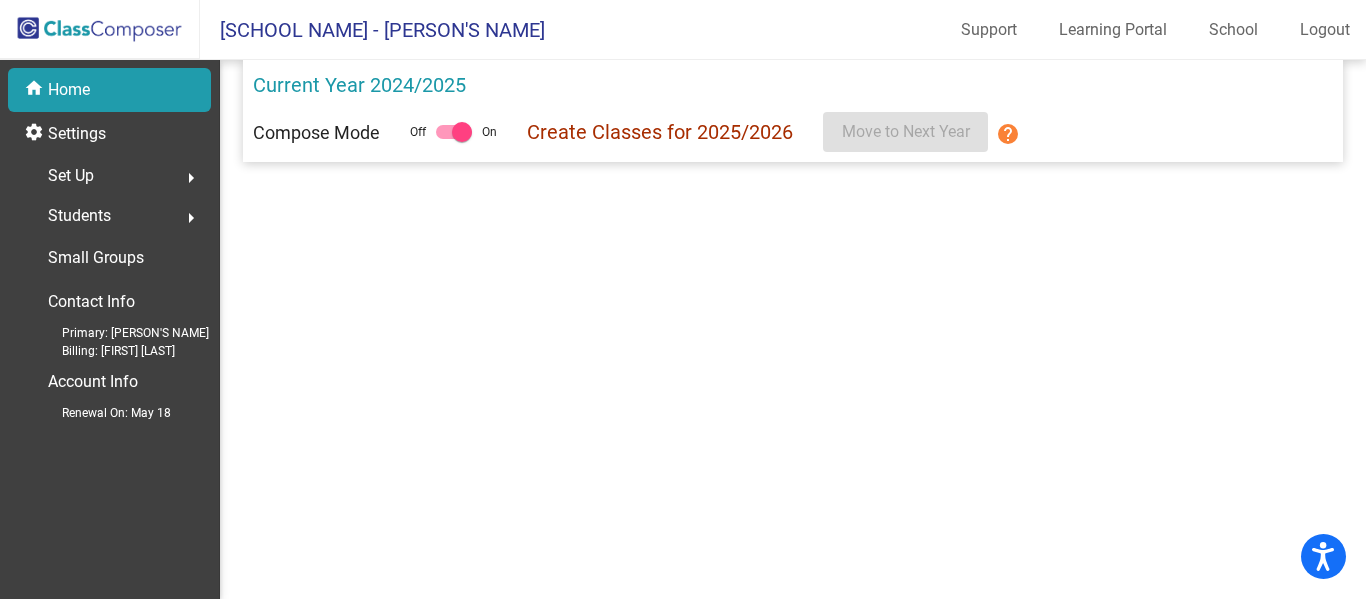 scroll, scrollTop: 0, scrollLeft: 0, axis: both 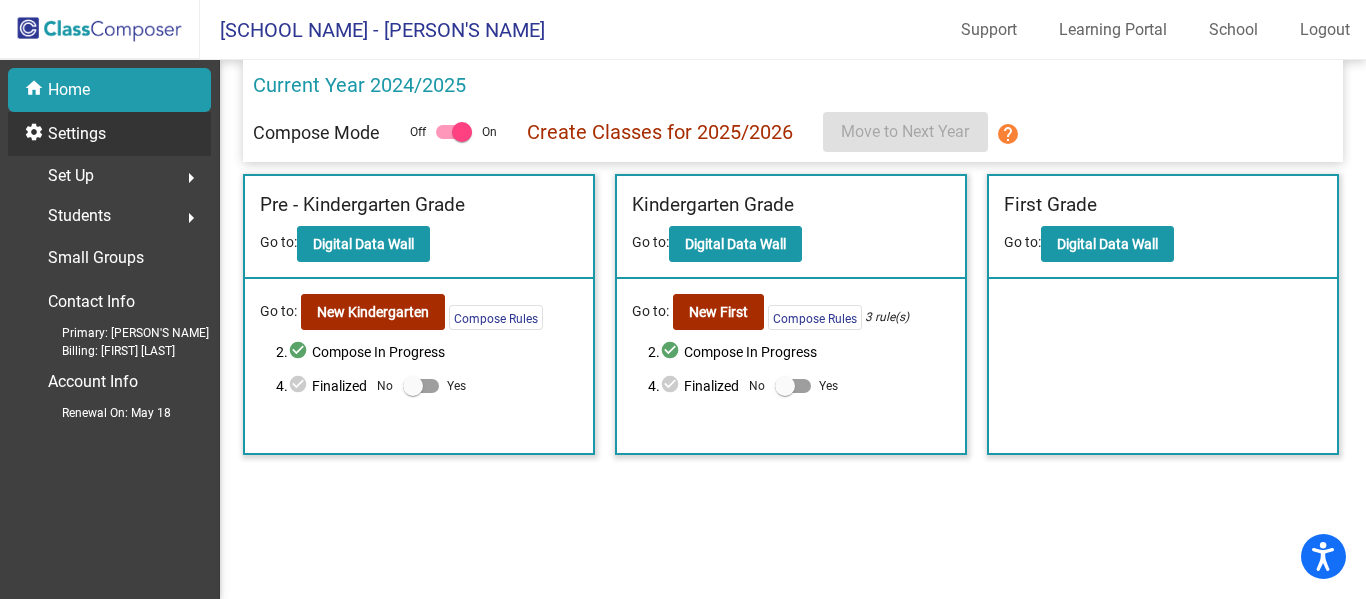 click on "Settings" 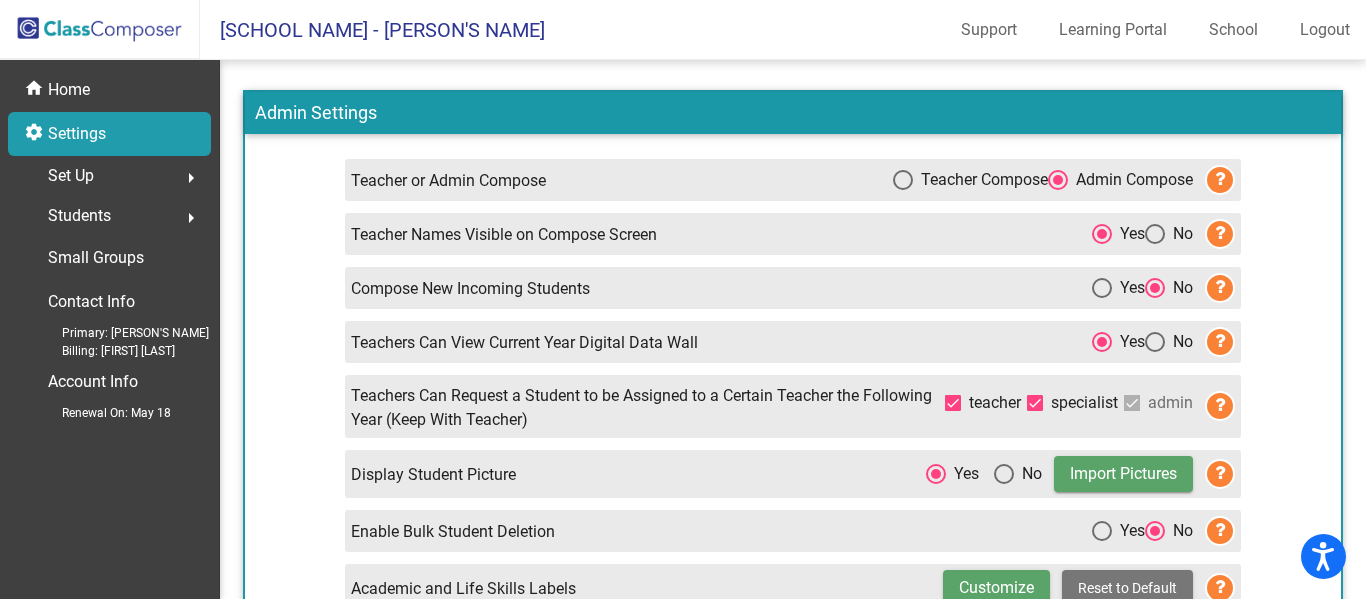 click on "Set Up  arrow_right" 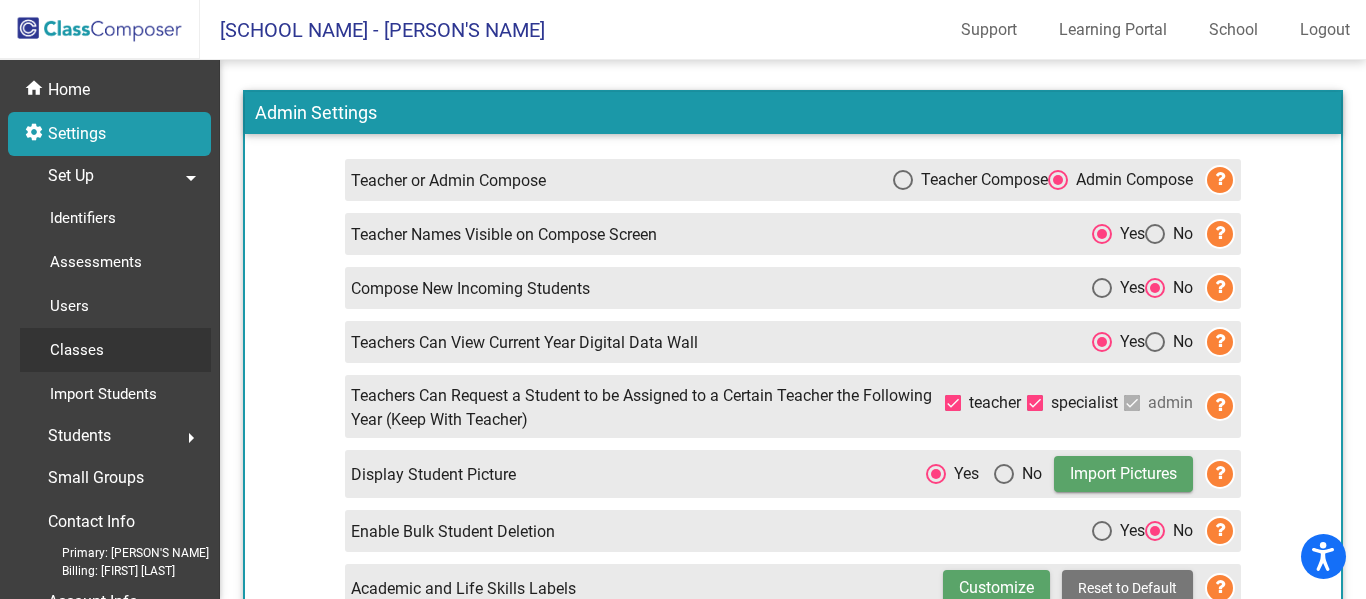 click on "Classes" 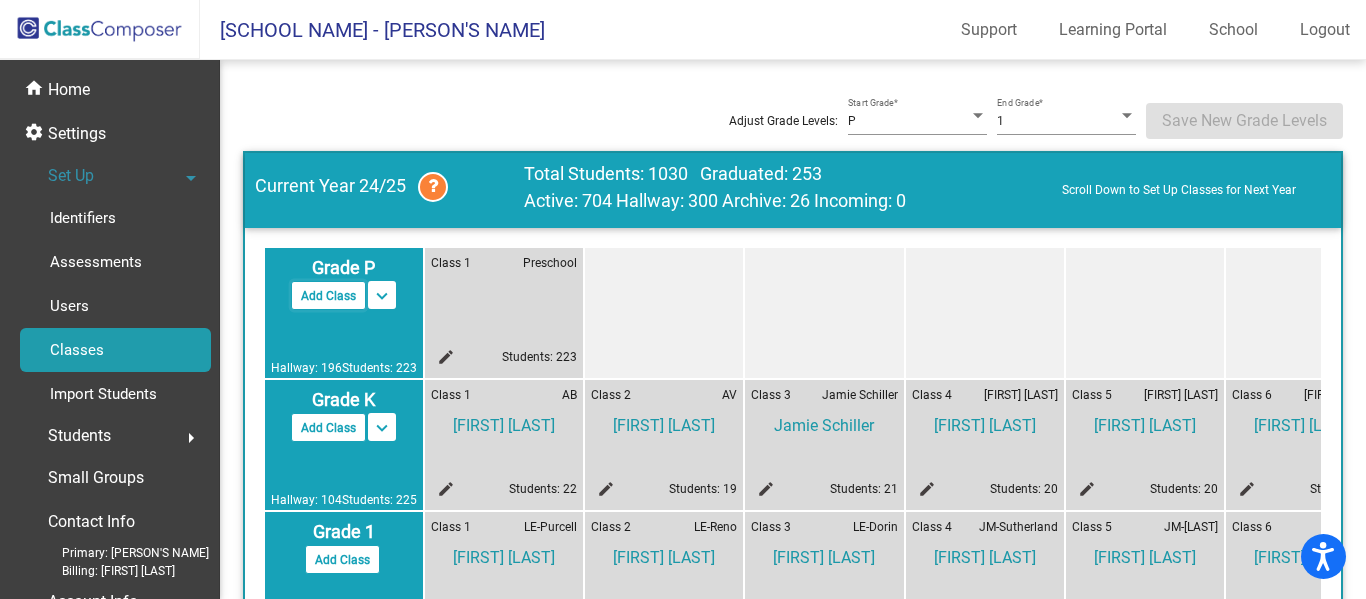 click on "Add Class" 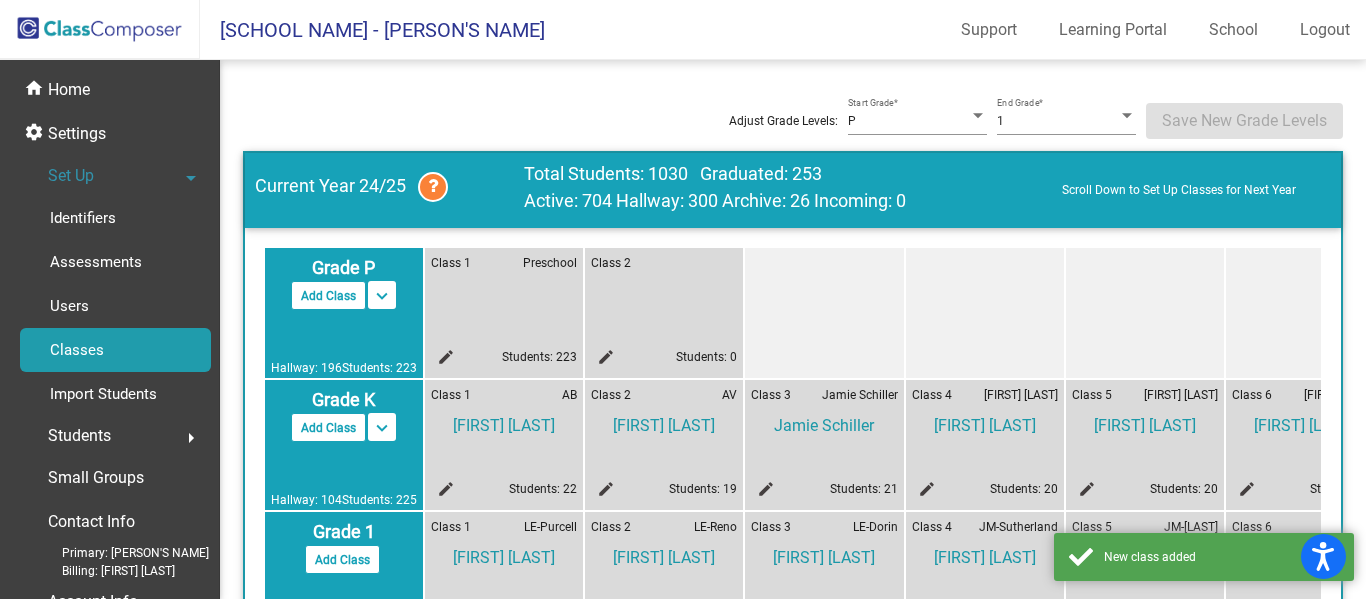 click on "edit" 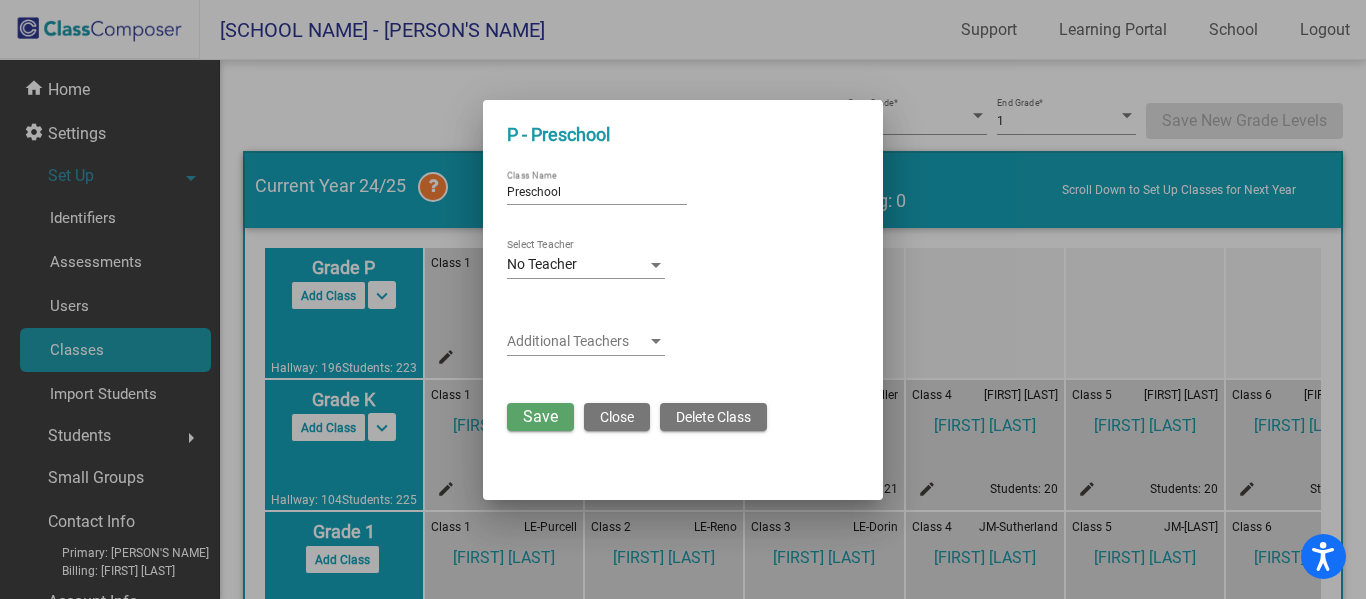 click on "No Teacher" at bounding box center (542, 264) 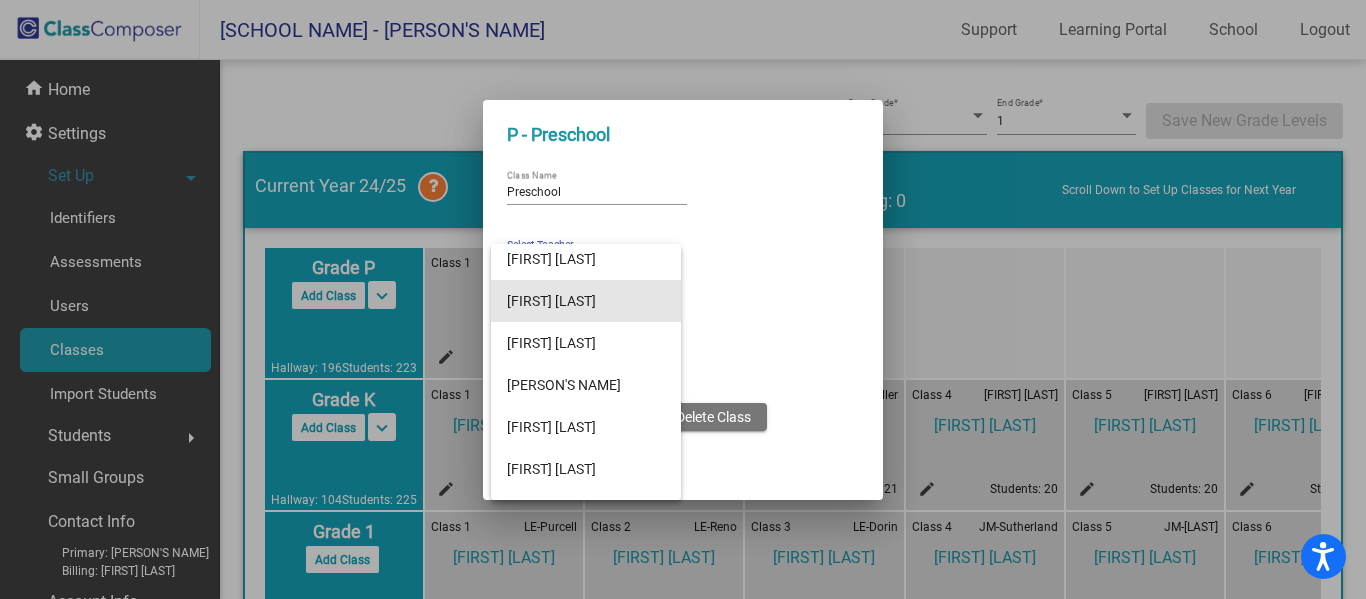 scroll, scrollTop: 689, scrollLeft: 0, axis: vertical 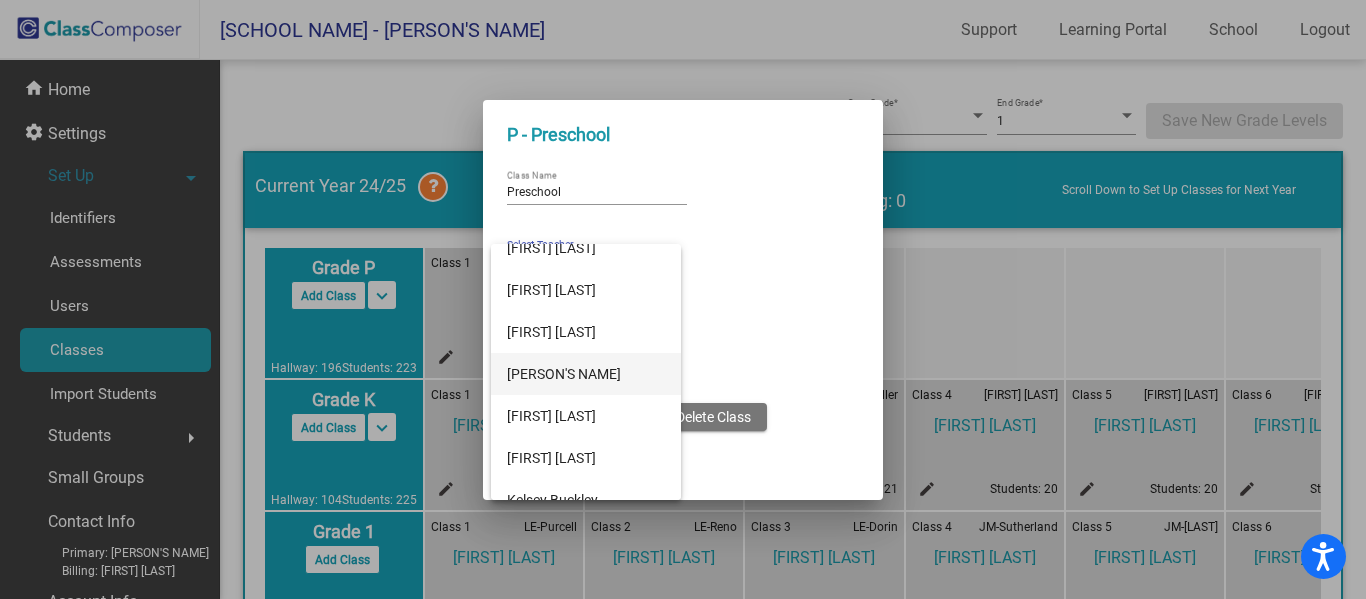 click on "[PERSON'S NAME]" at bounding box center (586, 374) 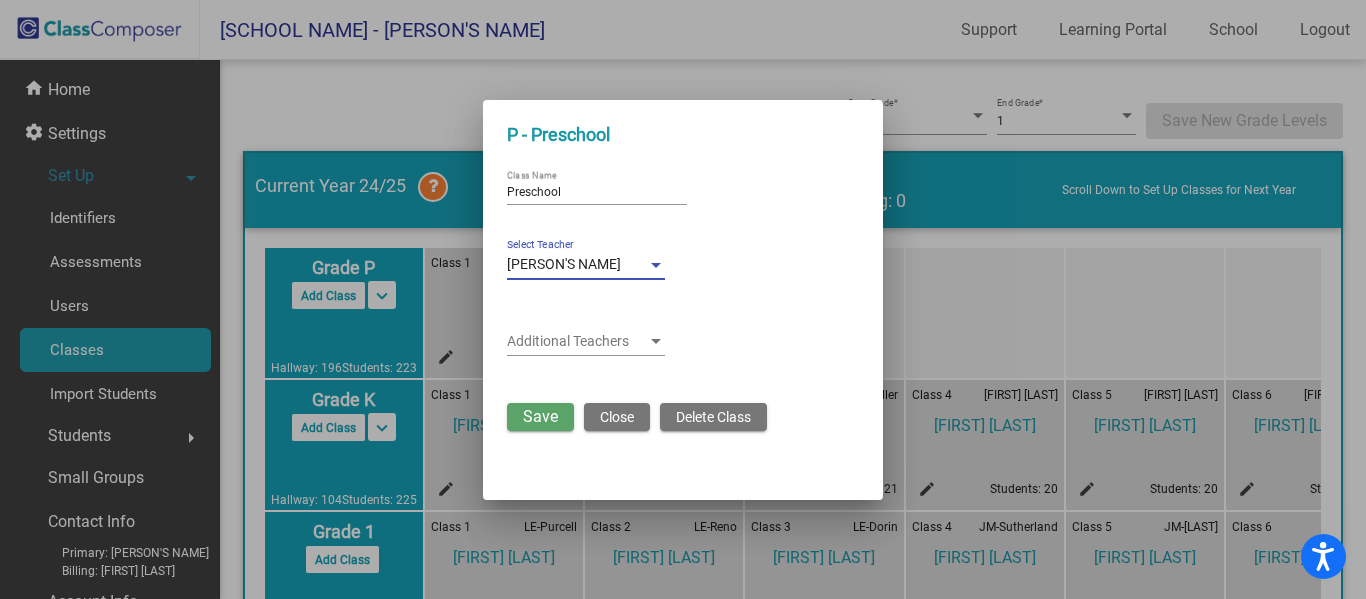 click on "Save" at bounding box center [540, 416] 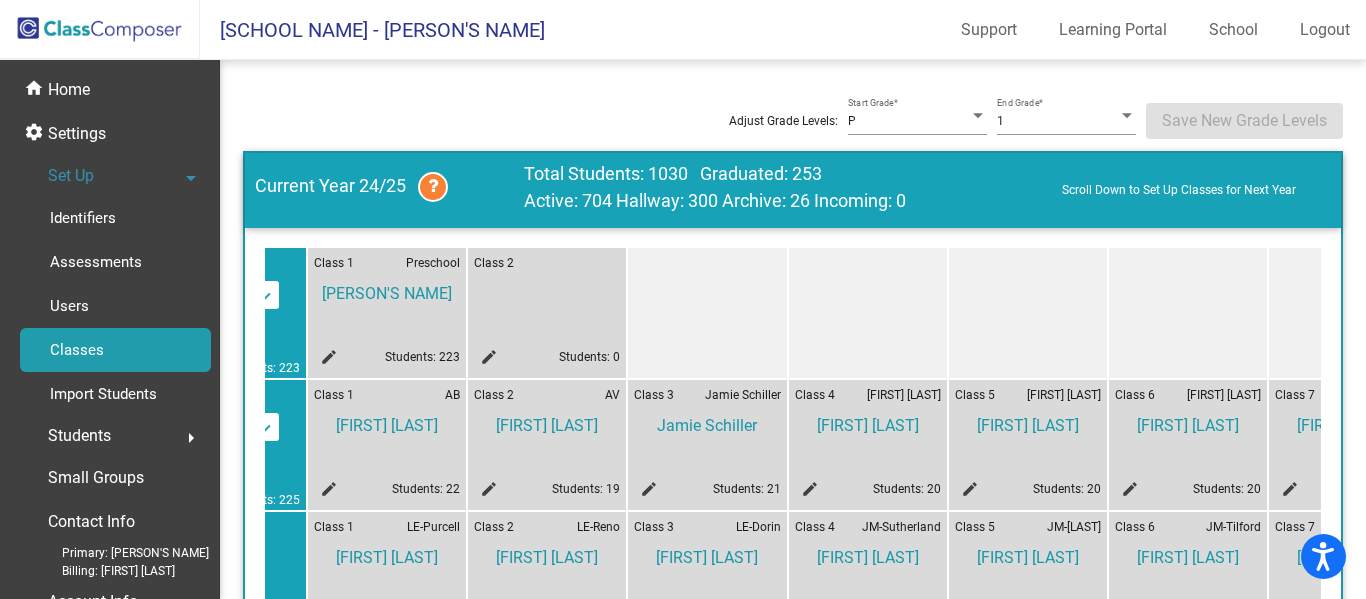 scroll, scrollTop: 0, scrollLeft: 0, axis: both 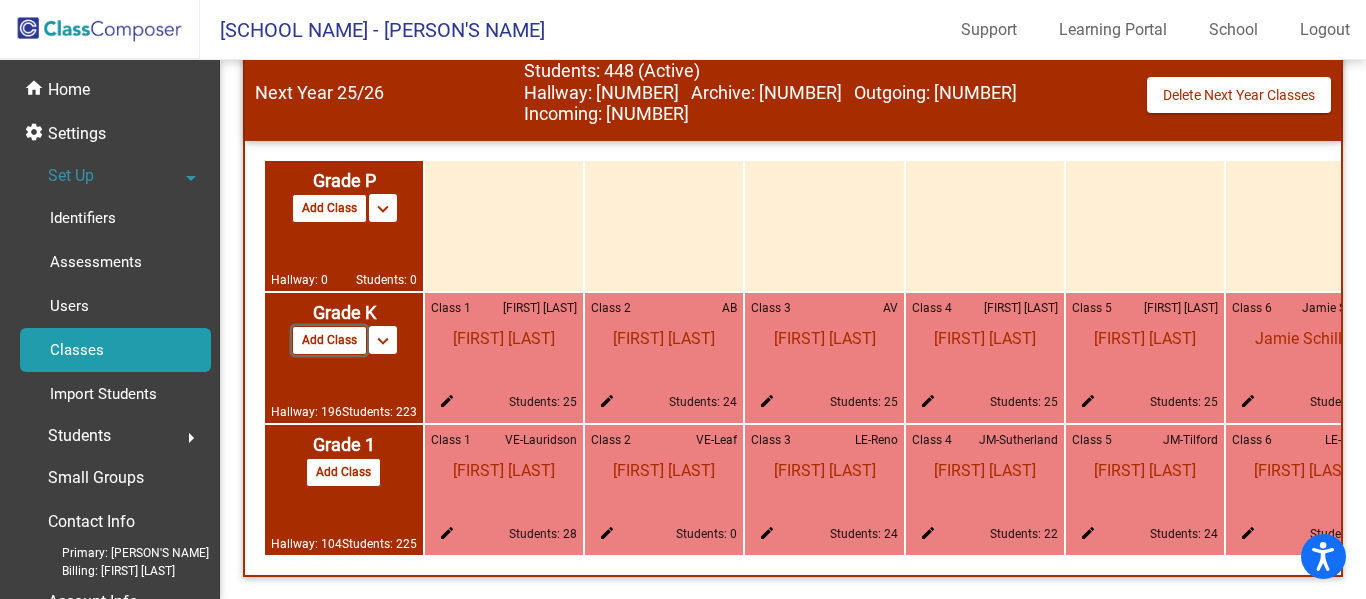 click on "Add Class" 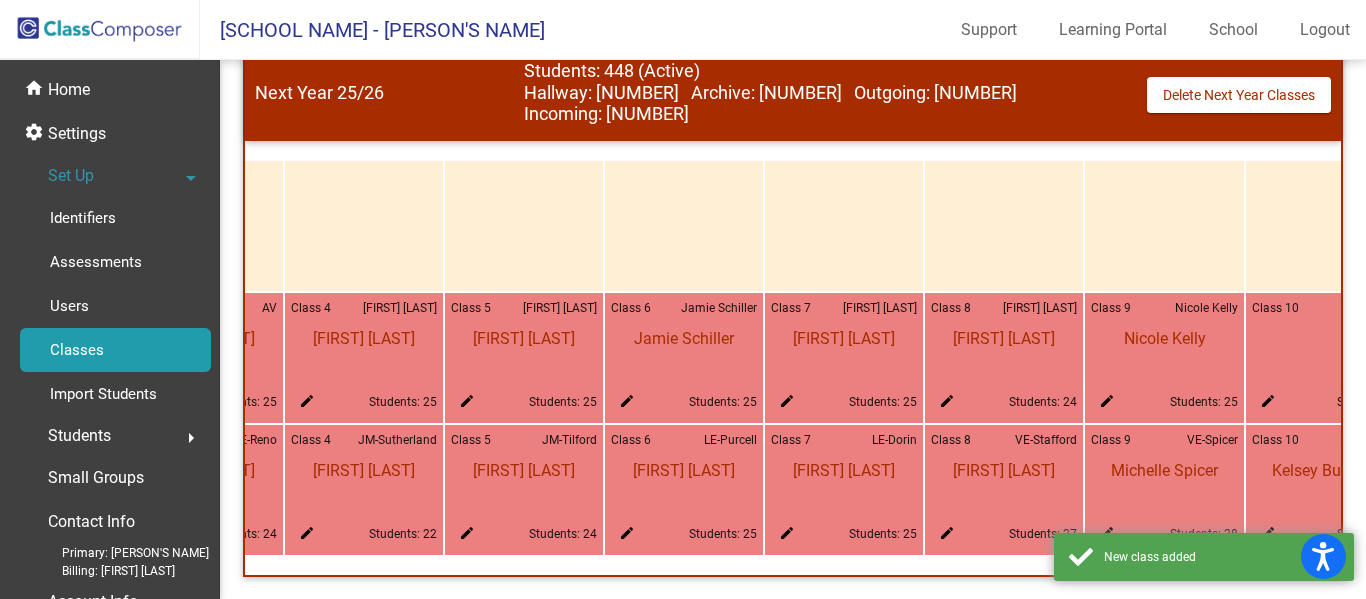 scroll, scrollTop: 0, scrollLeft: 873, axis: horizontal 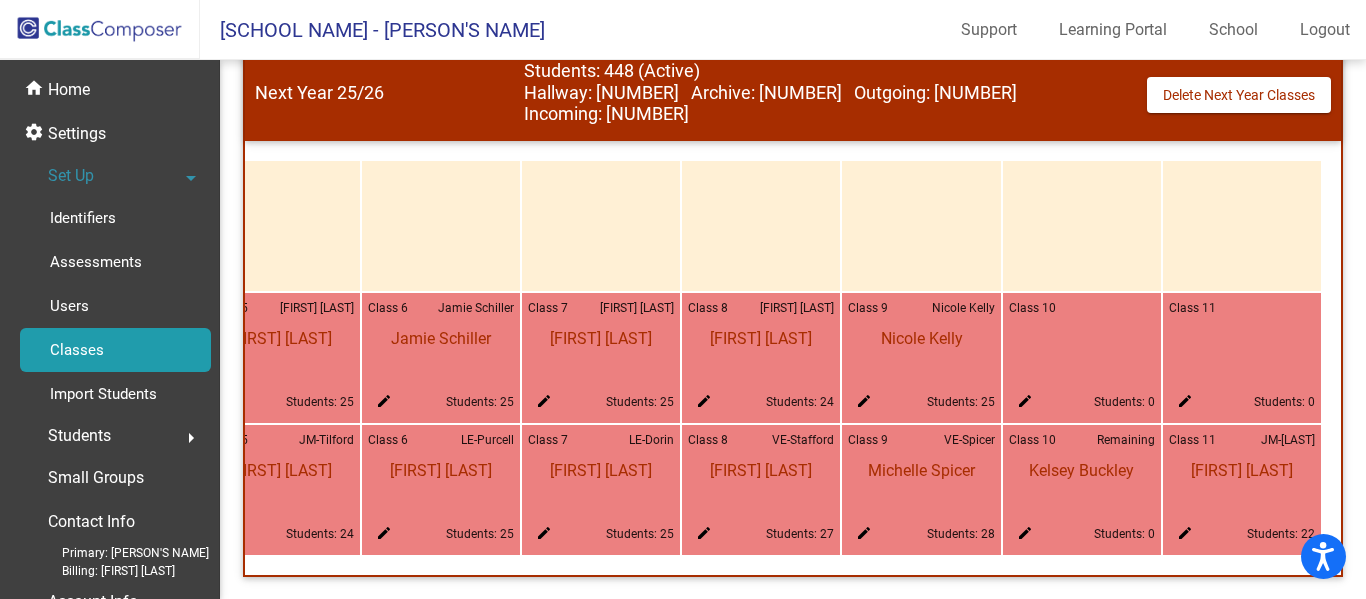 click on "edit" 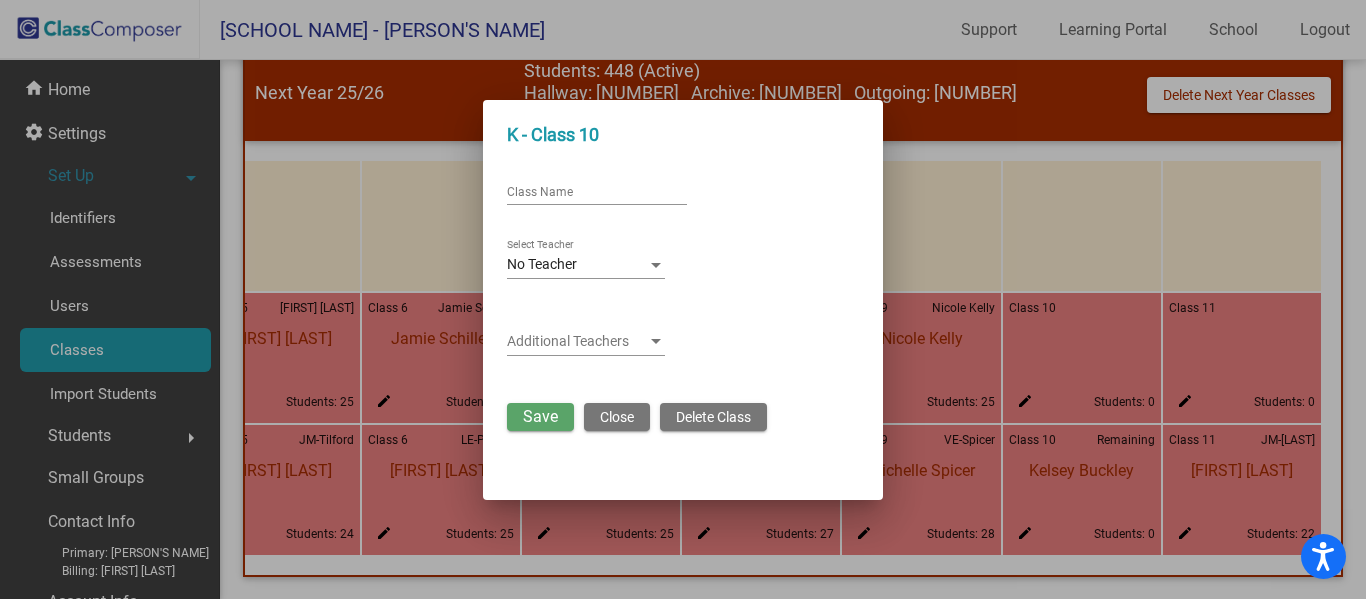 click at bounding box center (656, 265) 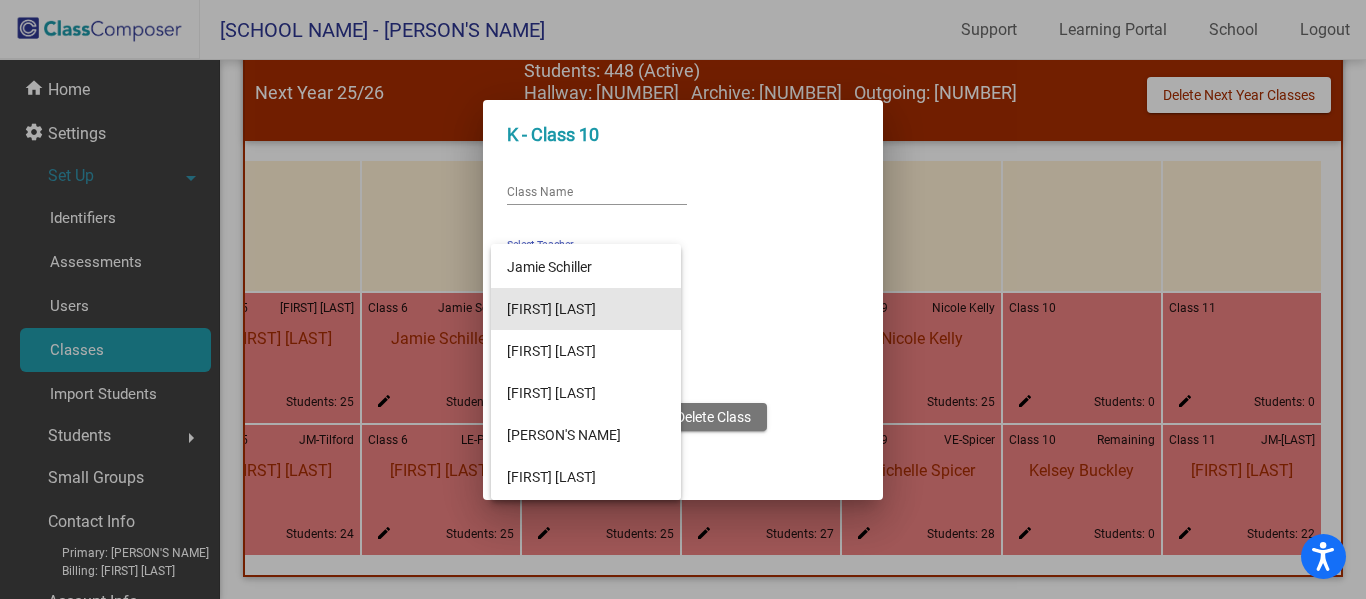scroll, scrollTop: 681, scrollLeft: 0, axis: vertical 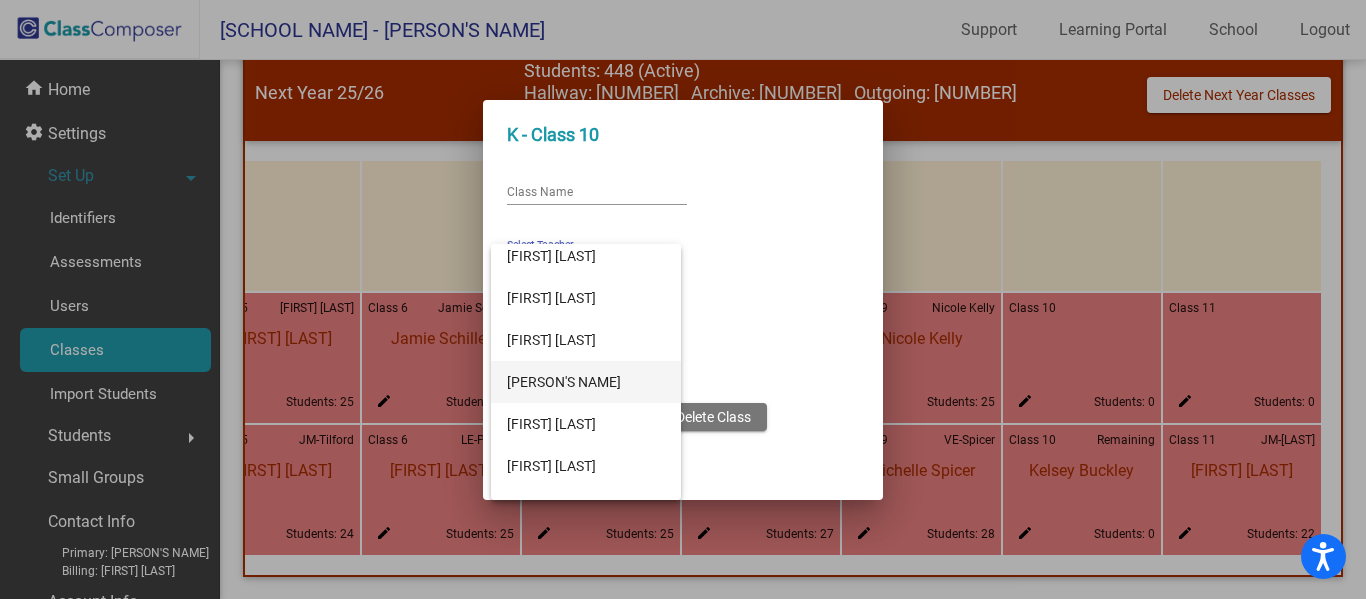 click on "[PERSON'S NAME]" at bounding box center (586, 382) 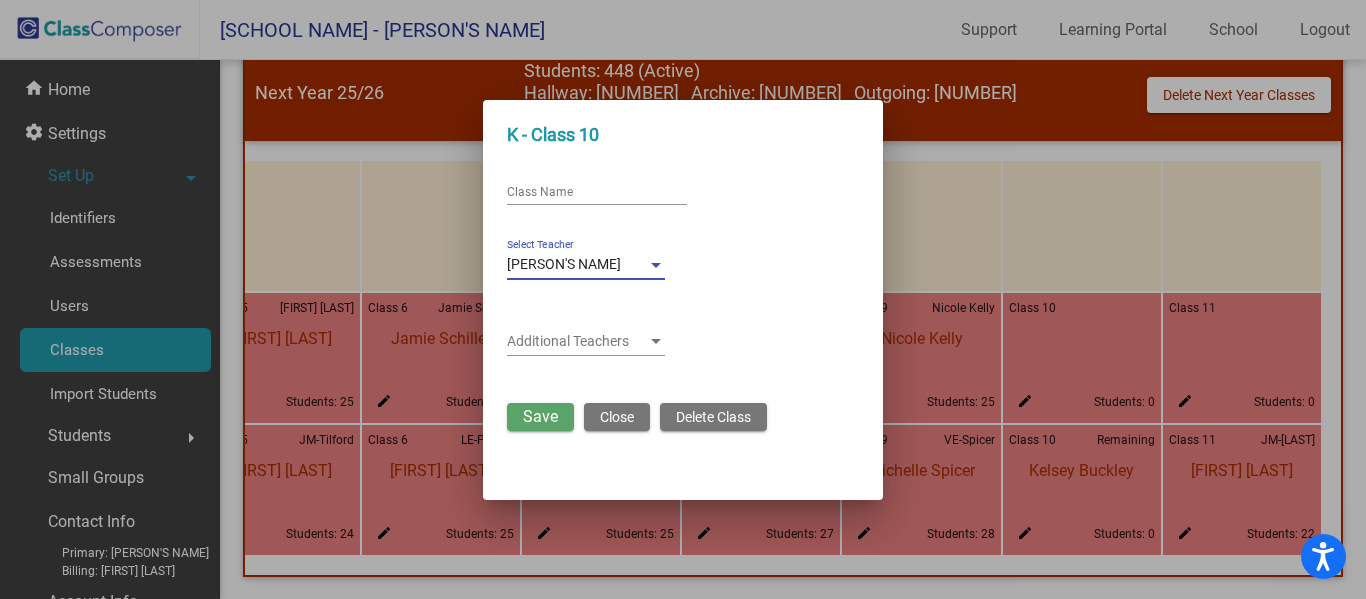 click on "Class Name" at bounding box center (597, 193) 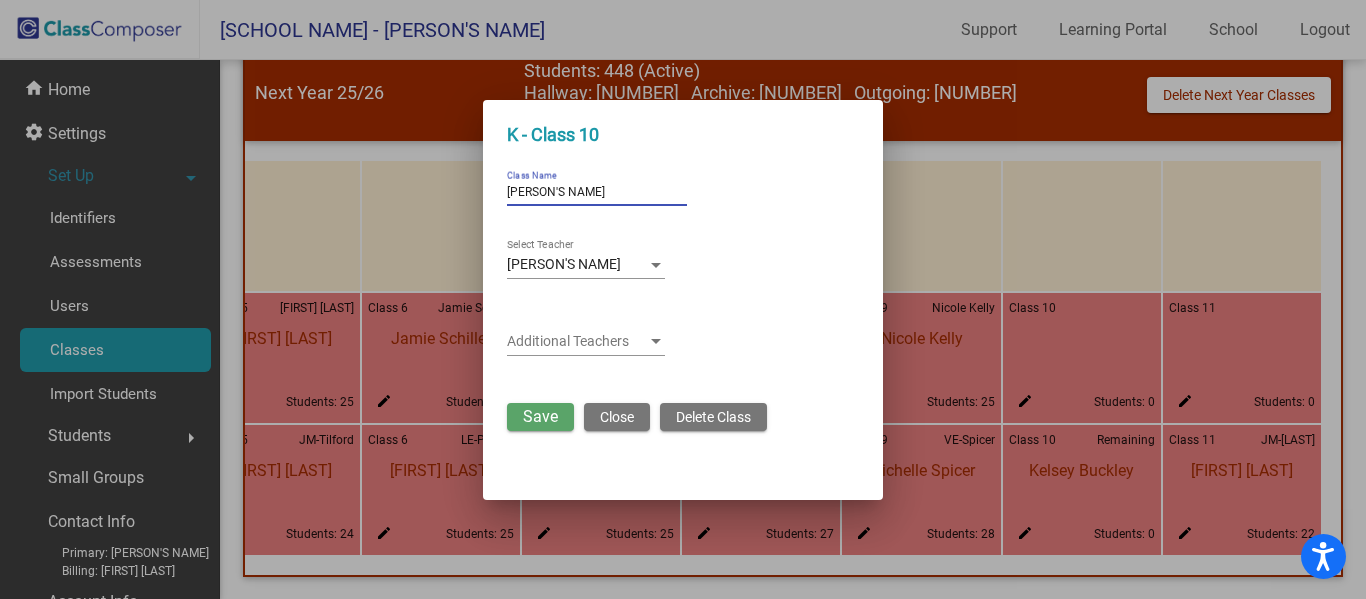 type on "[PERSON'S NAME]" 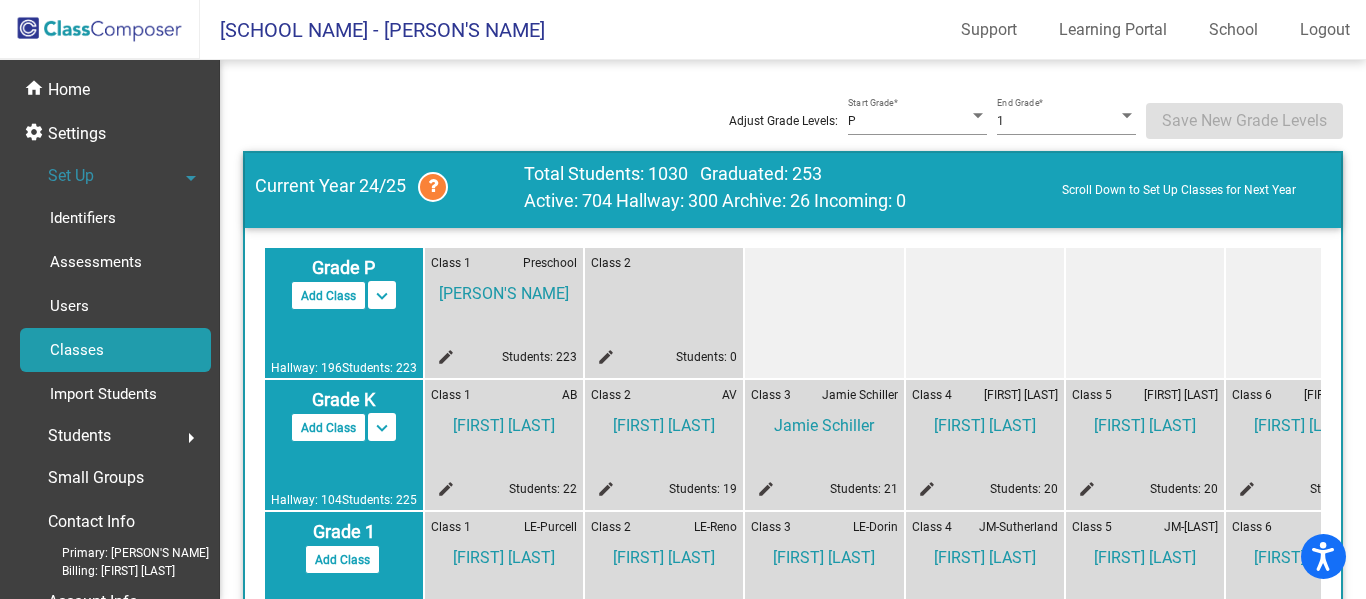 scroll, scrollTop: 2, scrollLeft: 0, axis: vertical 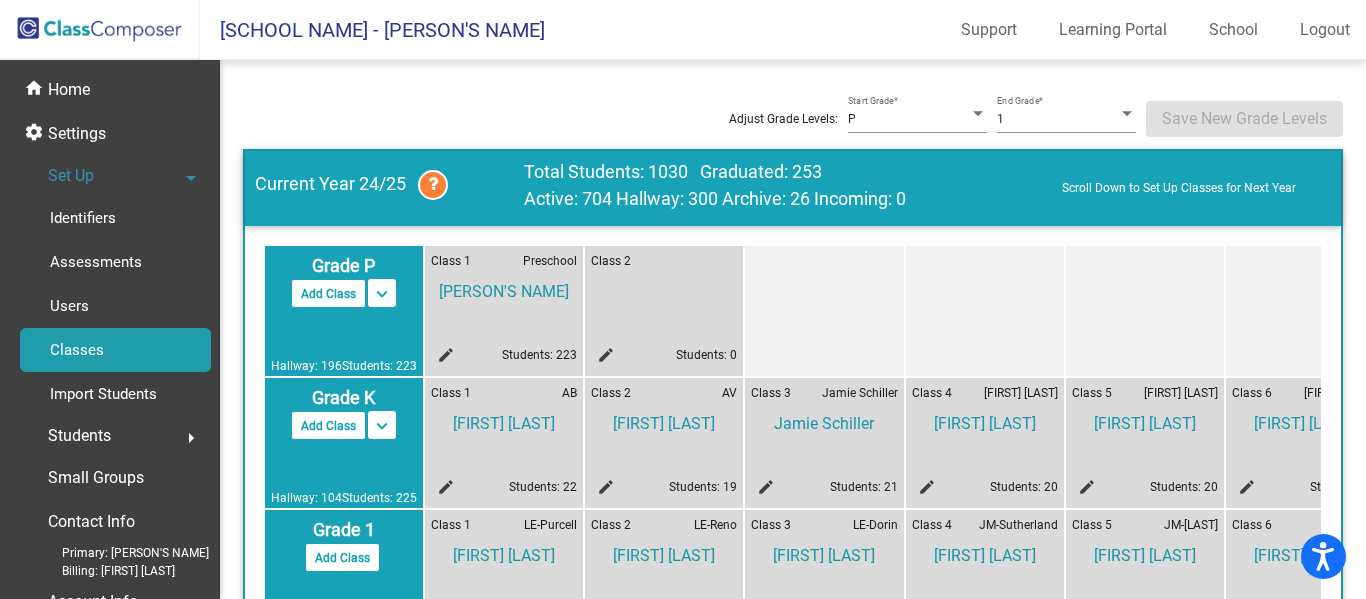 click on "edit" 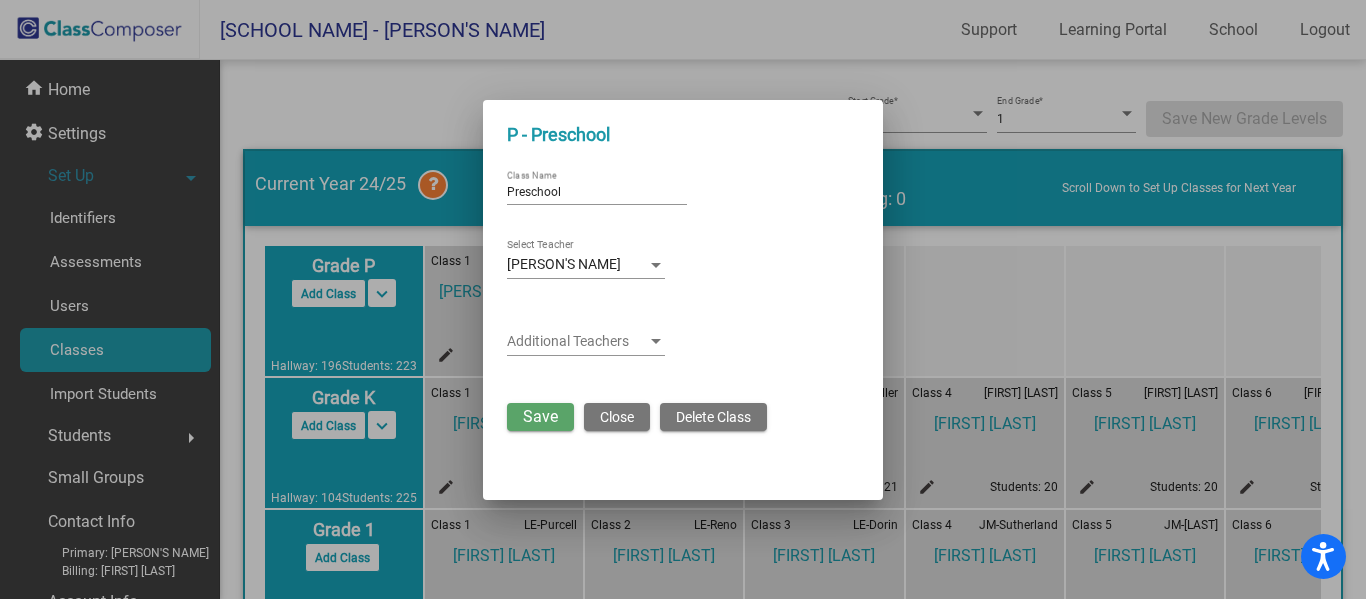 click on "Delete Class" at bounding box center (713, 417) 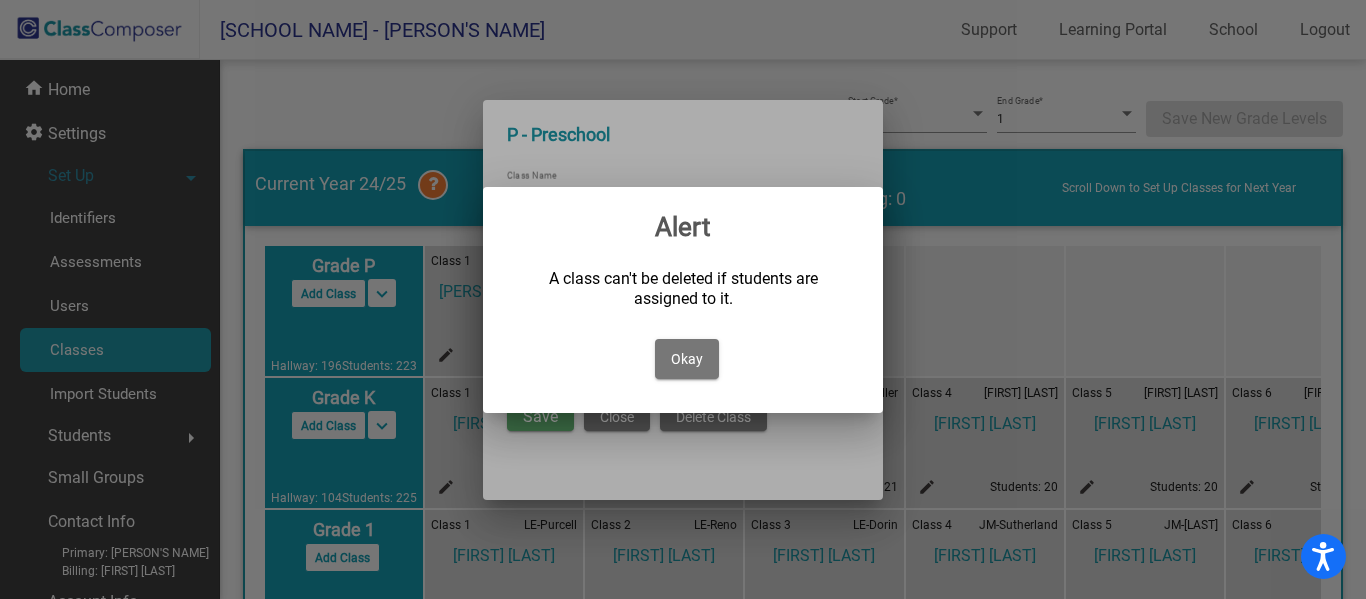 click on "Okay" at bounding box center [687, 359] 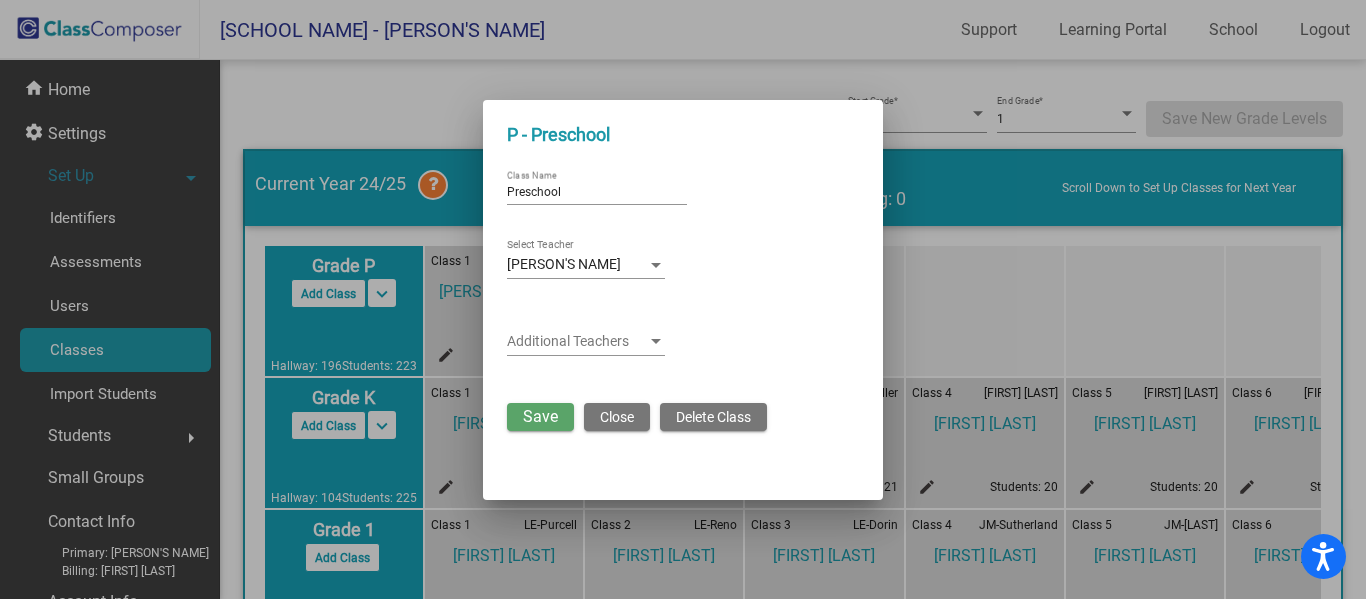 click on "Delete Class" at bounding box center [713, 417] 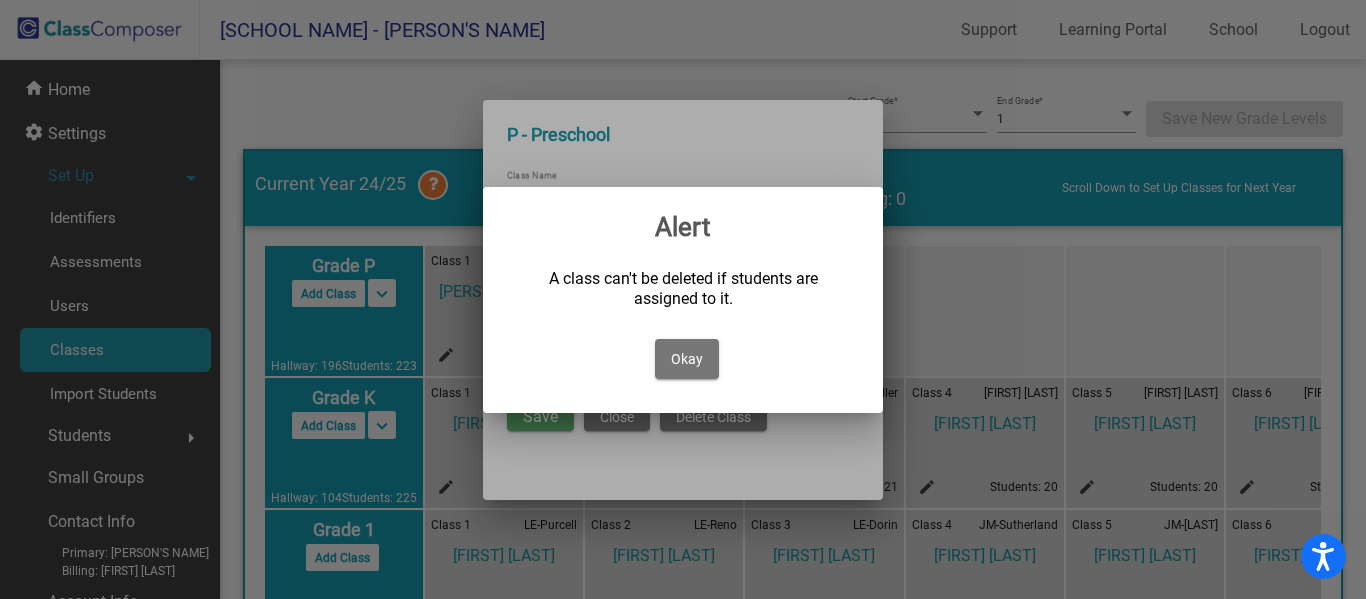 click on "Okay" at bounding box center [687, 359] 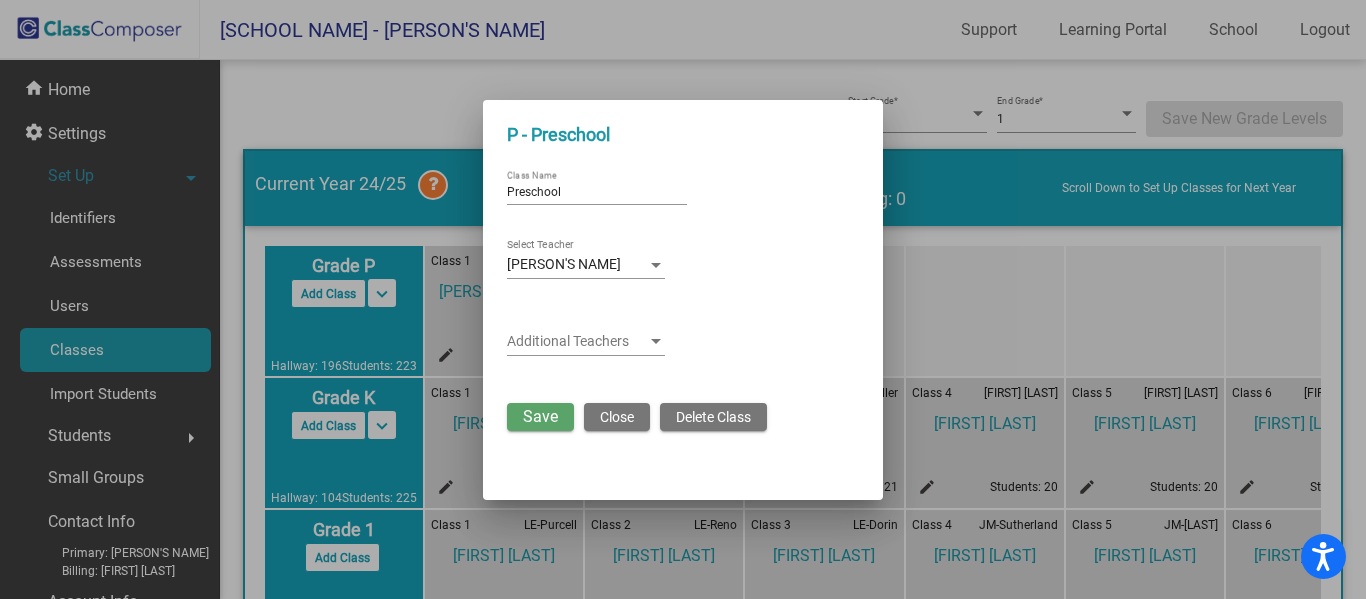 click on "Close" at bounding box center (617, 417) 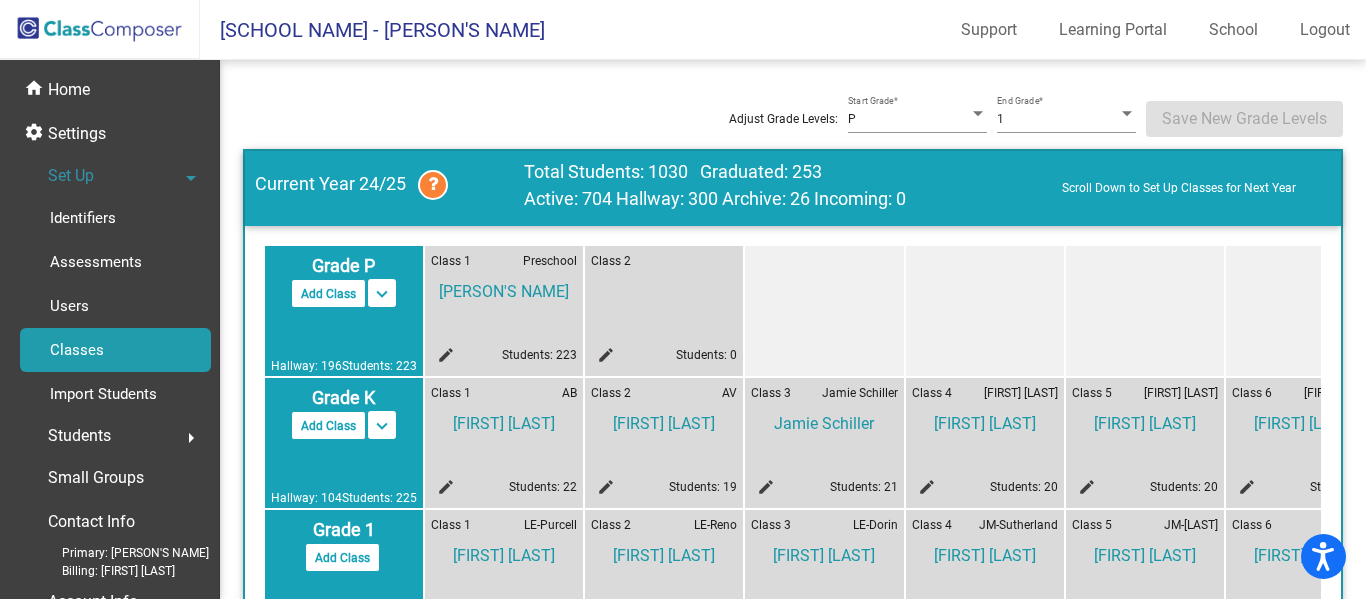 click 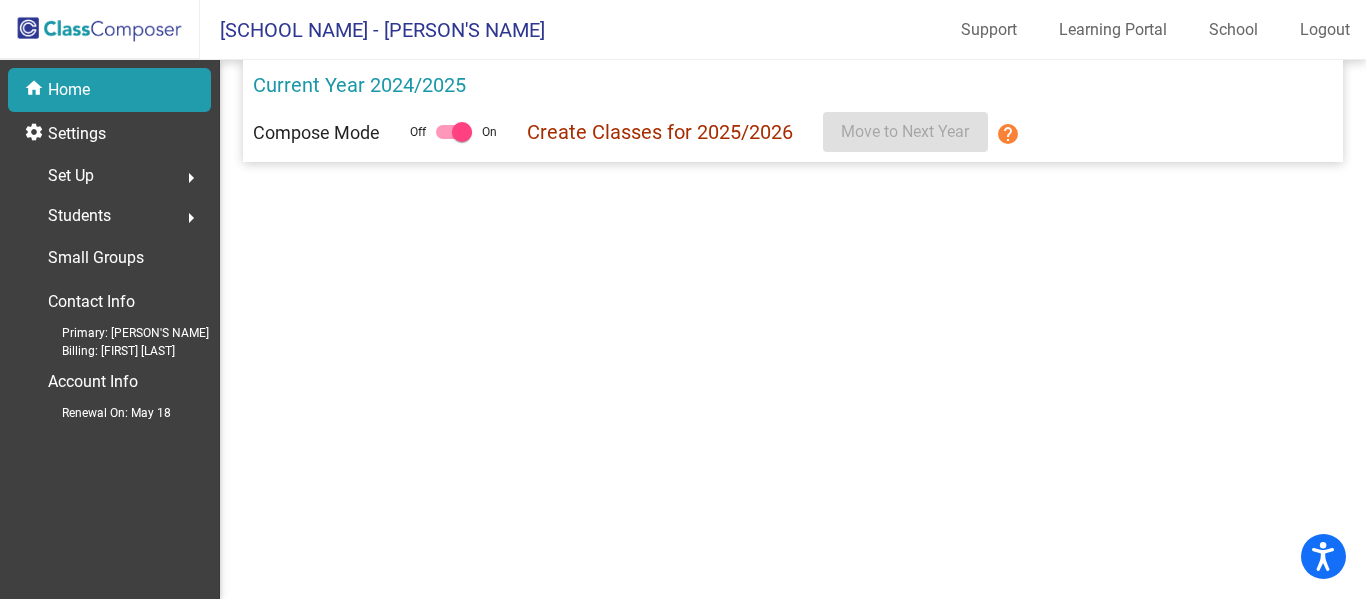 scroll, scrollTop: 0, scrollLeft: 0, axis: both 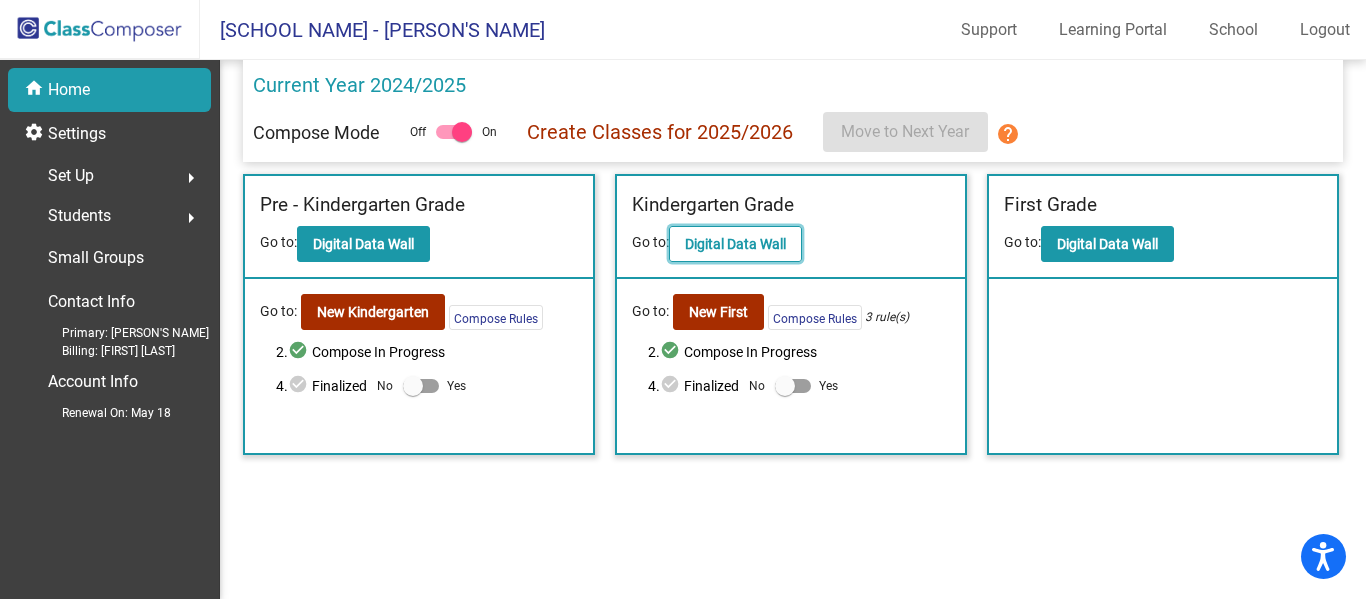 click on "Digital Data Wall" 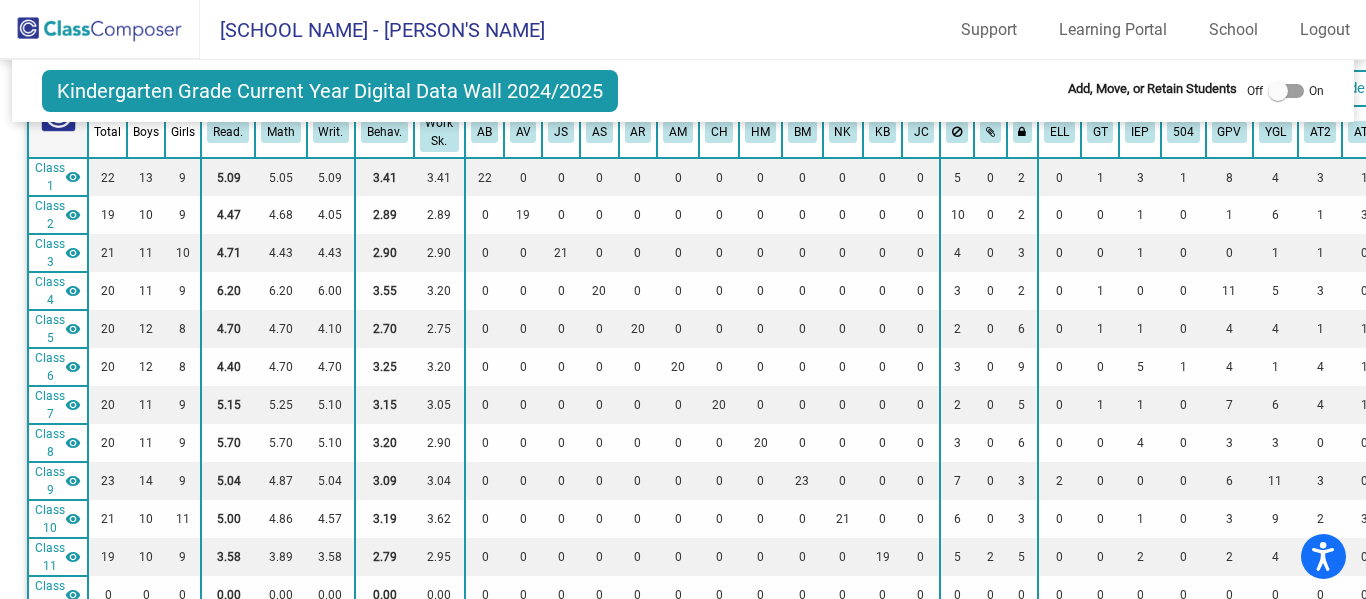 scroll, scrollTop: 0, scrollLeft: 0, axis: both 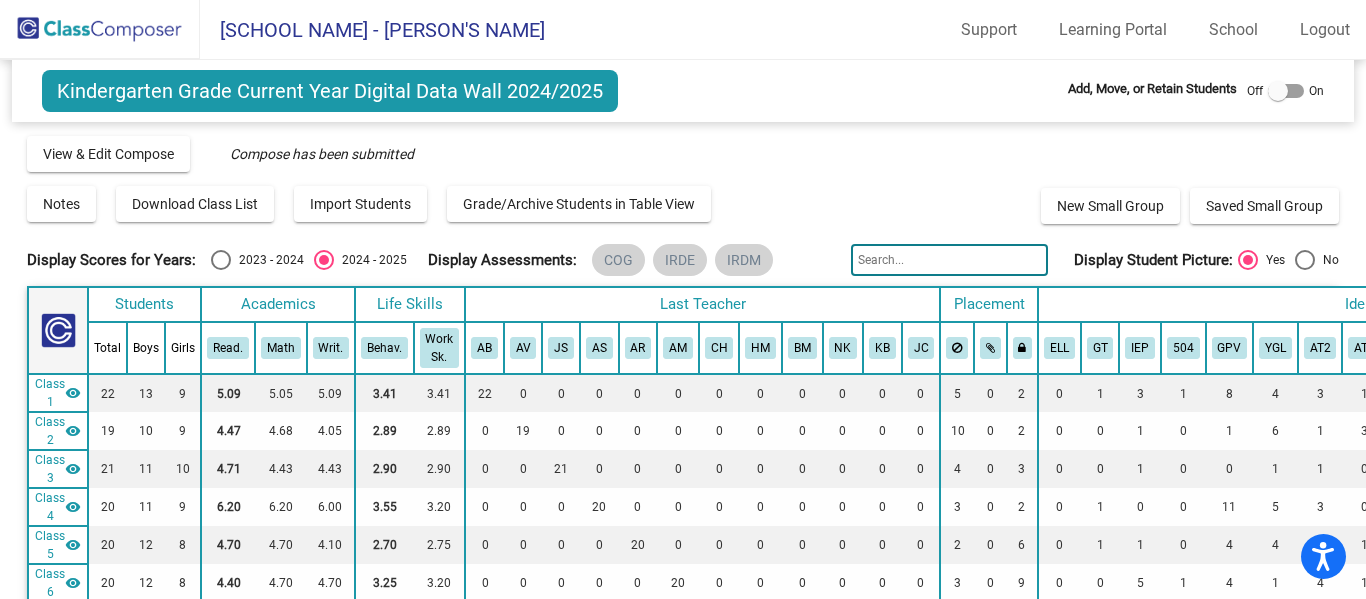 click 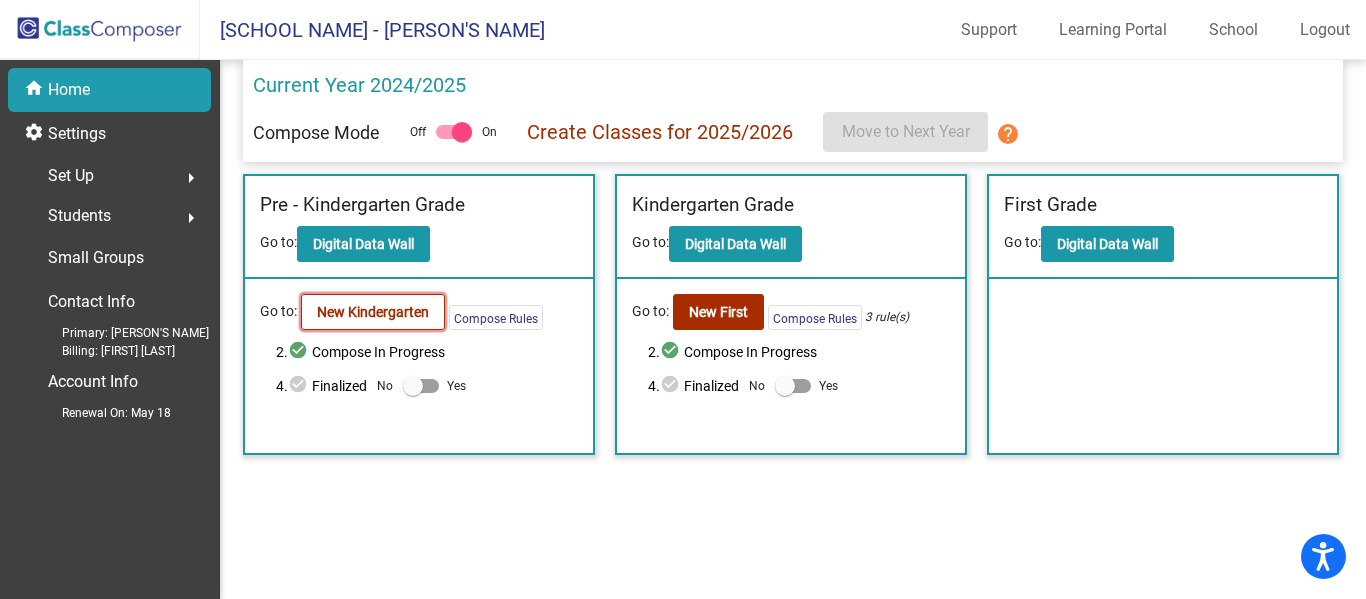 click on "New Kindergarten" 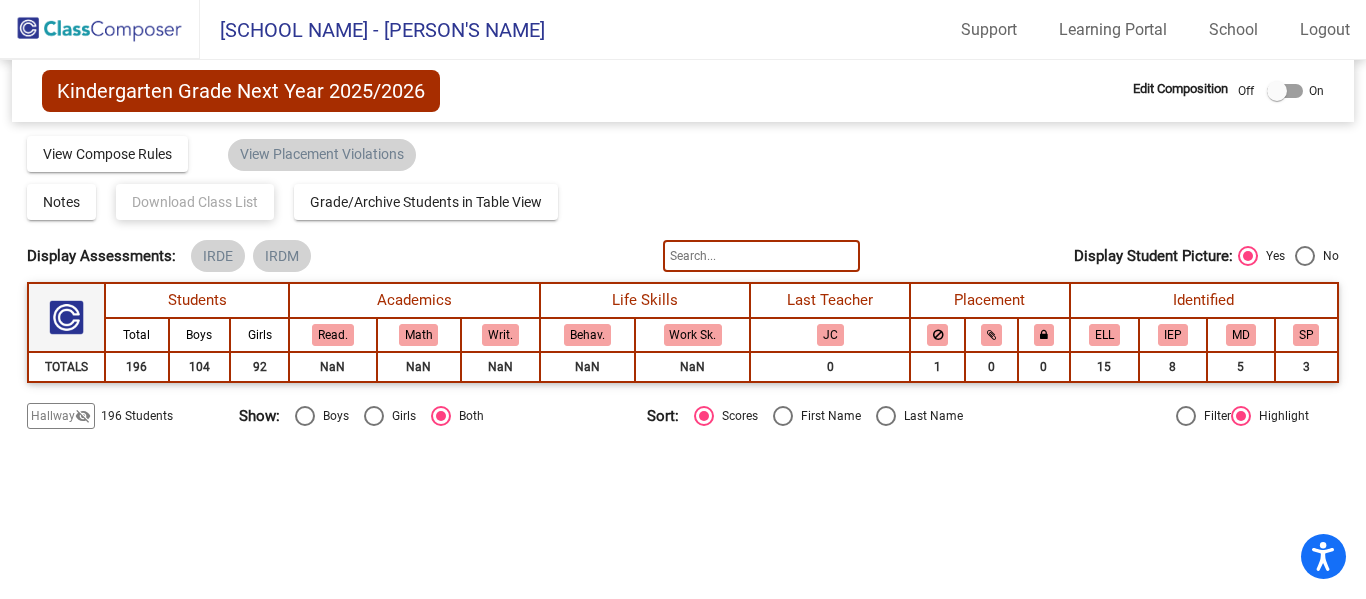 click 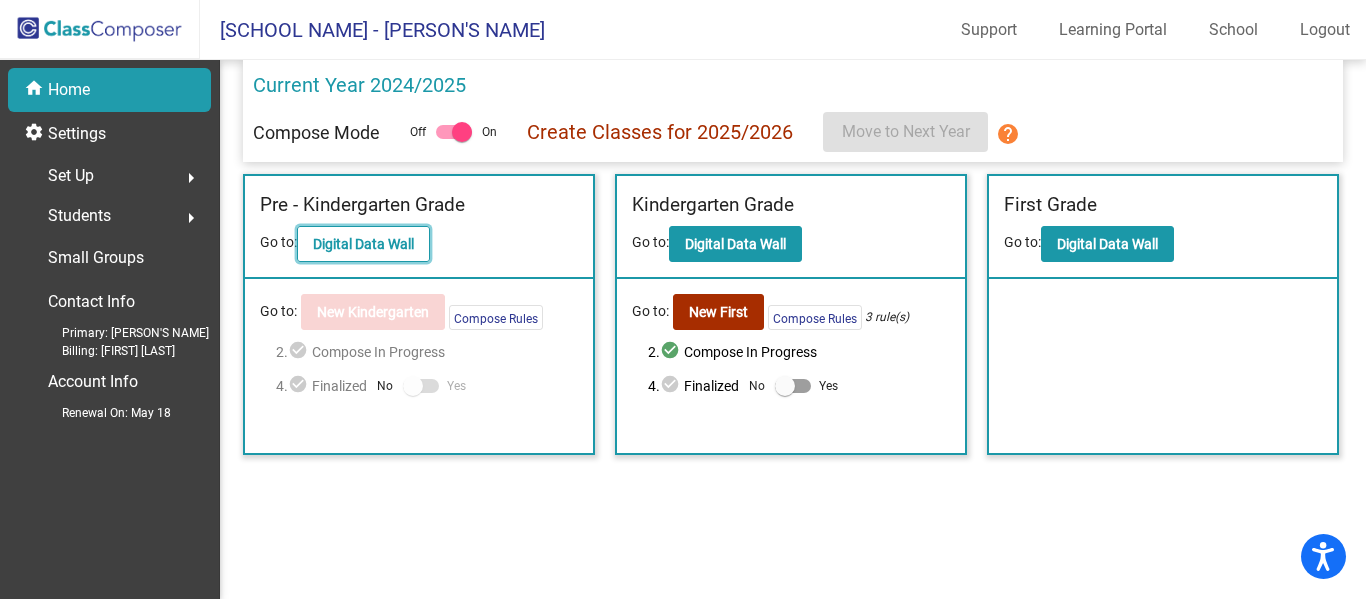 click on "Digital Data Wall" 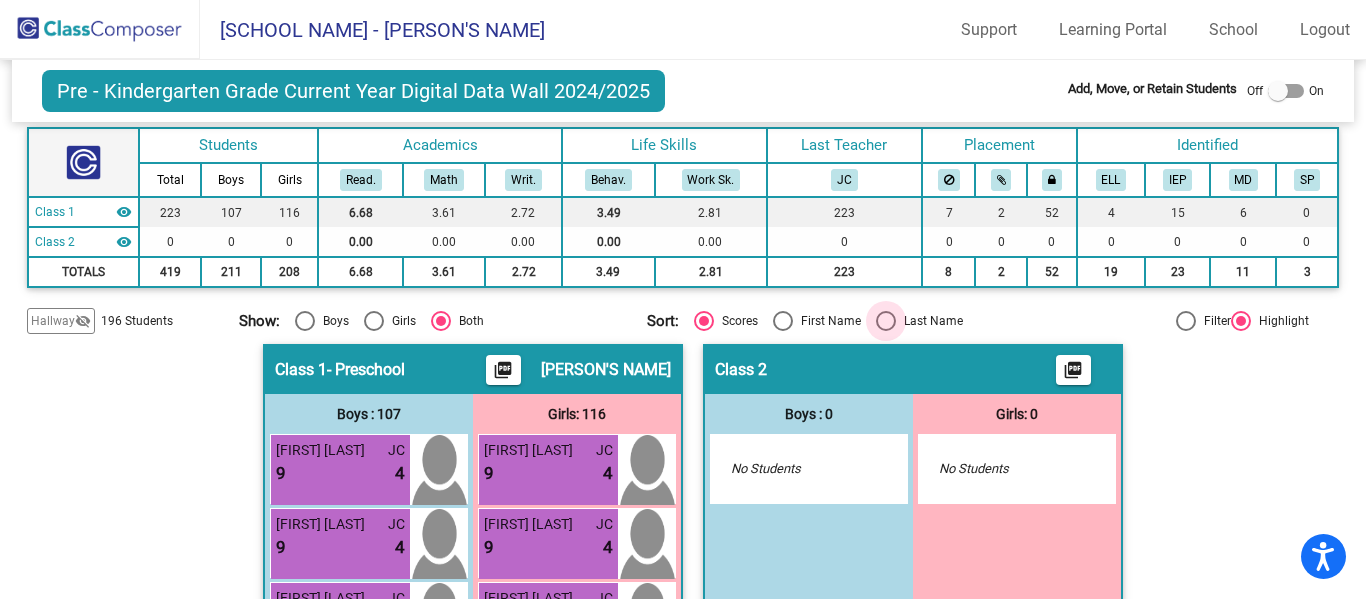 scroll, scrollTop: 233, scrollLeft: 0, axis: vertical 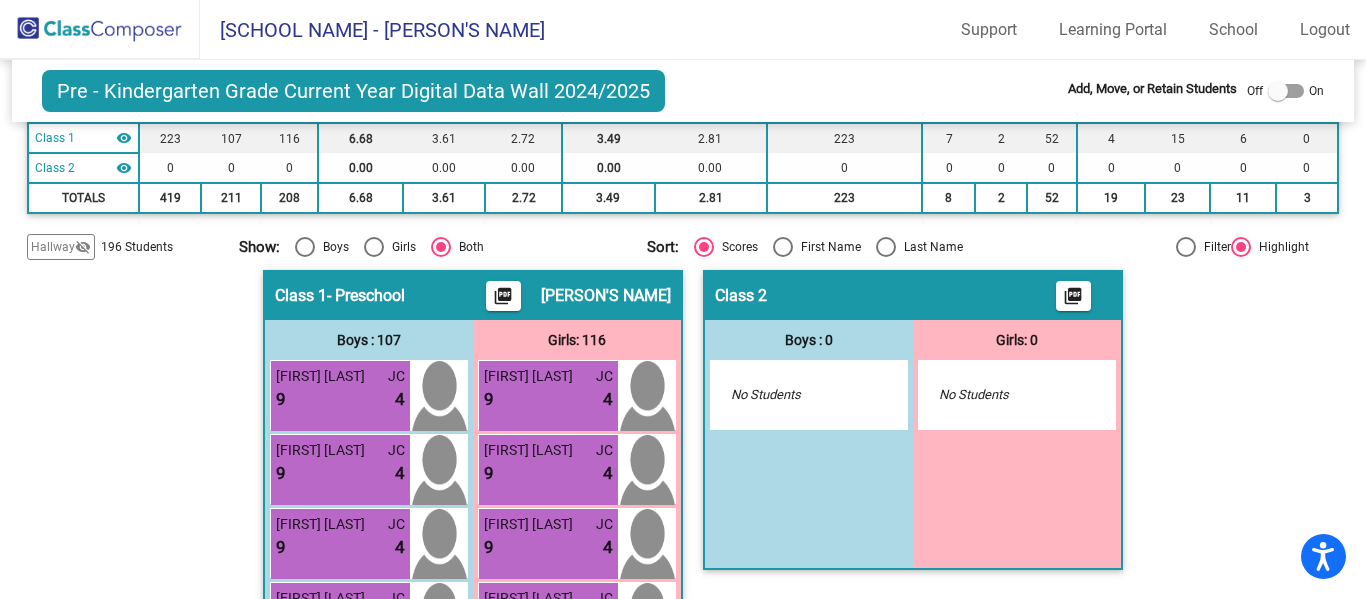 click at bounding box center (1286, 91) 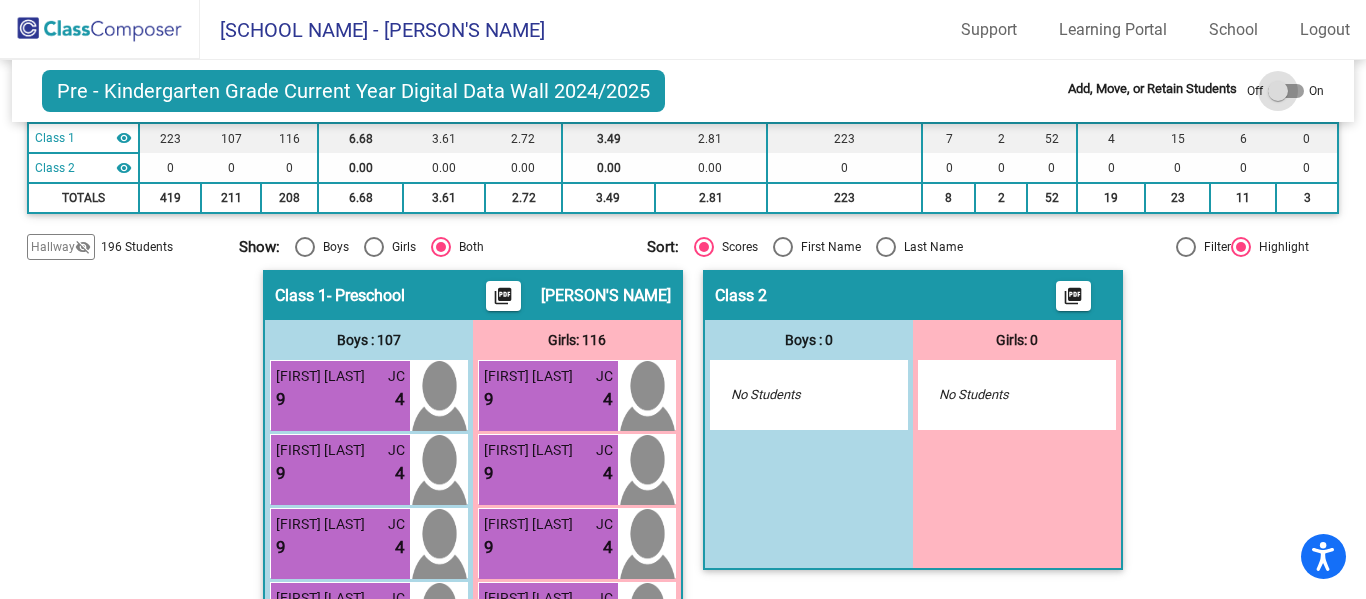 checkbox on "true" 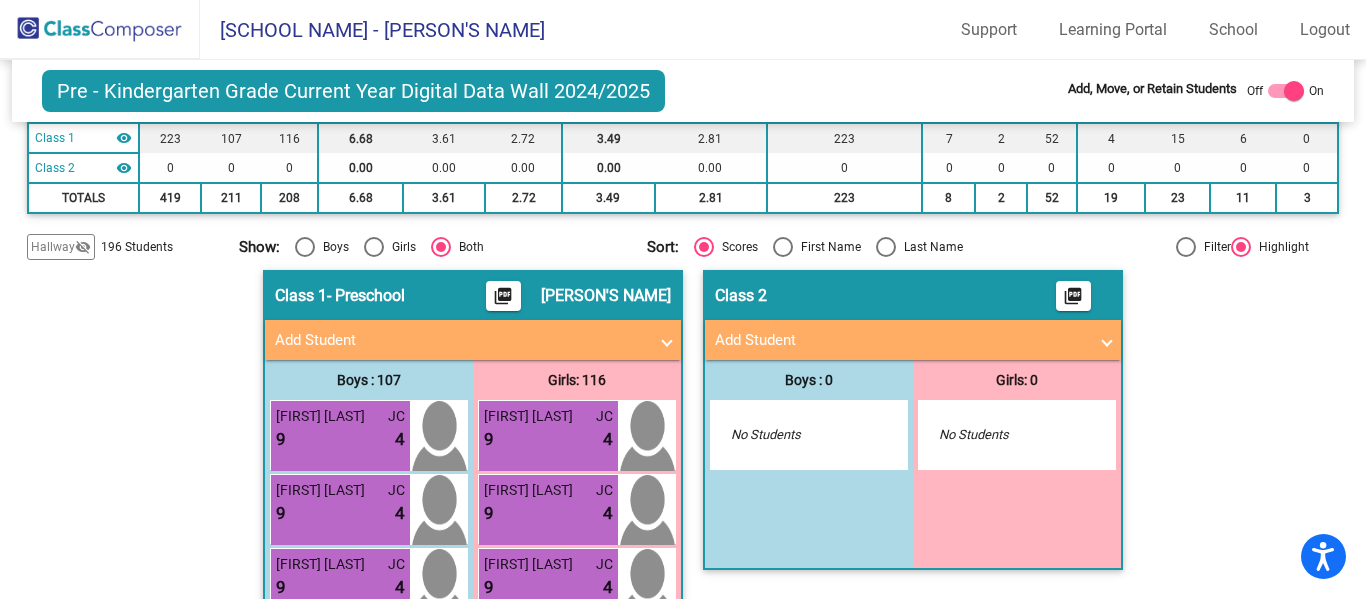click on "First Name Last Name Student Id  (Recommended)   Boy   Girl   Non Binary Add Close  Boys : 104  A'Mare Johnson lock do_not_disturb_alt Aaron Chitwood lock do_not_disturb_alt SP Adrian Walker lock do_not_disturb_alt Alexavier Cortez lock do_not_disturb_alt IEP Alonzo Rodriguez lock do_not_disturb_alt ELL Angelo DeBold lock do_not_disturb_alt Antonio Recio lock do_not_disturb_alt Ashton Edwards lock do_not_disturb_alt Avisael Garcia lock do_not_disturb_alt ELL Azhar Ursery lock do_not_disturb_alt Benjamin Younkin lock do_not_disturb_alt Blake Crabtree lock do_not_disturb_alt Brandon Phillips lock do_not_disturb_alt Brayden Fleckinger lock do_not_disturb_alt Brayden Kneiszler lock do_not_disturb_alt Bruce Swafford lock do_not_disturb_alt Caius Migoski lock do_not_disturb_alt Chase Miodragovich lock do_not_disturb_alt Cody Brackins lock do_not_disturb_alt Coleson Trader lock do_not_disturb_alt Cooper Heath lock do_not_disturb_alt Corbin McClellan lock IEP" 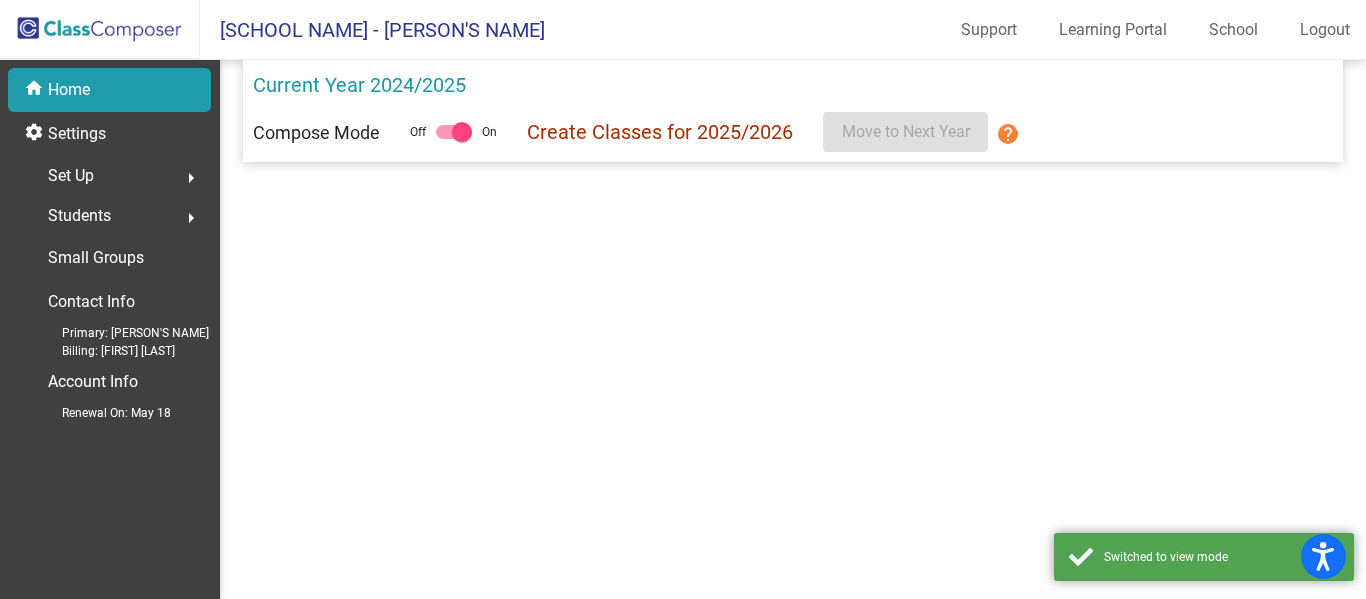 scroll, scrollTop: 0, scrollLeft: 0, axis: both 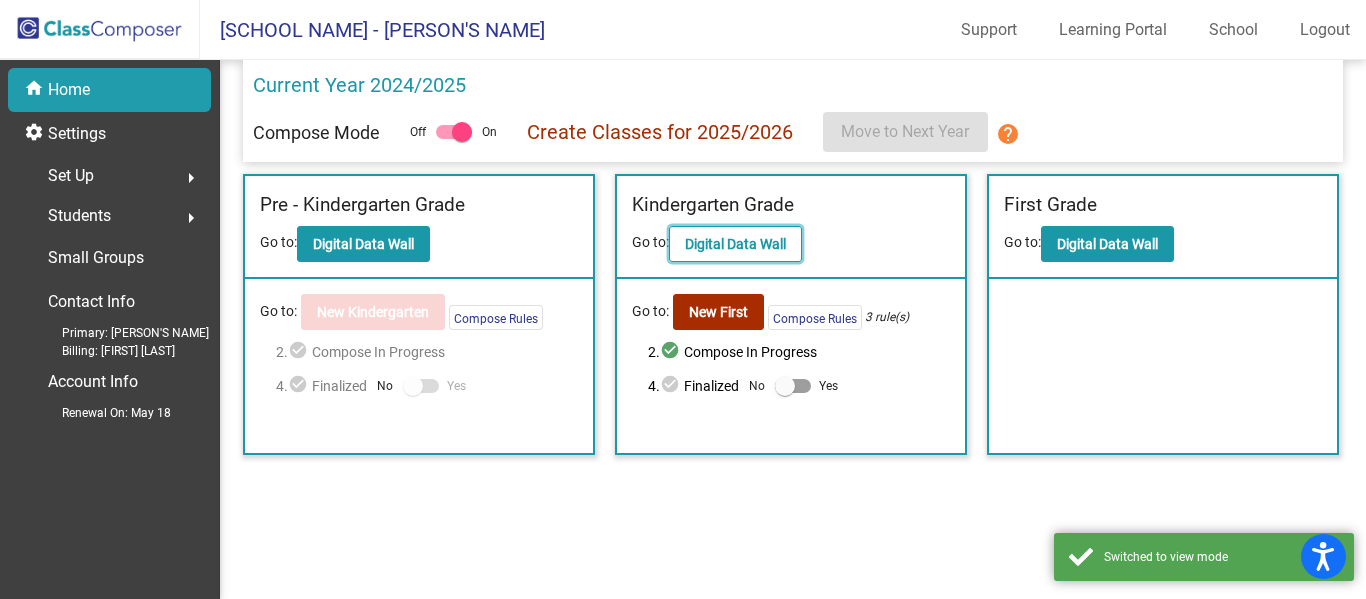 click on "Digital Data Wall" 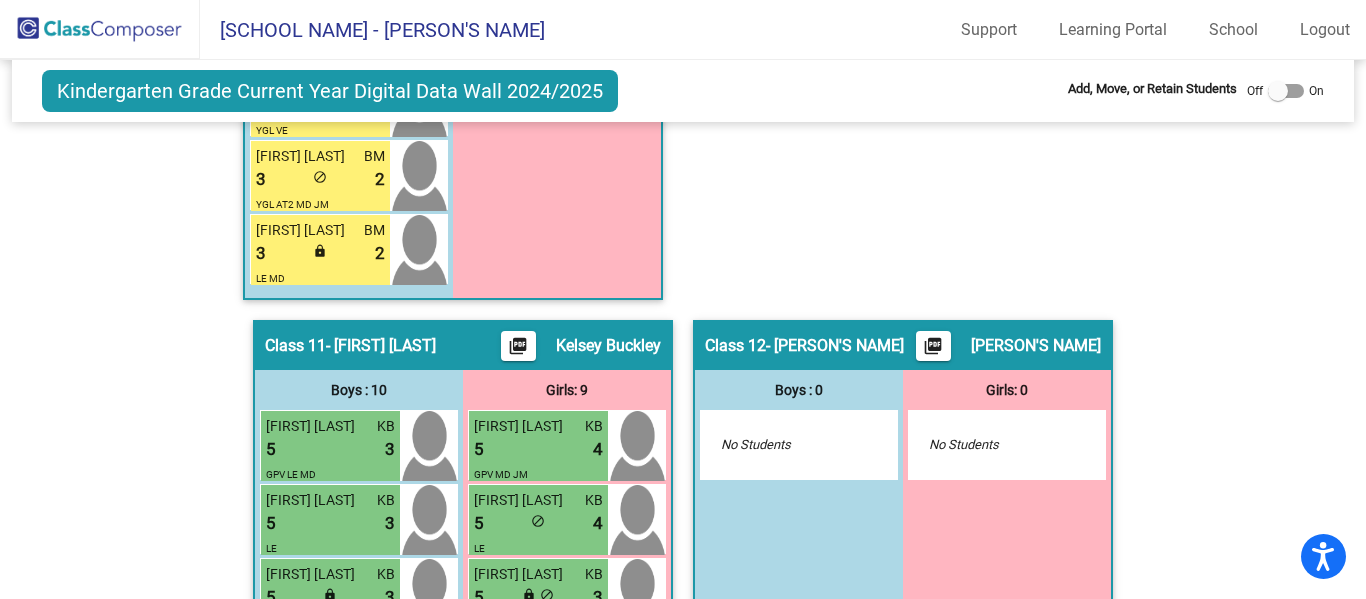 scroll, scrollTop: 5733, scrollLeft: 0, axis: vertical 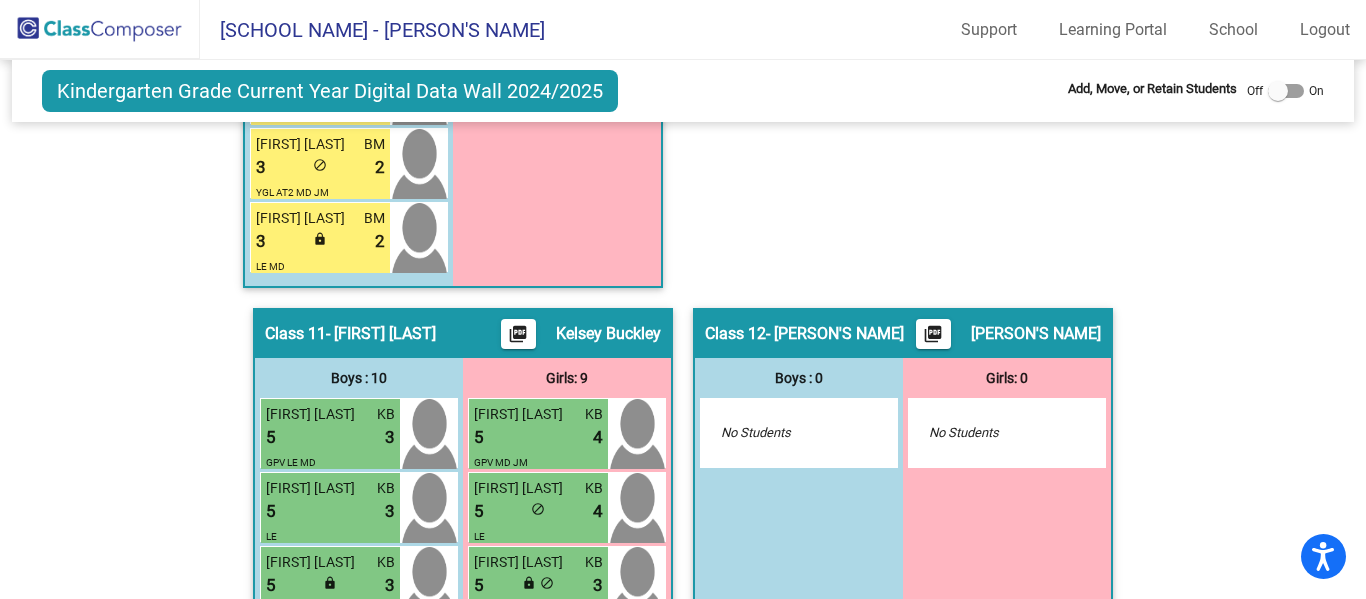 click 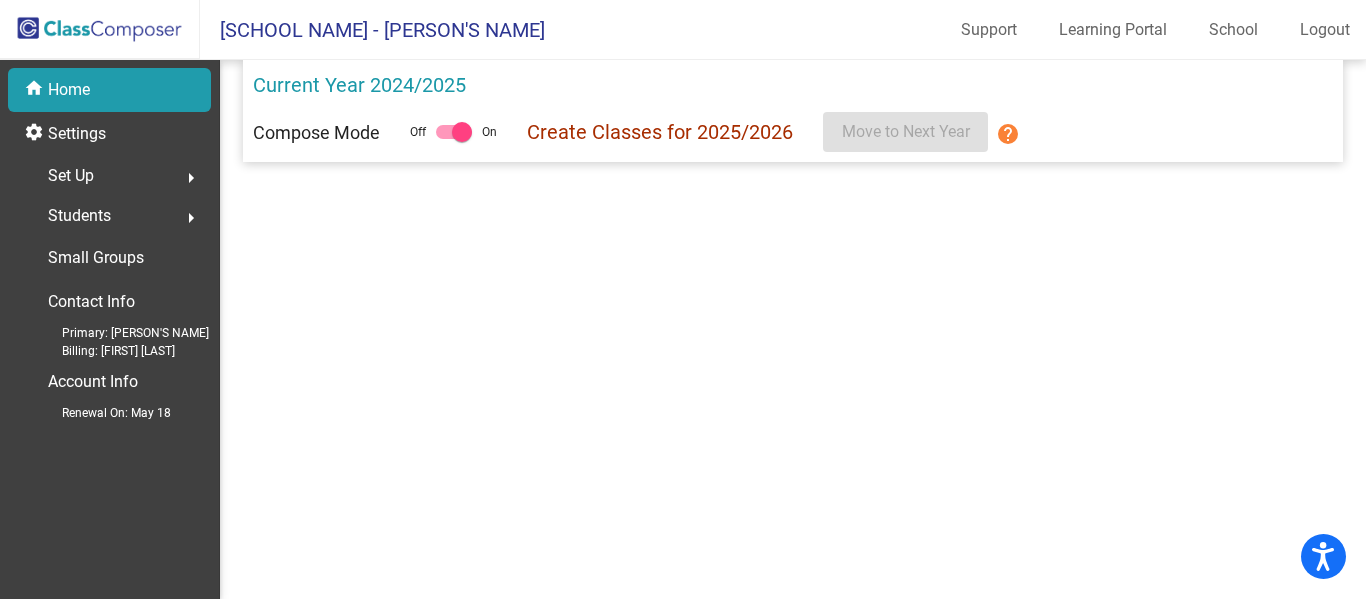 scroll, scrollTop: 0, scrollLeft: 0, axis: both 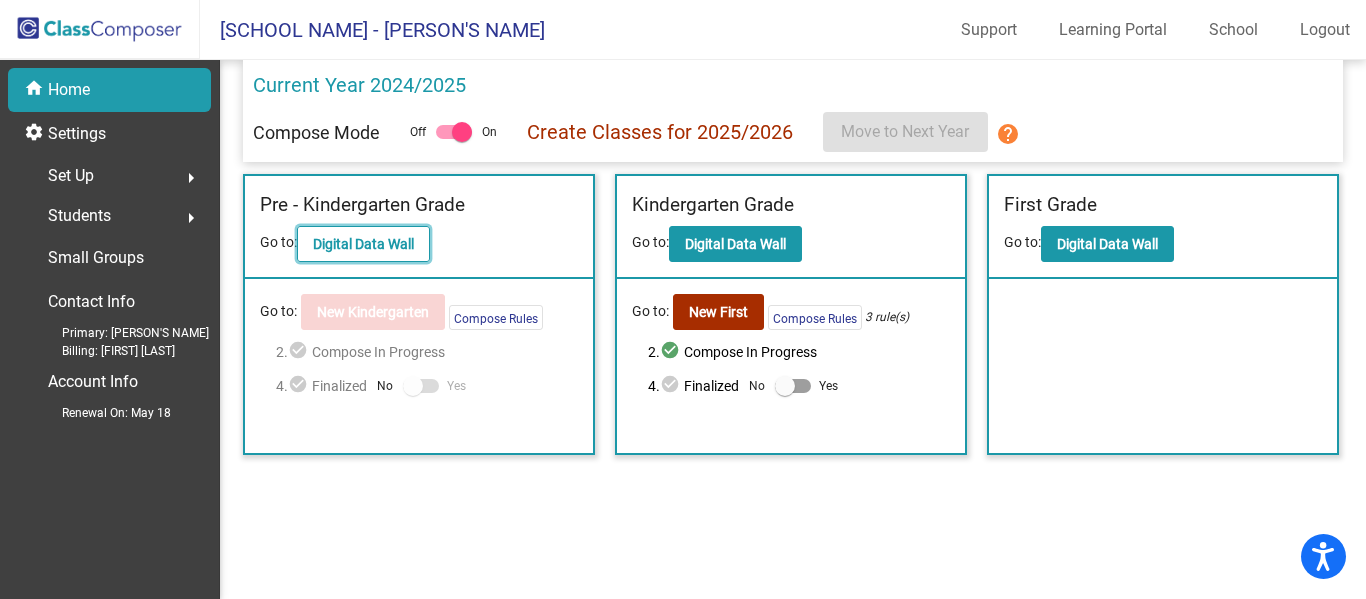 click on "Digital Data Wall" 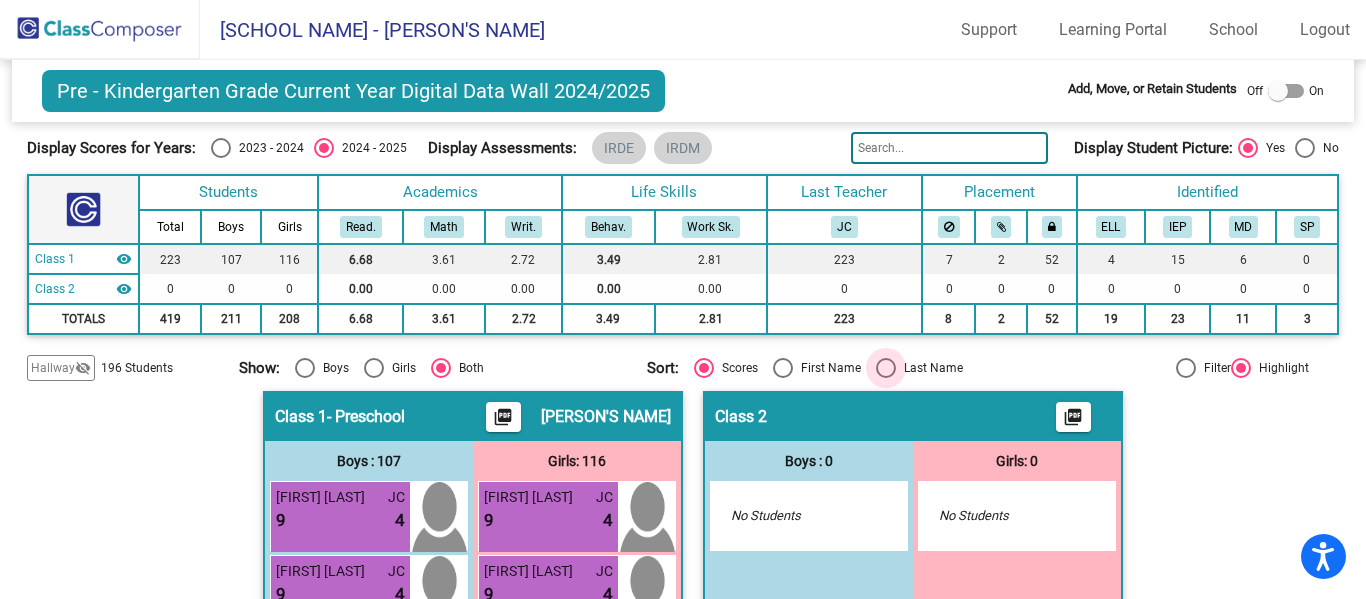 scroll, scrollTop: 139, scrollLeft: 0, axis: vertical 